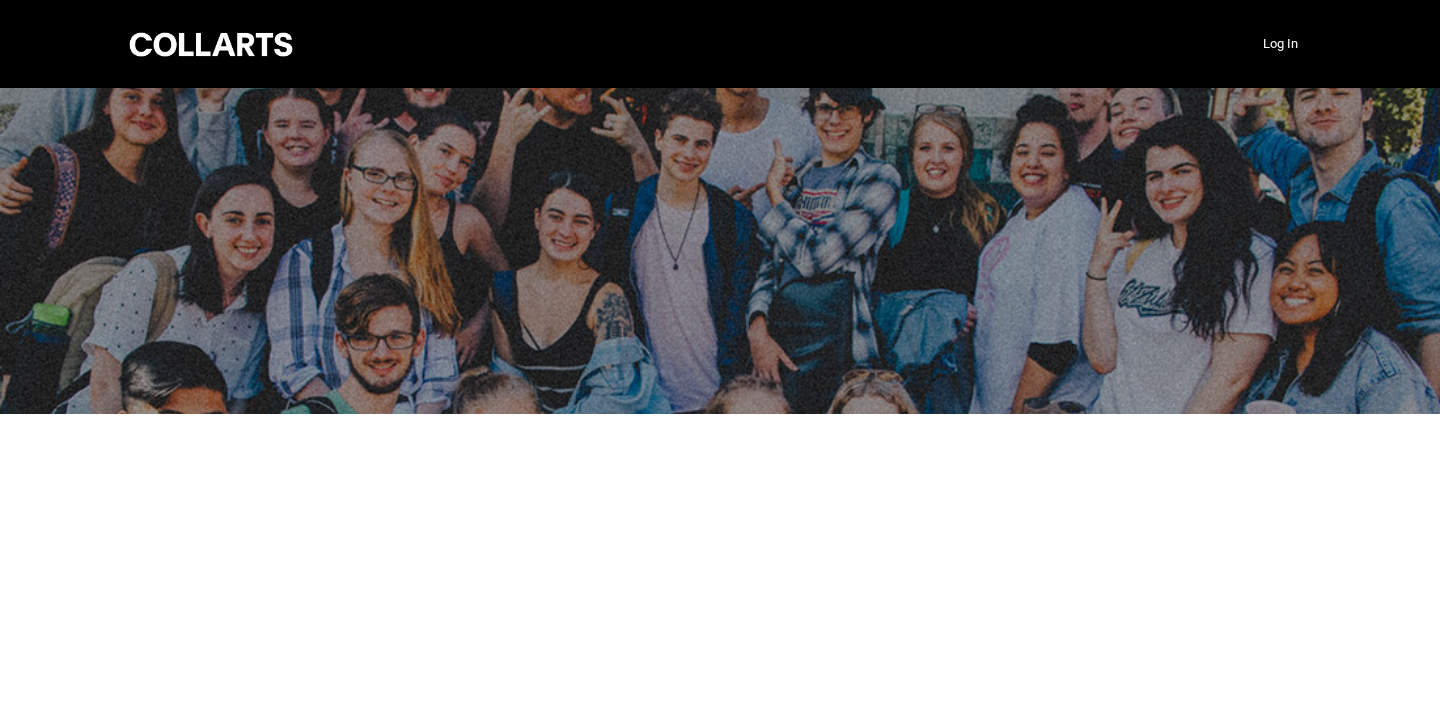 scroll, scrollTop: 0, scrollLeft: 0, axis: both 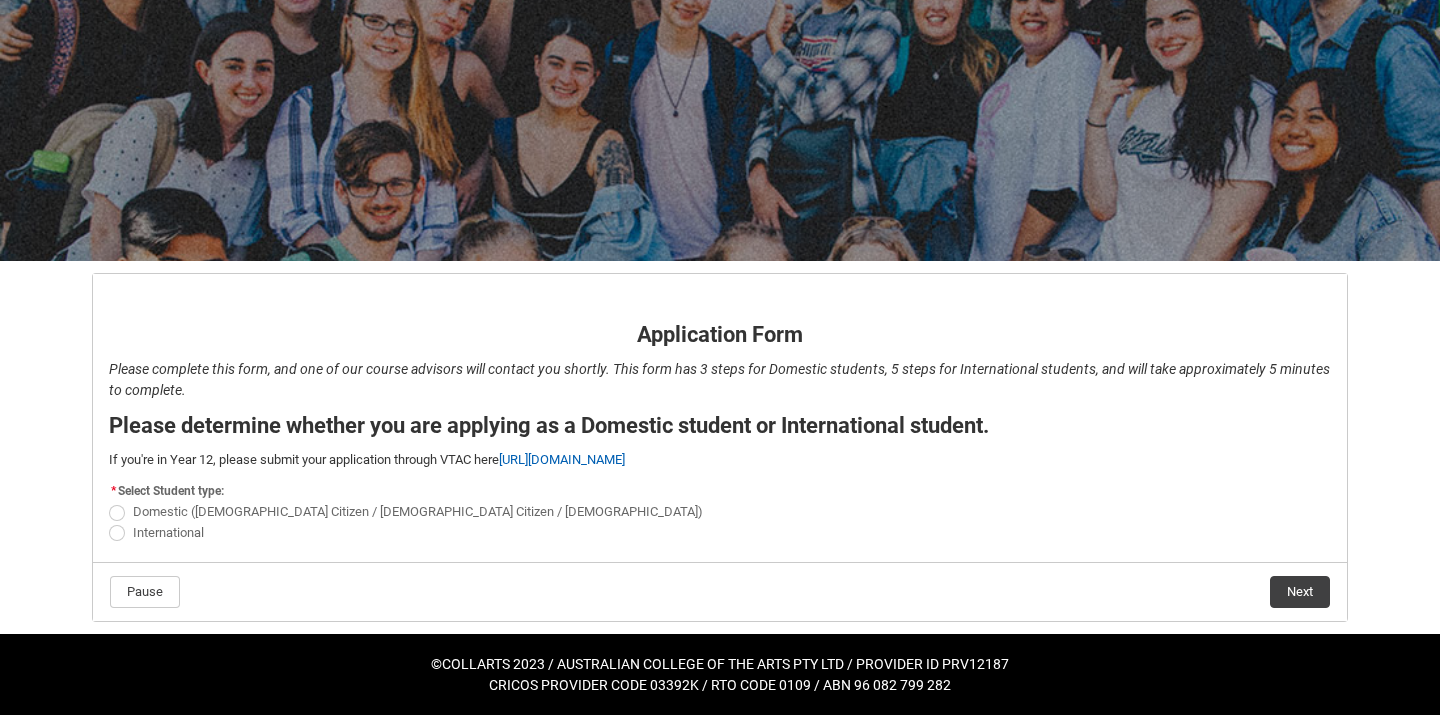 click on "Domestic ([DEMOGRAPHIC_DATA] Citizen / [DEMOGRAPHIC_DATA] Citizen / [DEMOGRAPHIC_DATA])" at bounding box center [418, 511] 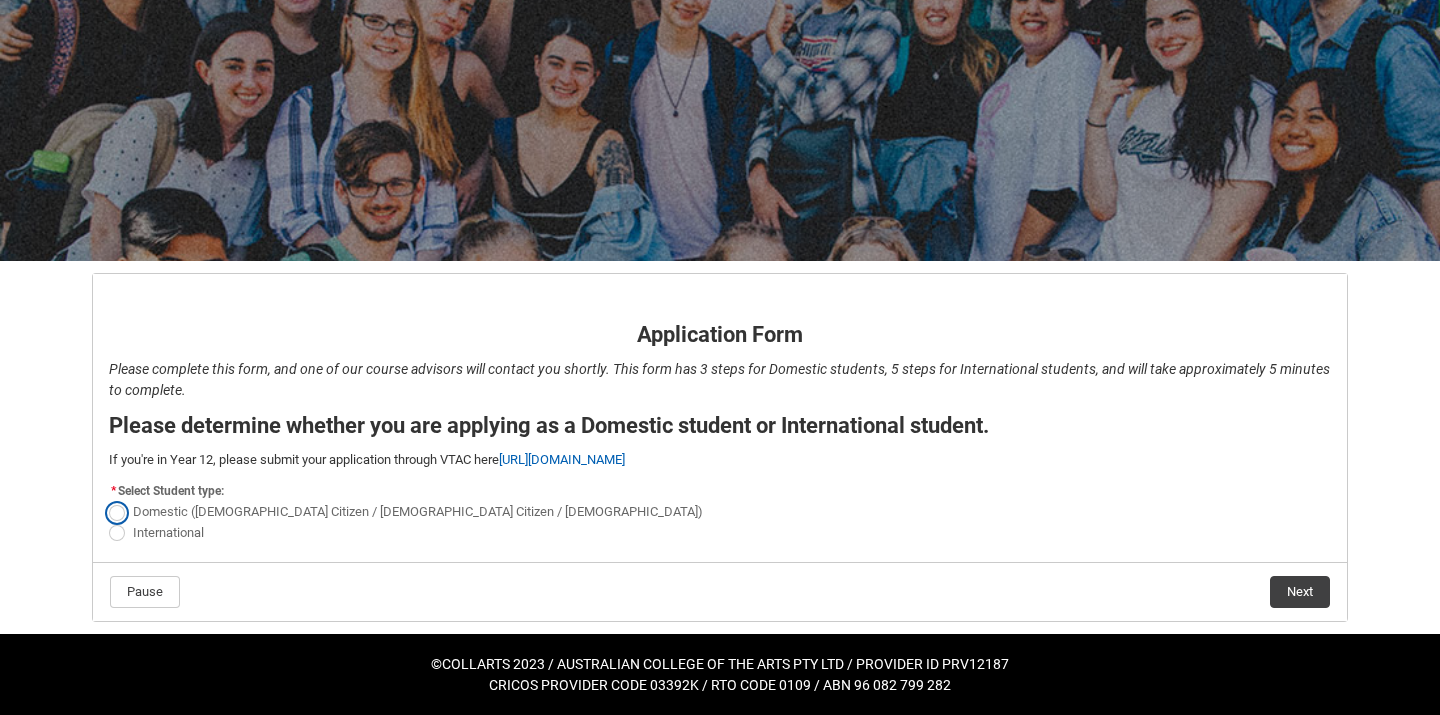 radio on "true" 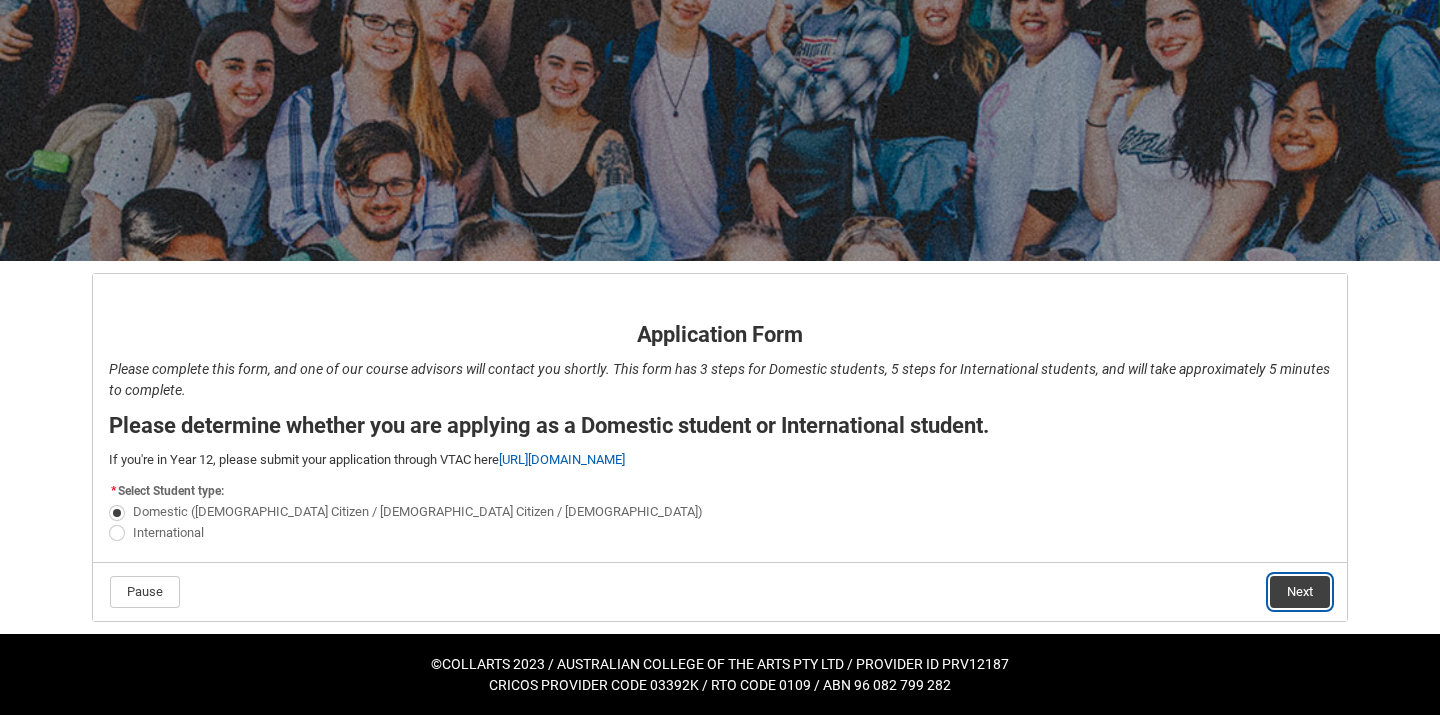 click on "Next" 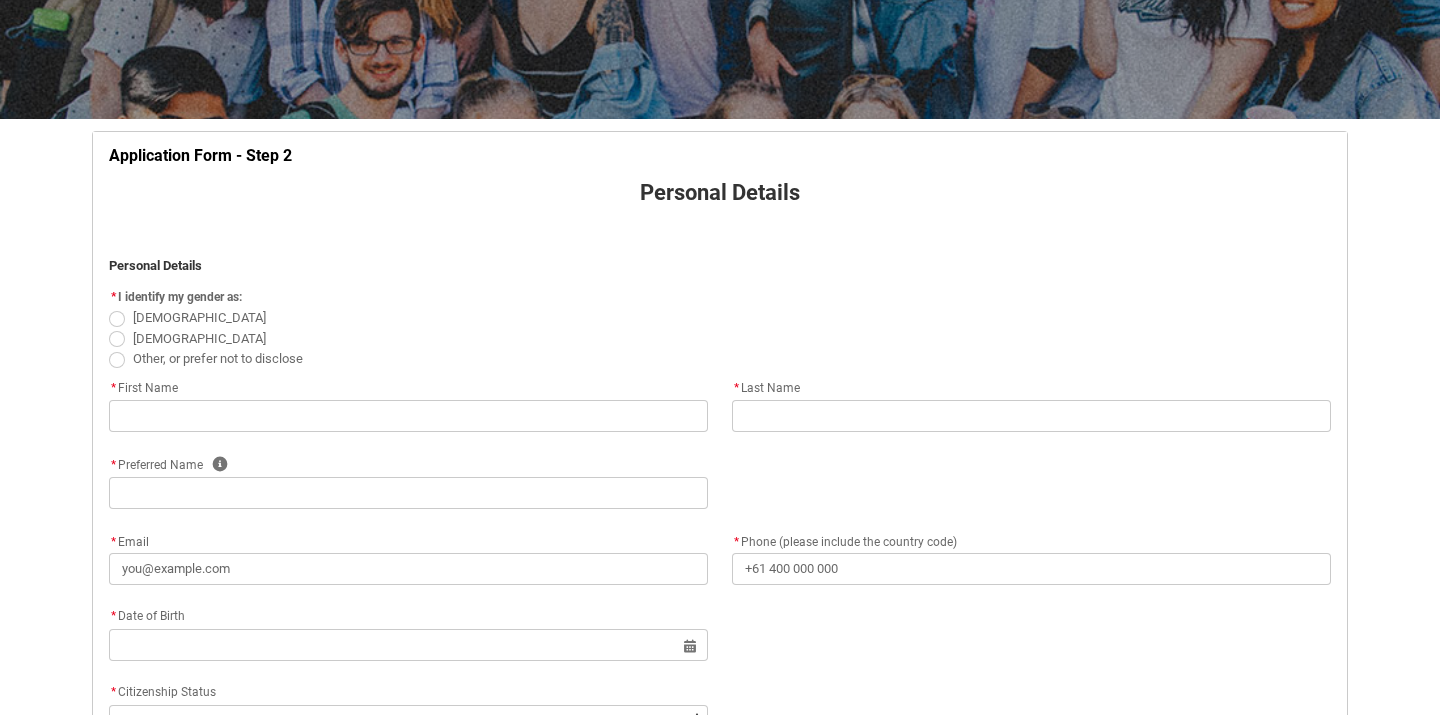 scroll, scrollTop: 281, scrollLeft: 0, axis: vertical 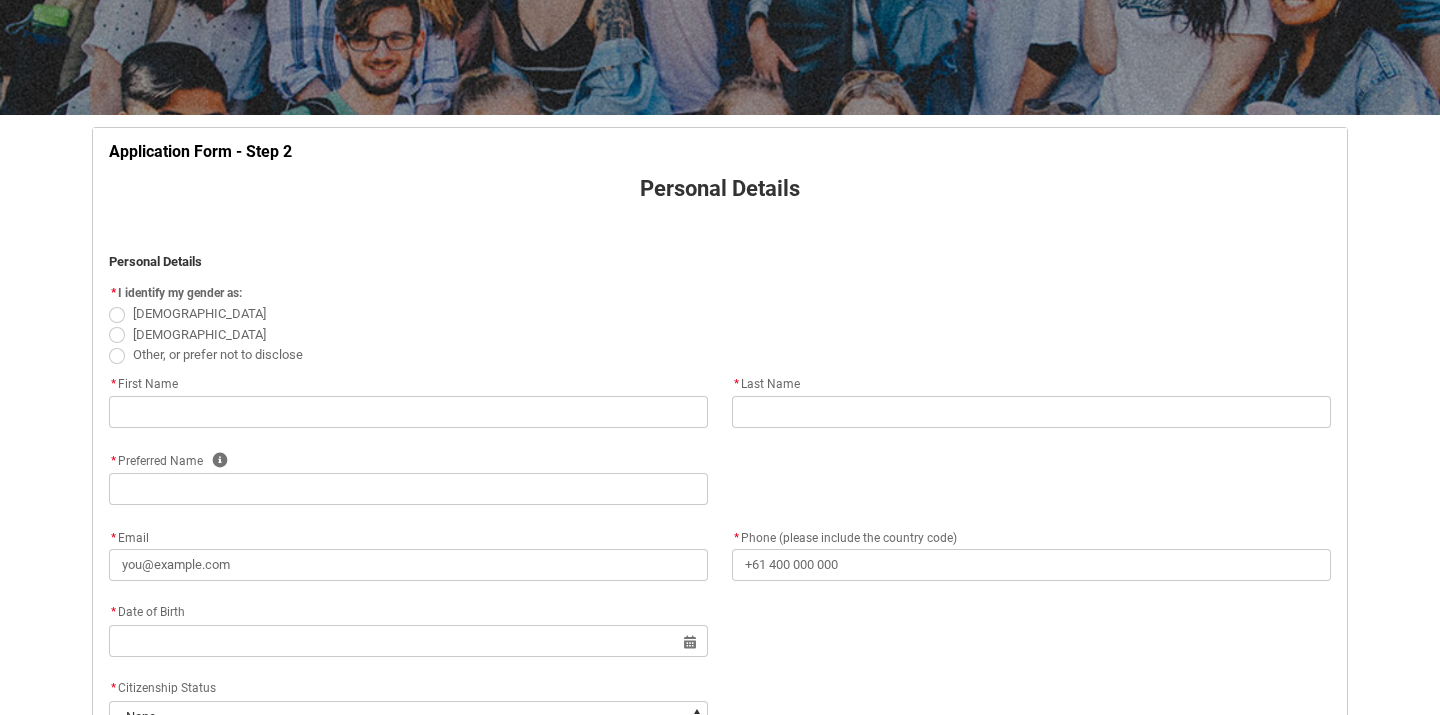 click at bounding box center [117, 315] 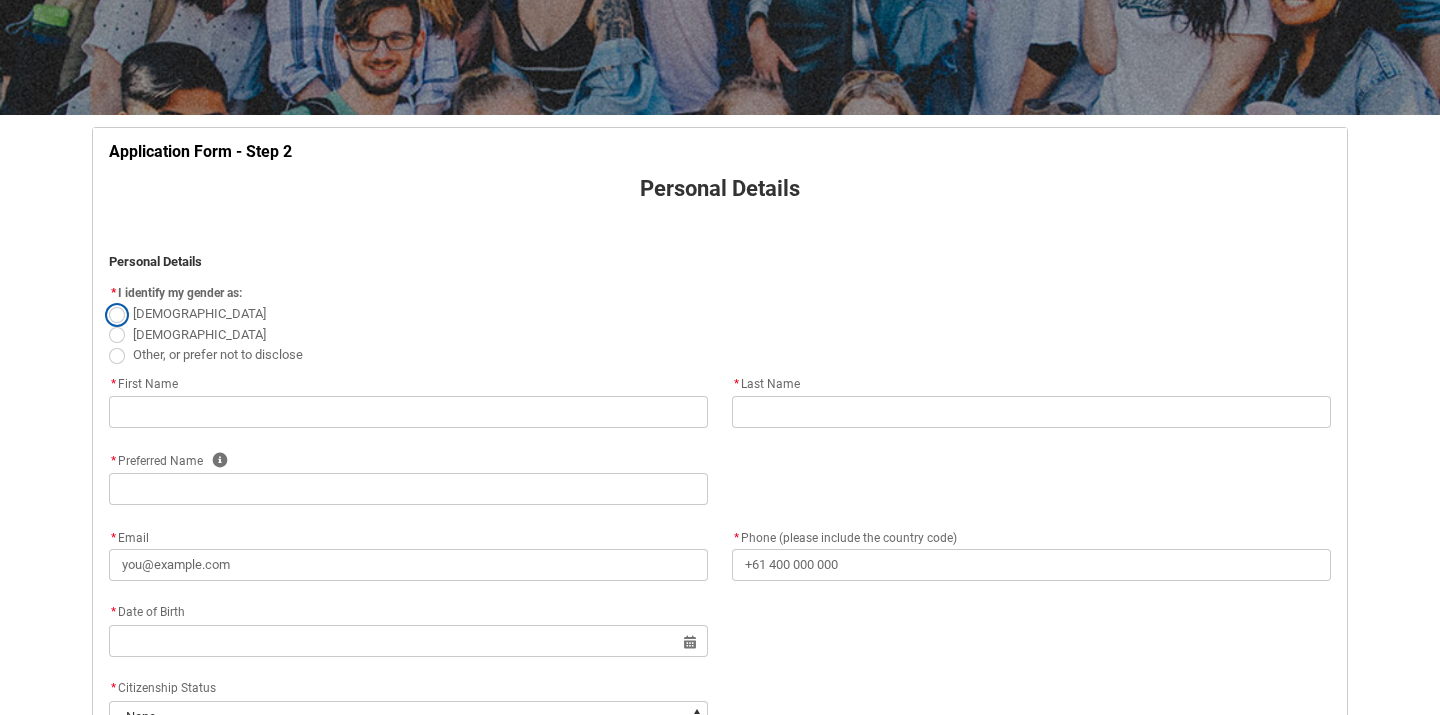 click on "[DEMOGRAPHIC_DATA]" at bounding box center (108, 303) 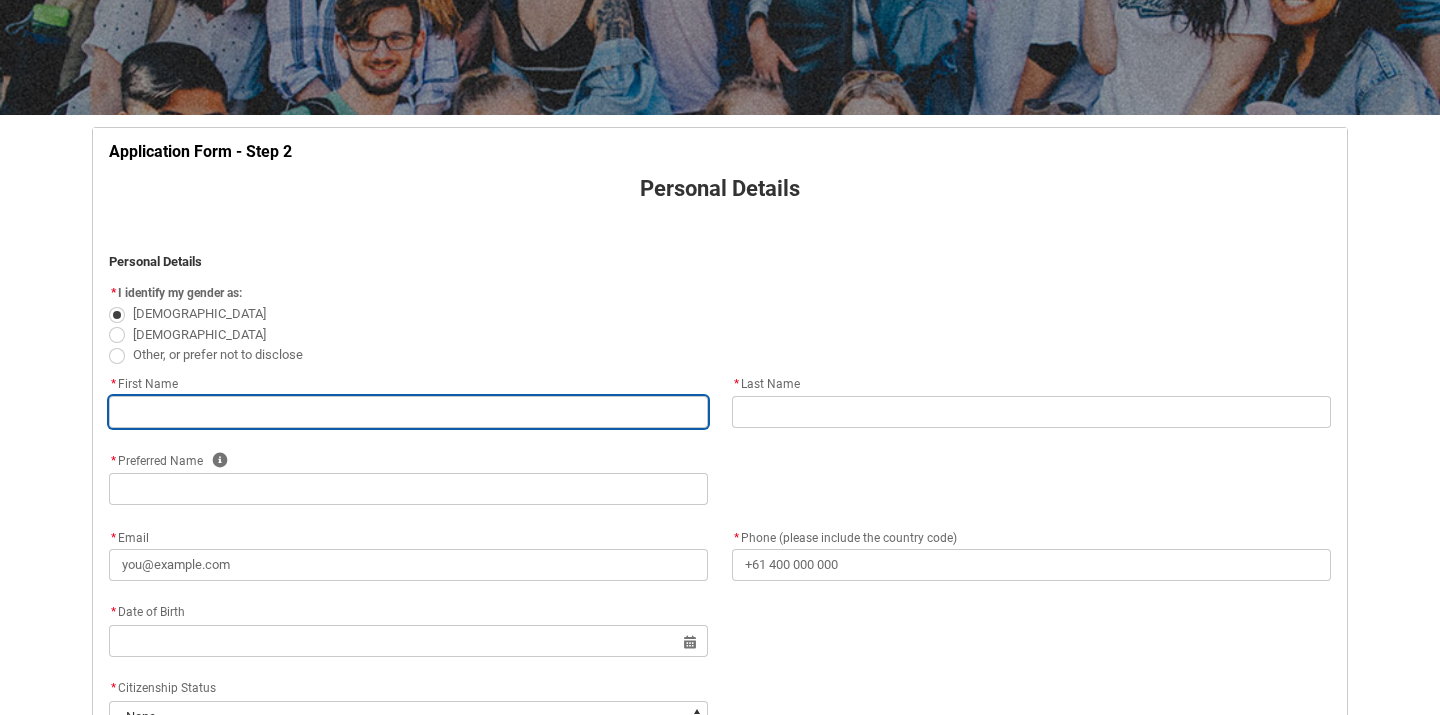 click at bounding box center (408, 412) 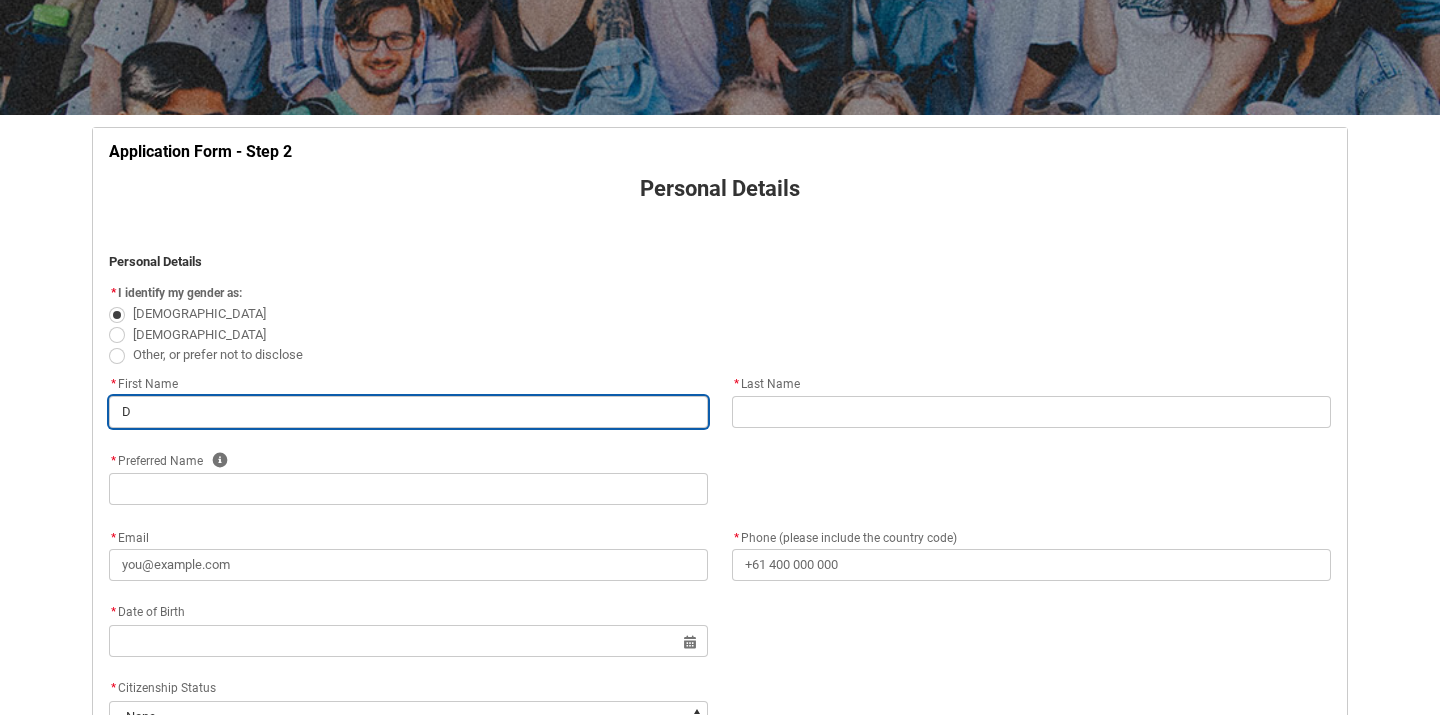 type on "Da" 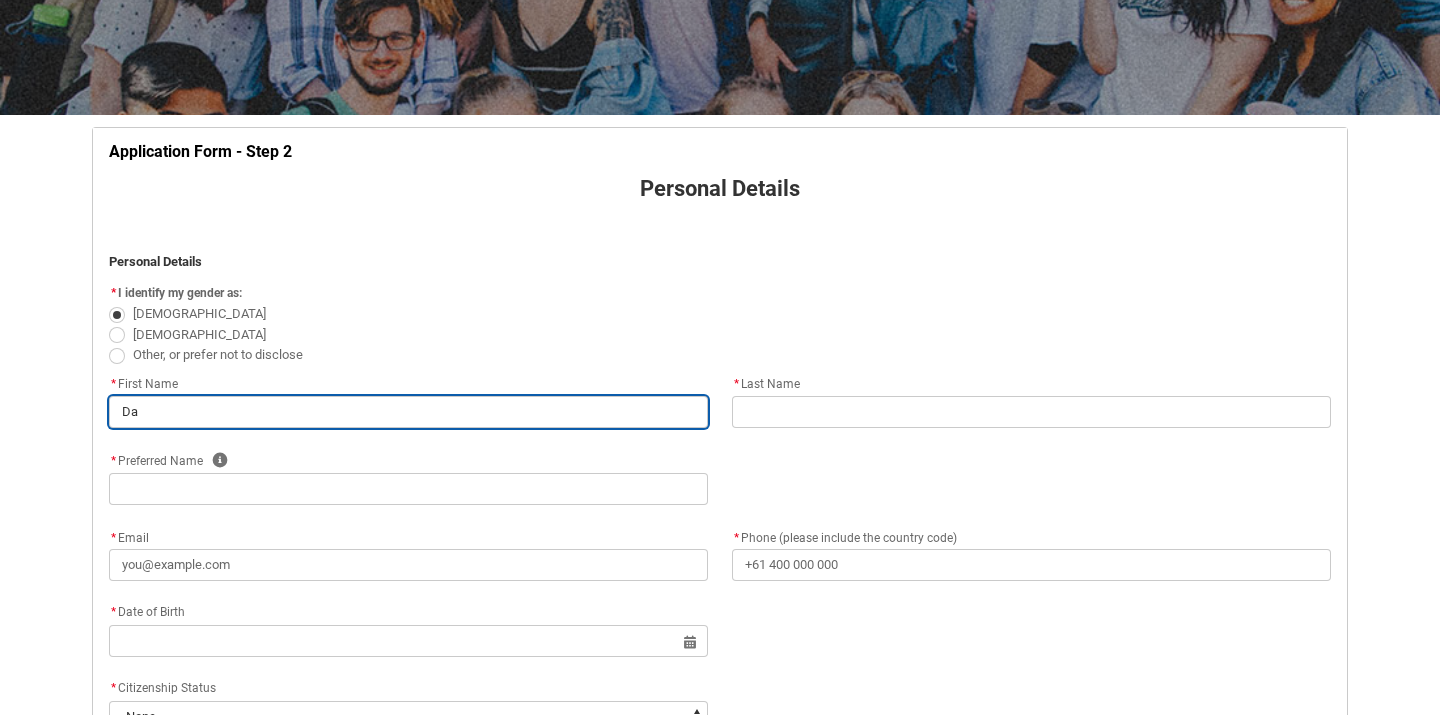 type on "Dap" 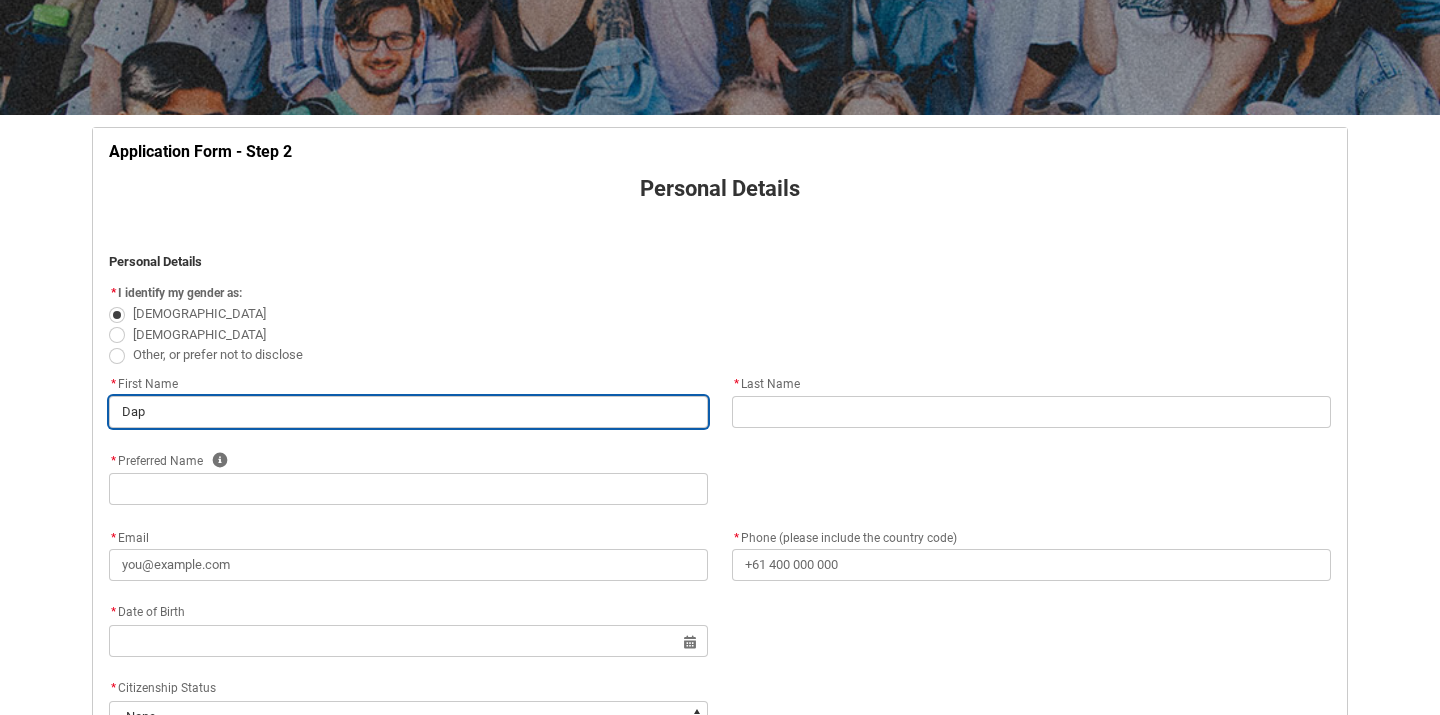 type on "Daph" 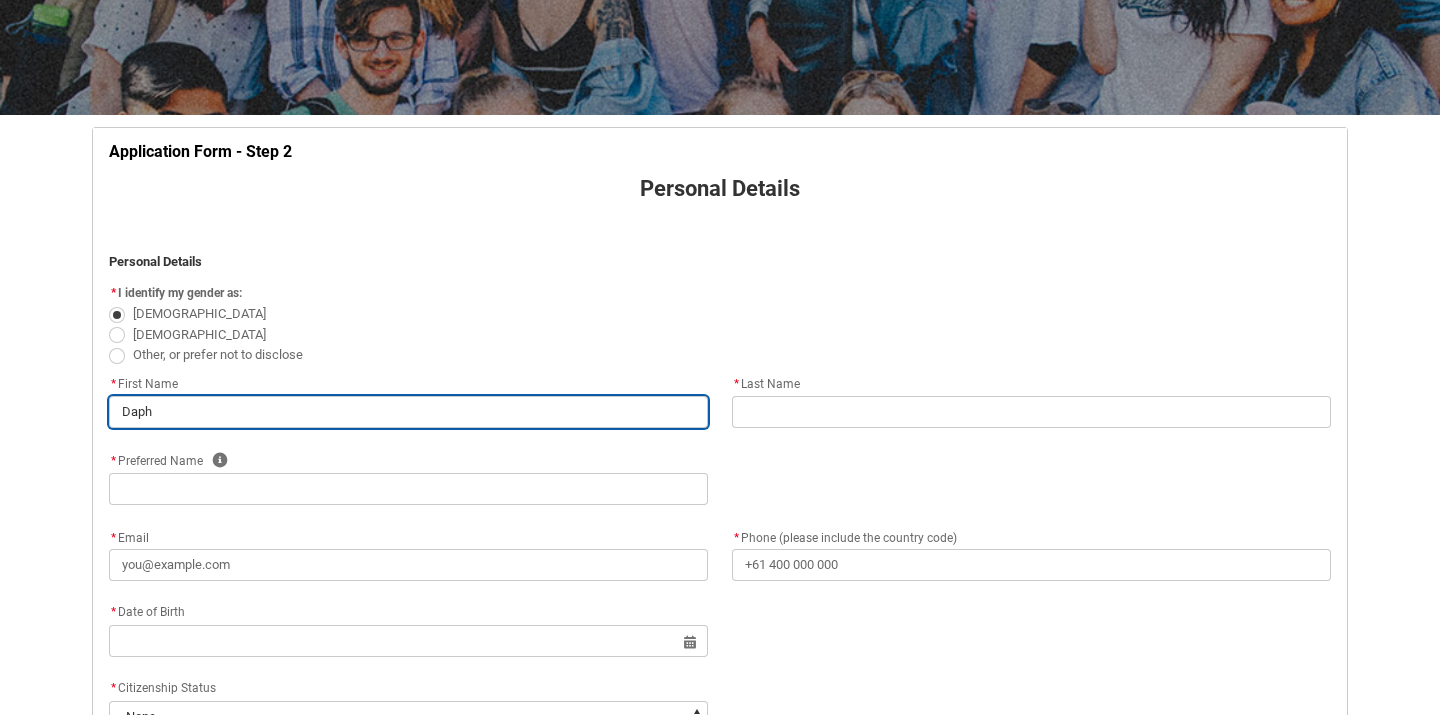 type on "Daphn" 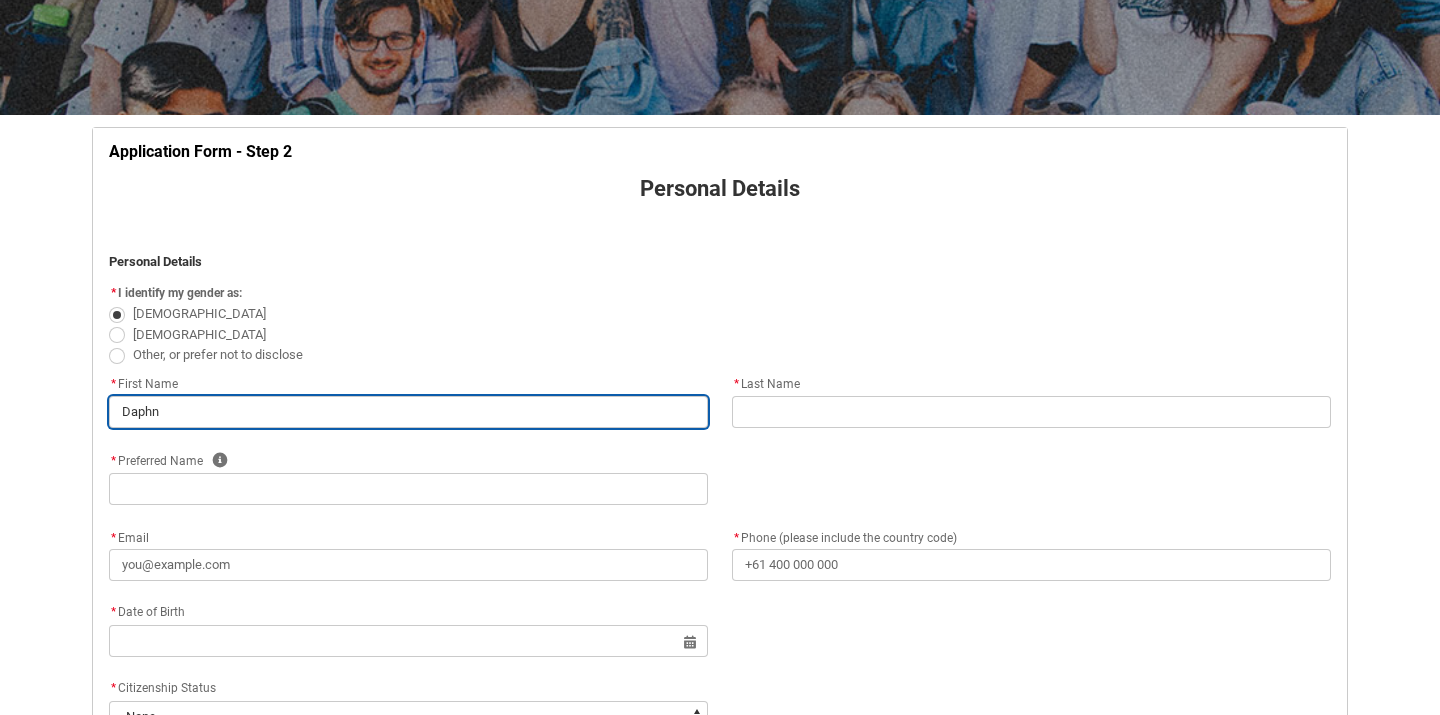 type on "[PERSON_NAME]" 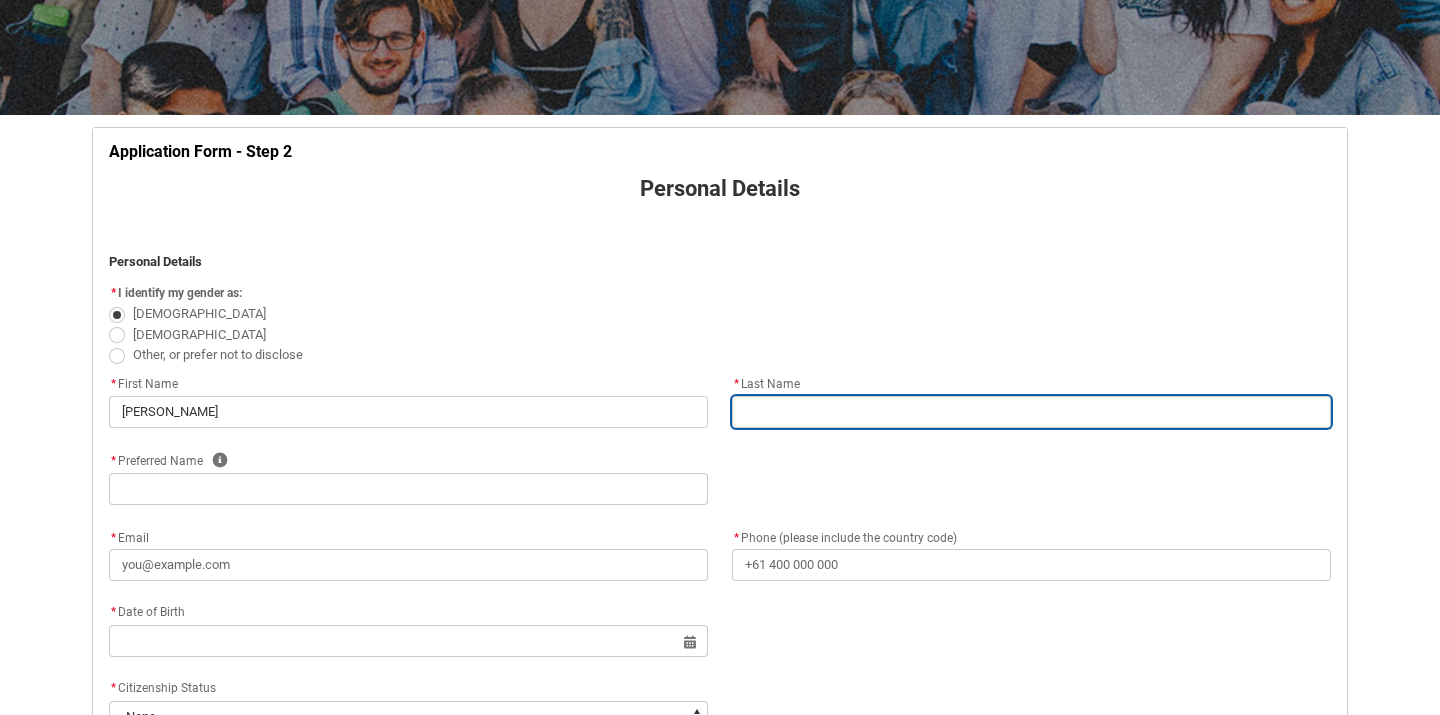 type on "W" 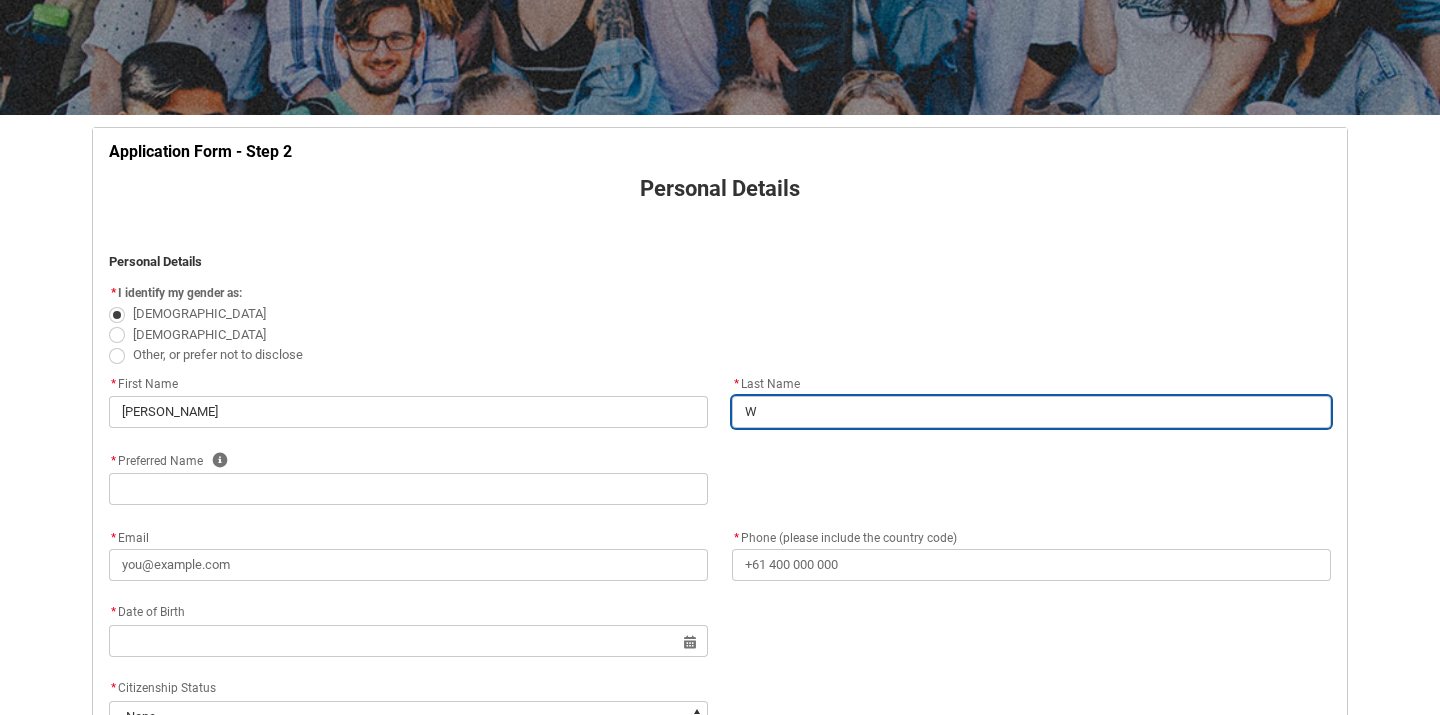 type on "Wo" 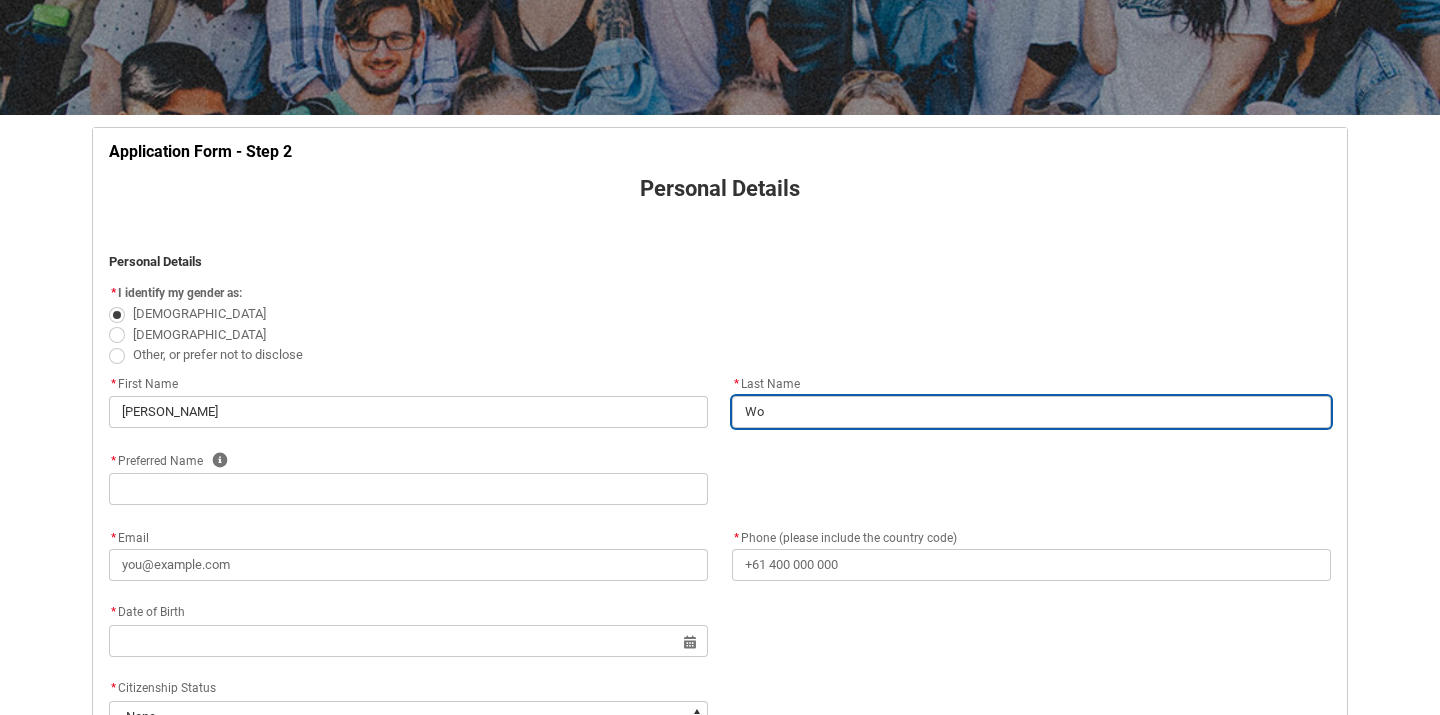 type on "Woo" 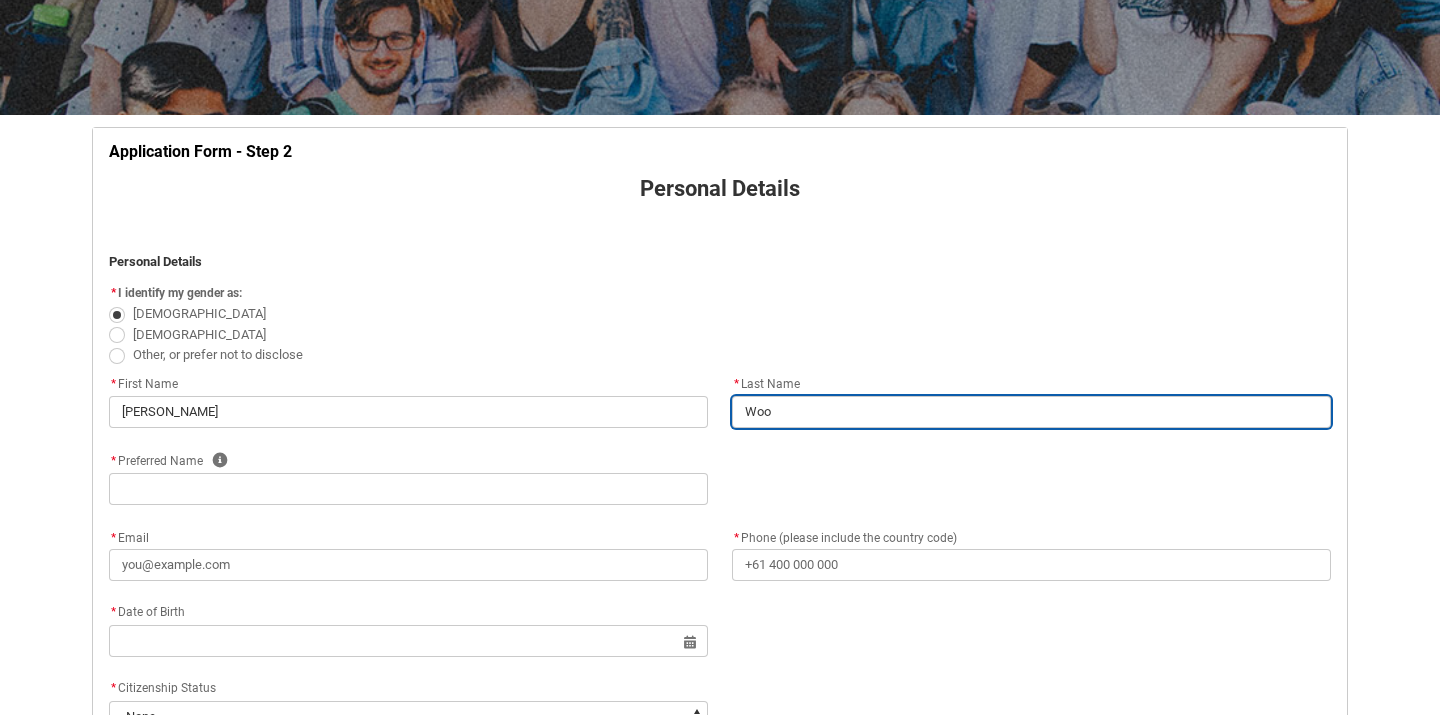 type on "Wood" 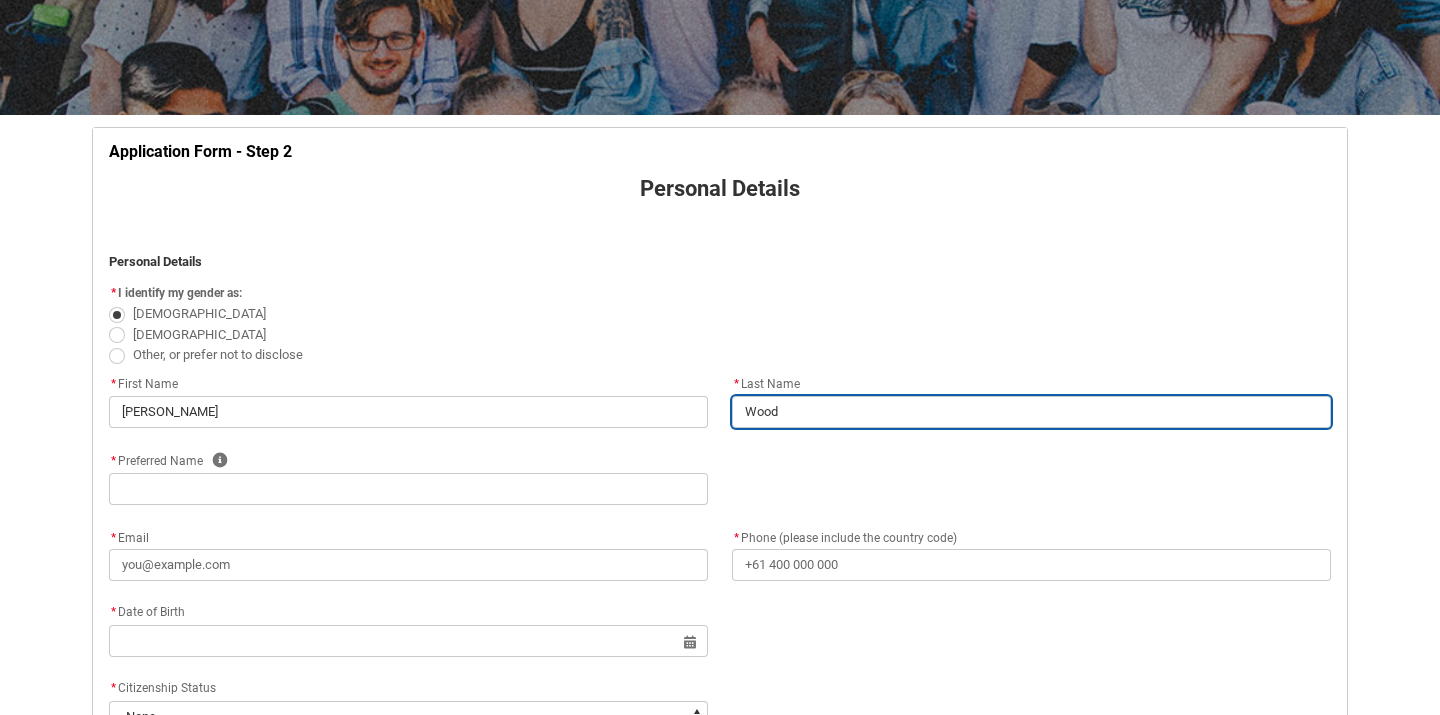 type on "Woodh" 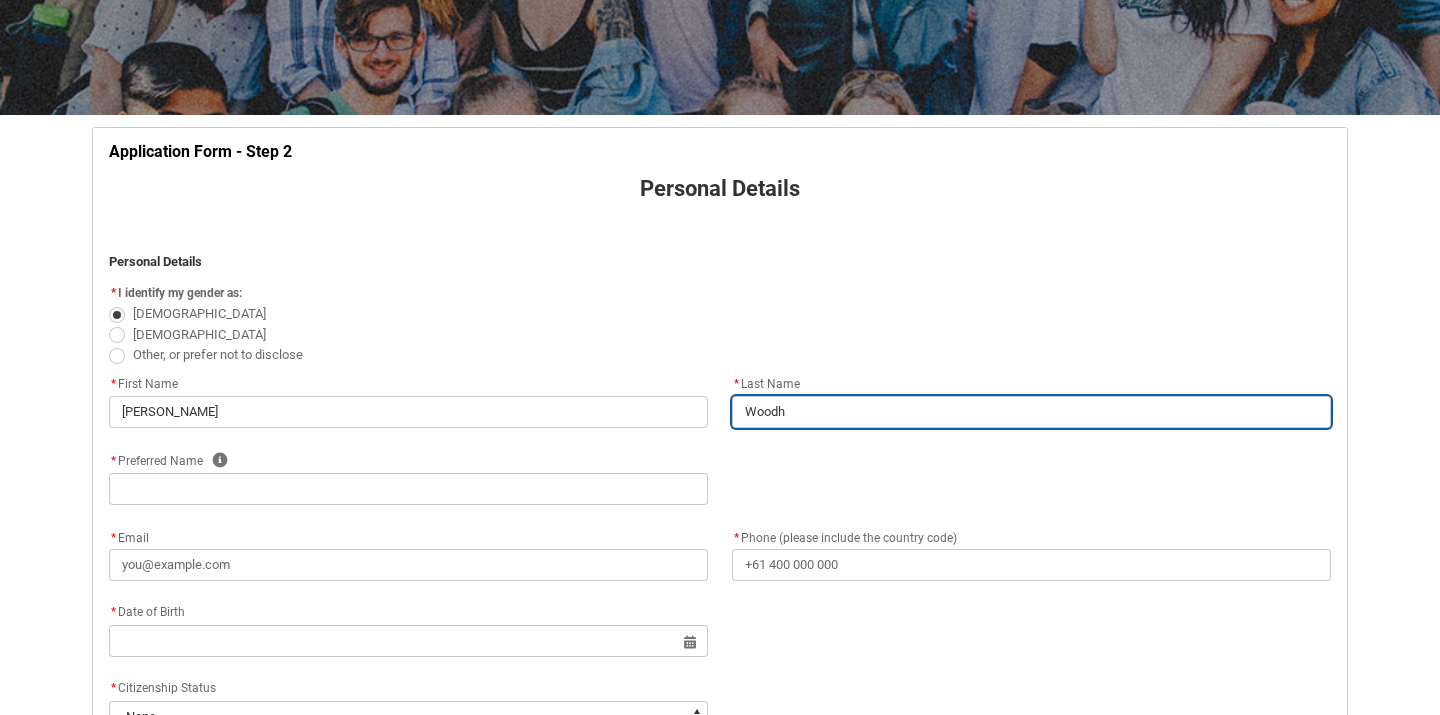 type on "Woodhi" 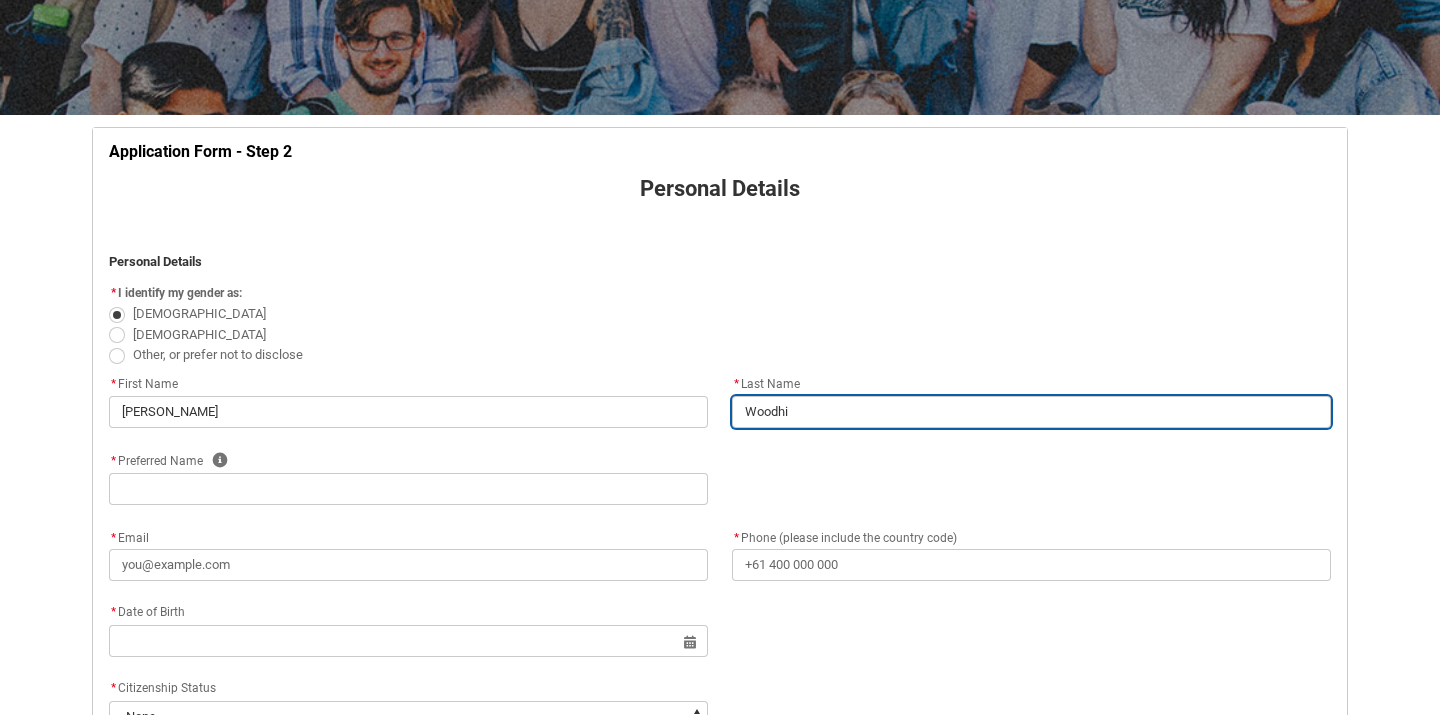 type on "Woodhil" 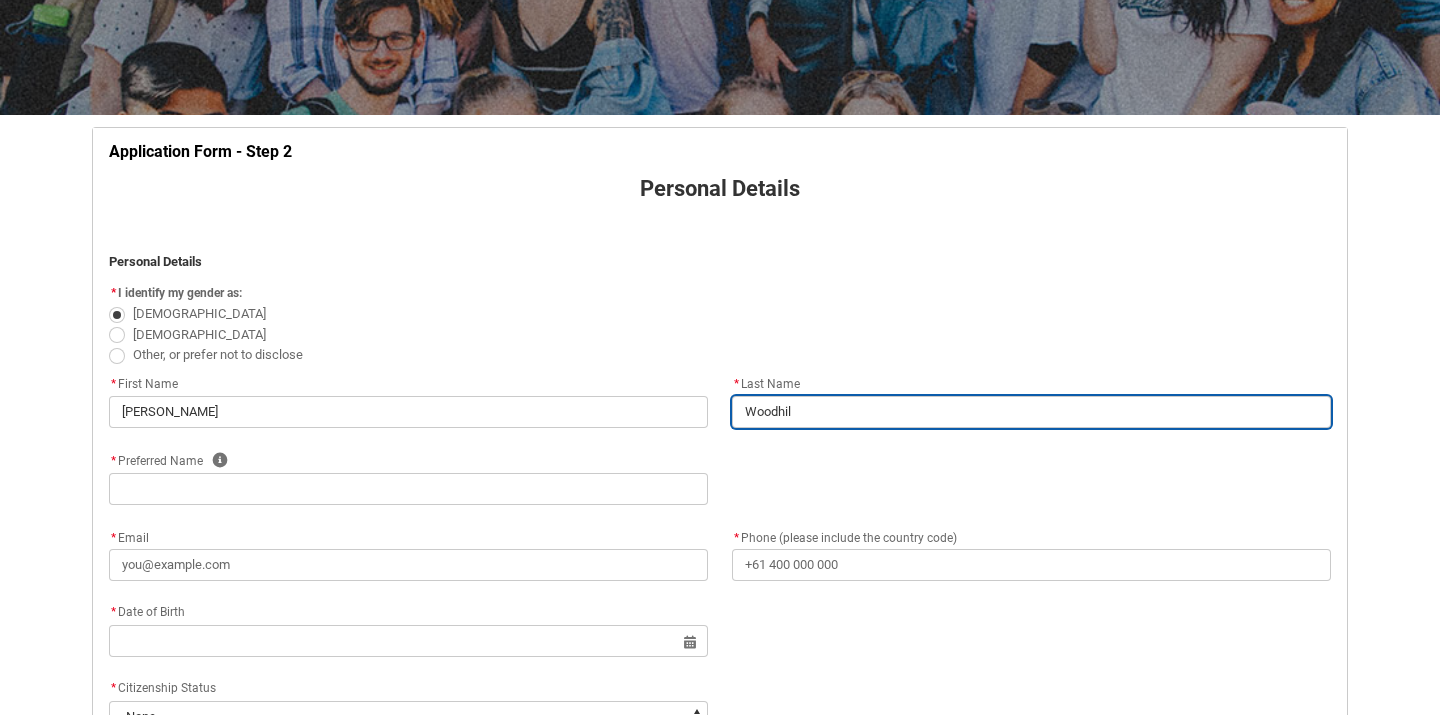 type on "Woodhill" 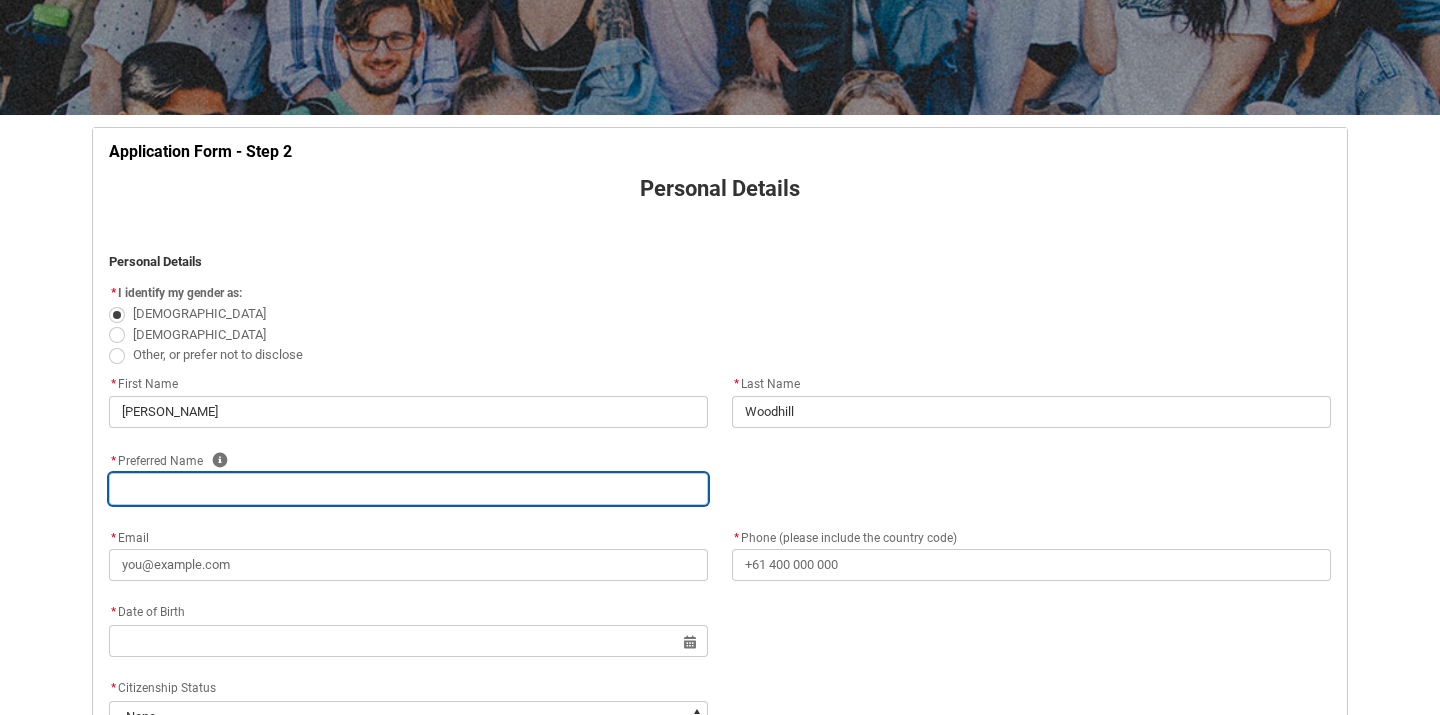 click at bounding box center [408, 489] 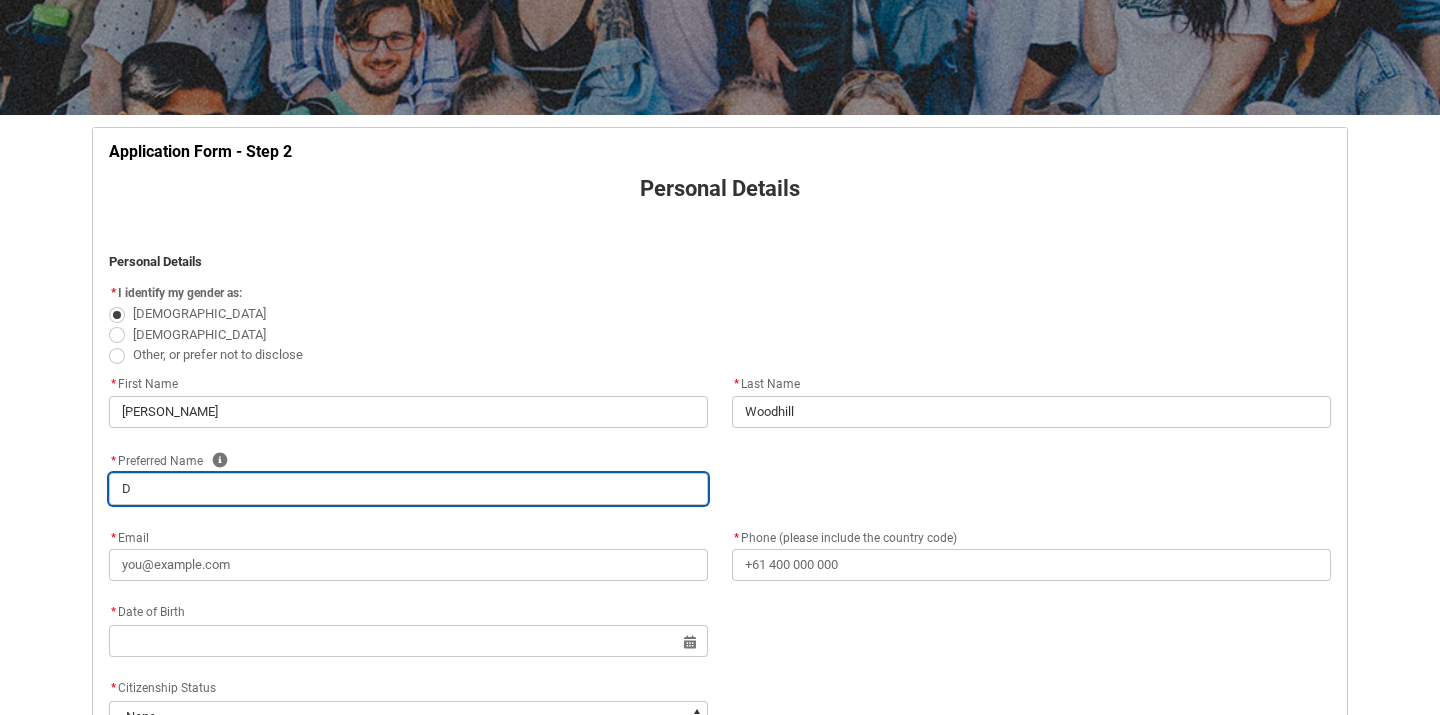 type on "Da" 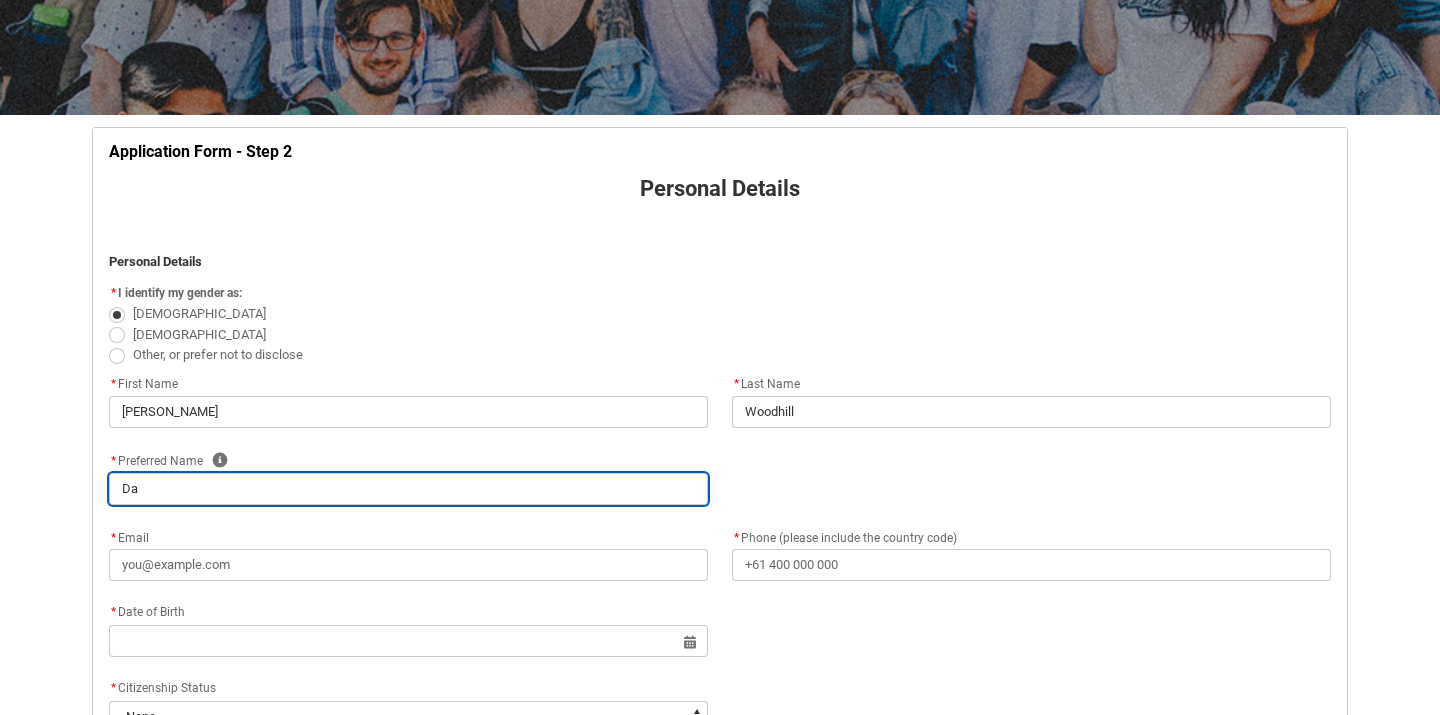 type on "Dap" 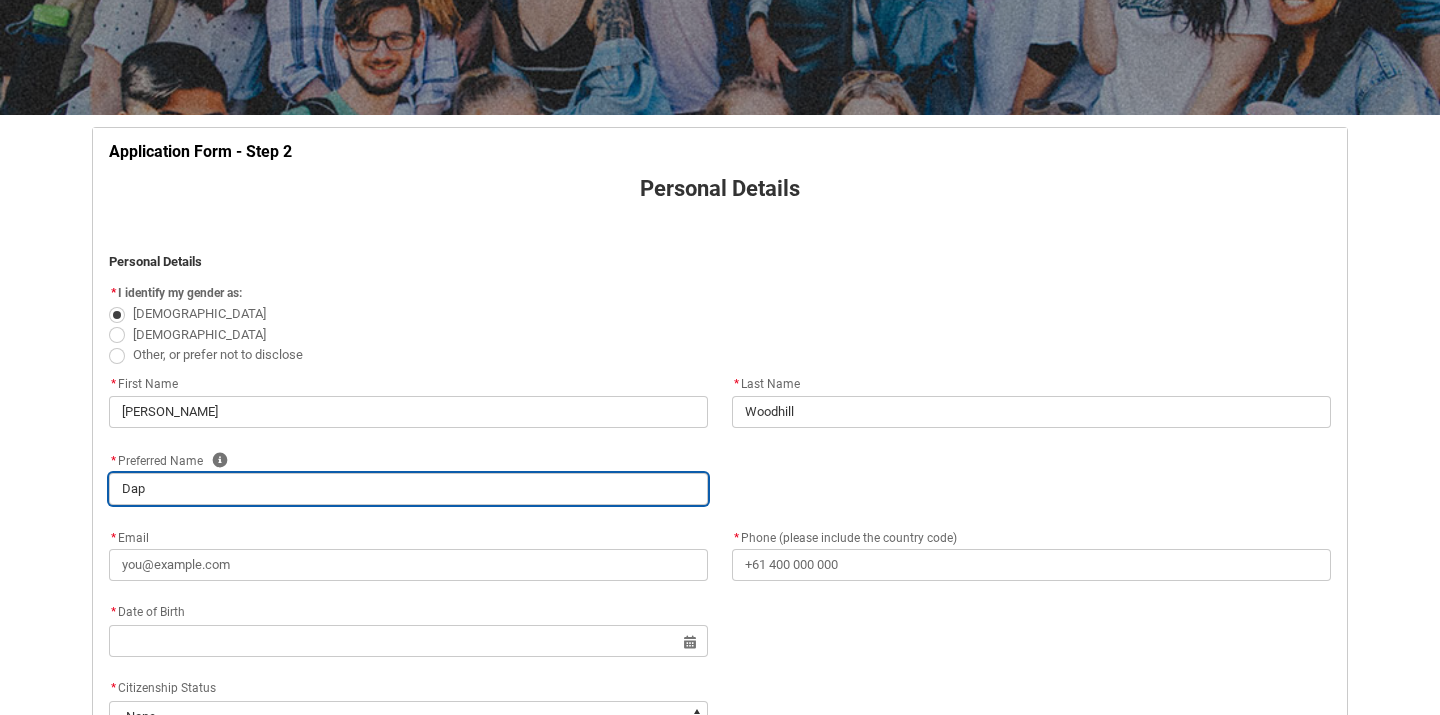 type on "Daph" 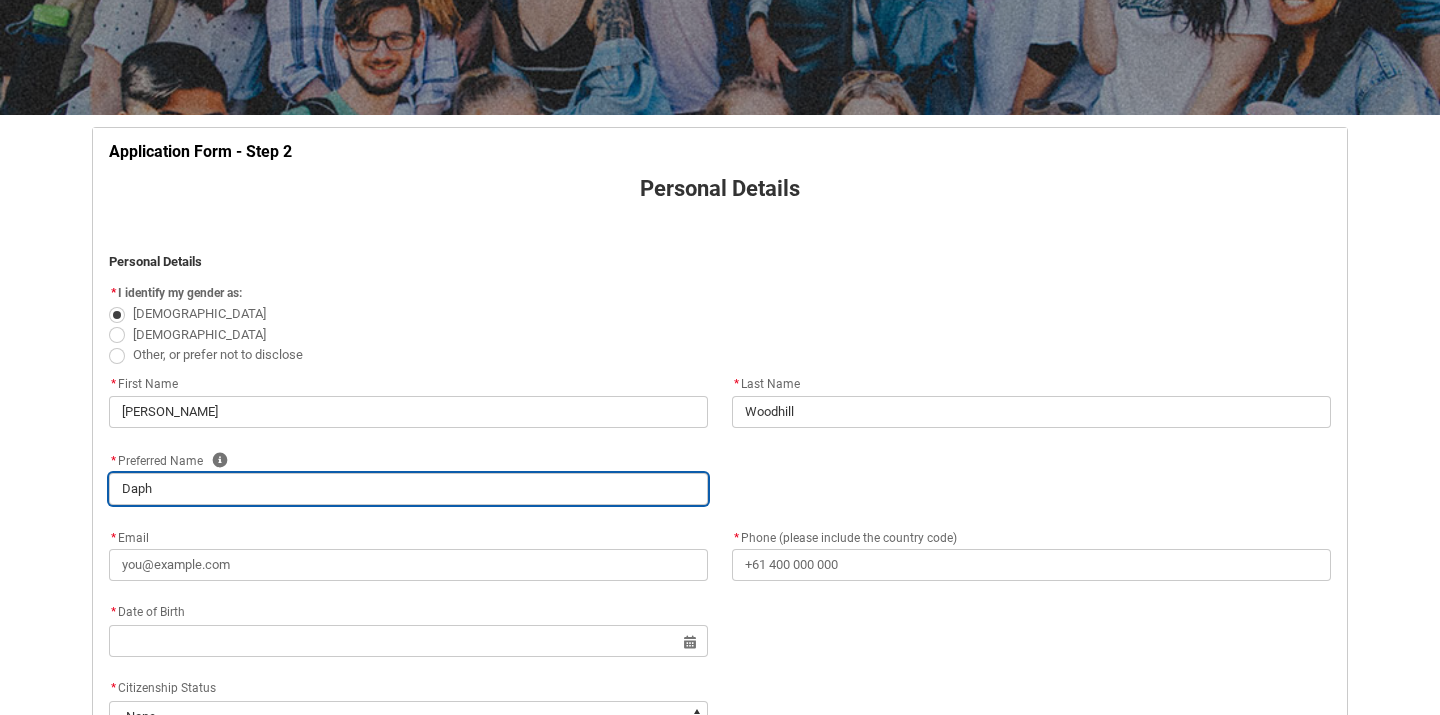 type on "Daphn" 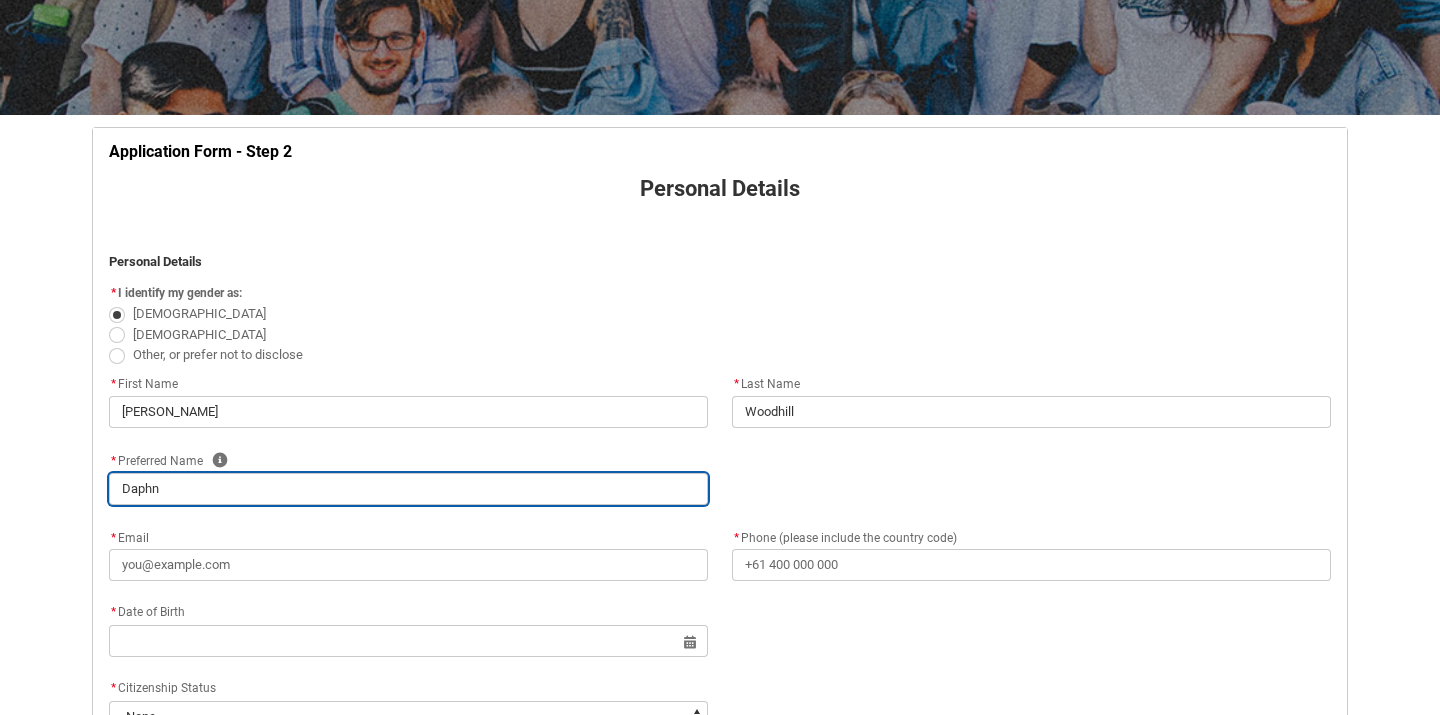 type on "[PERSON_NAME]" 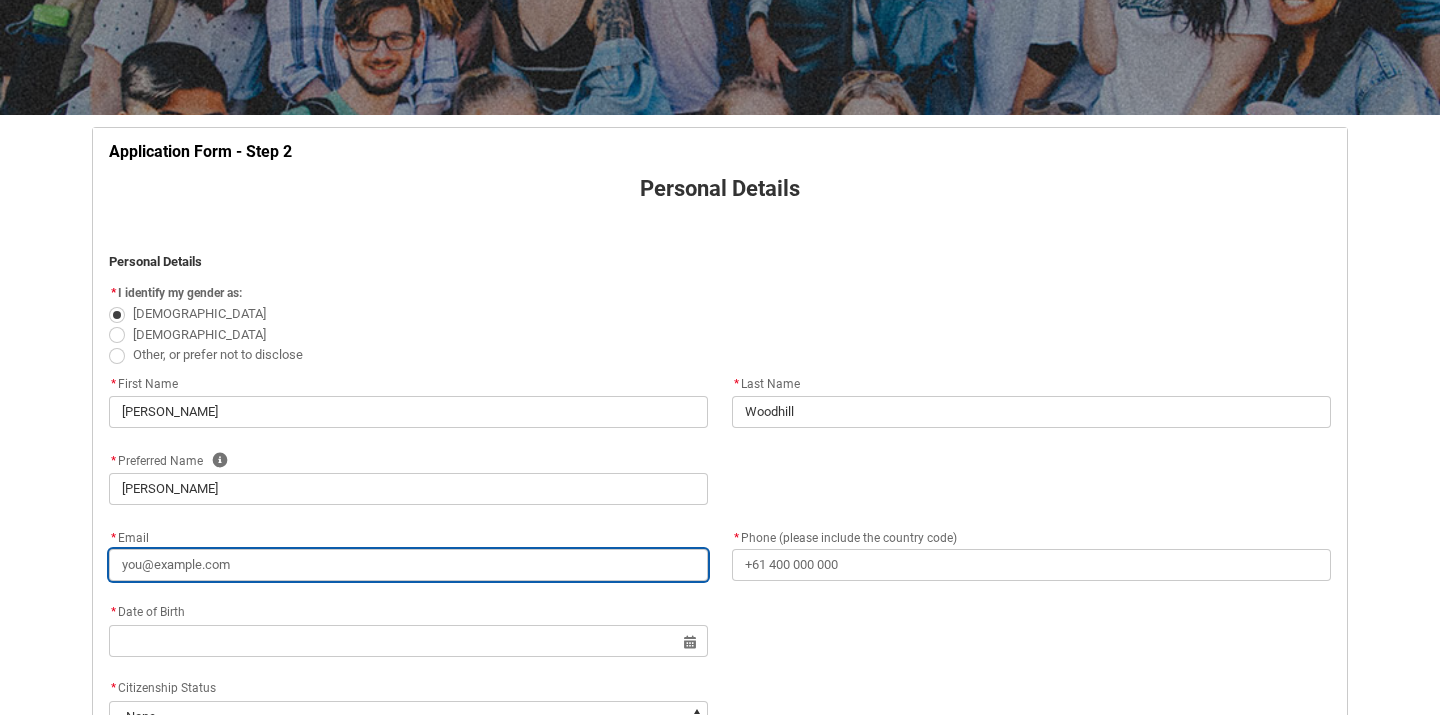 click on "* Email" at bounding box center [408, 565] 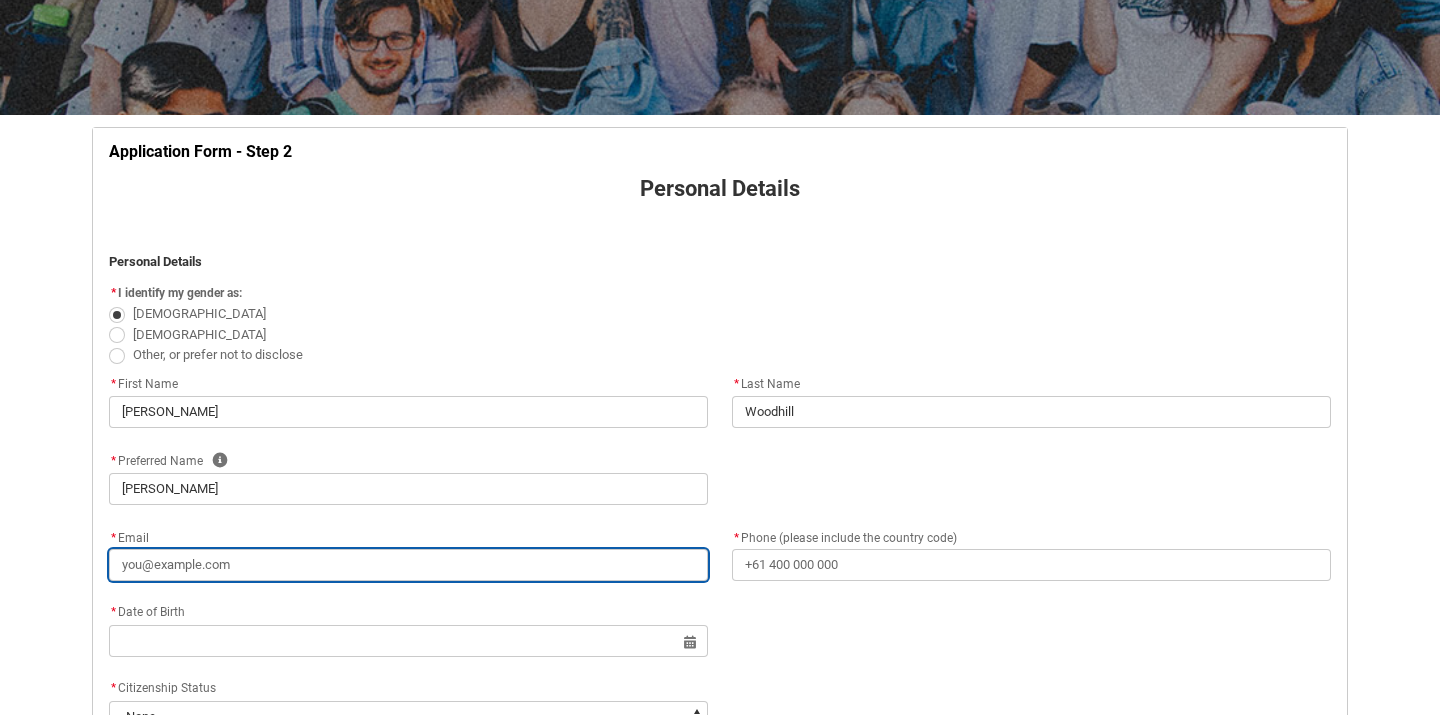 type on "[EMAIL_ADDRESS][DOMAIN_NAME]" 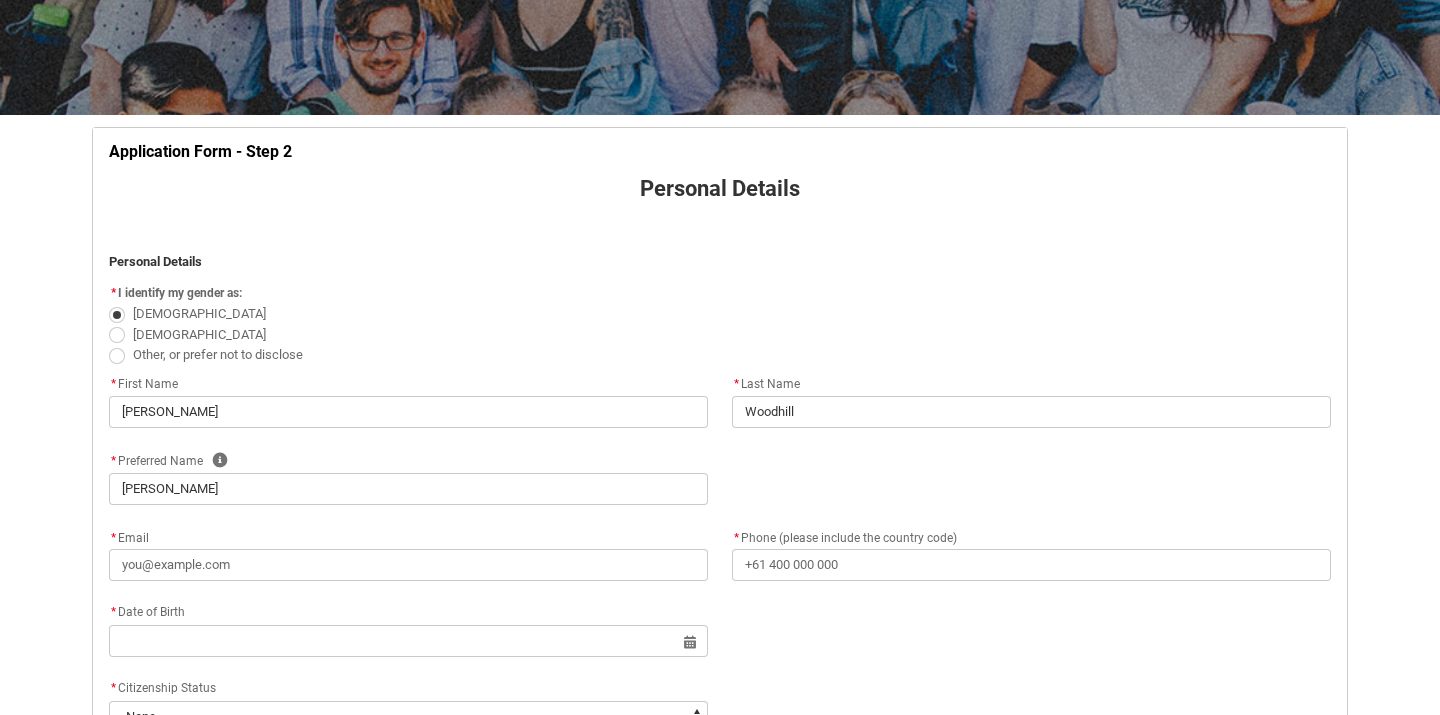 type on "[PHONE_NUMBER]" 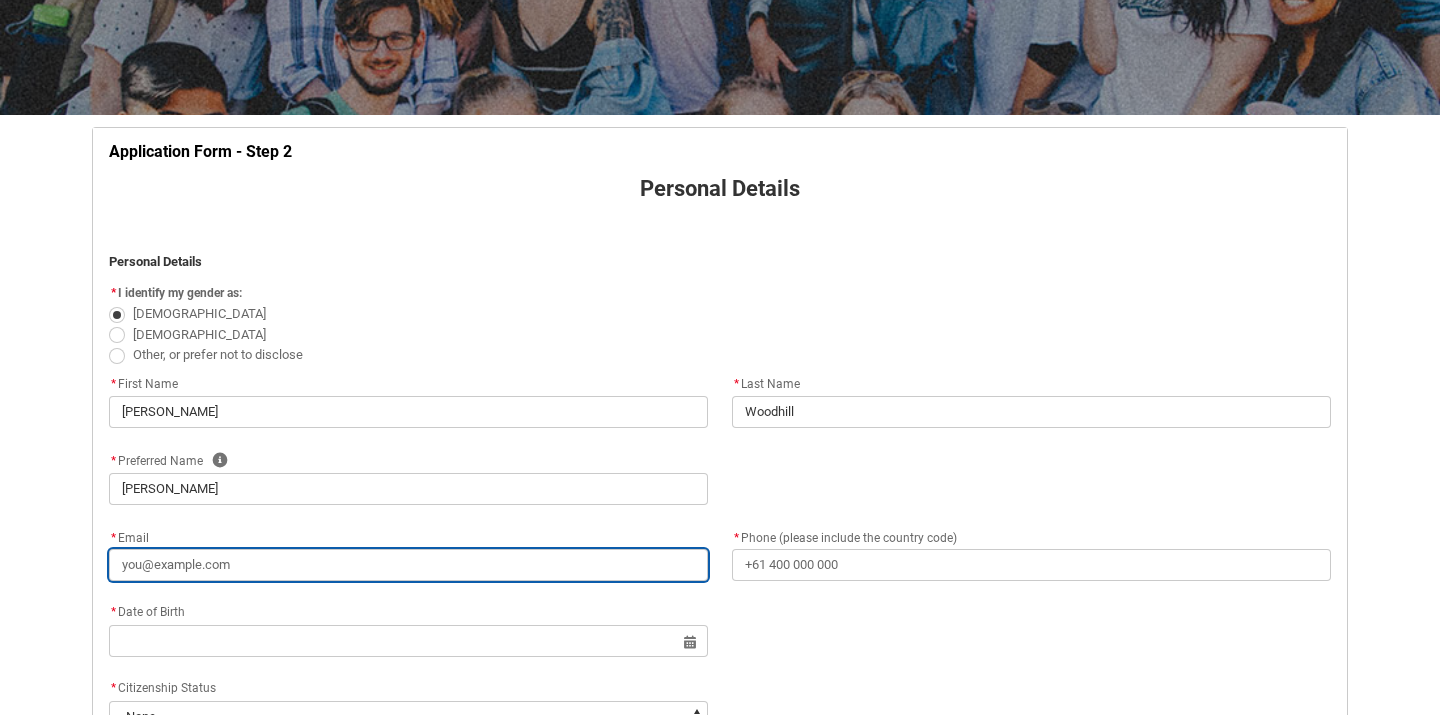 type on "[EMAIL_ADDRESS][DOMAIN_NAME]" 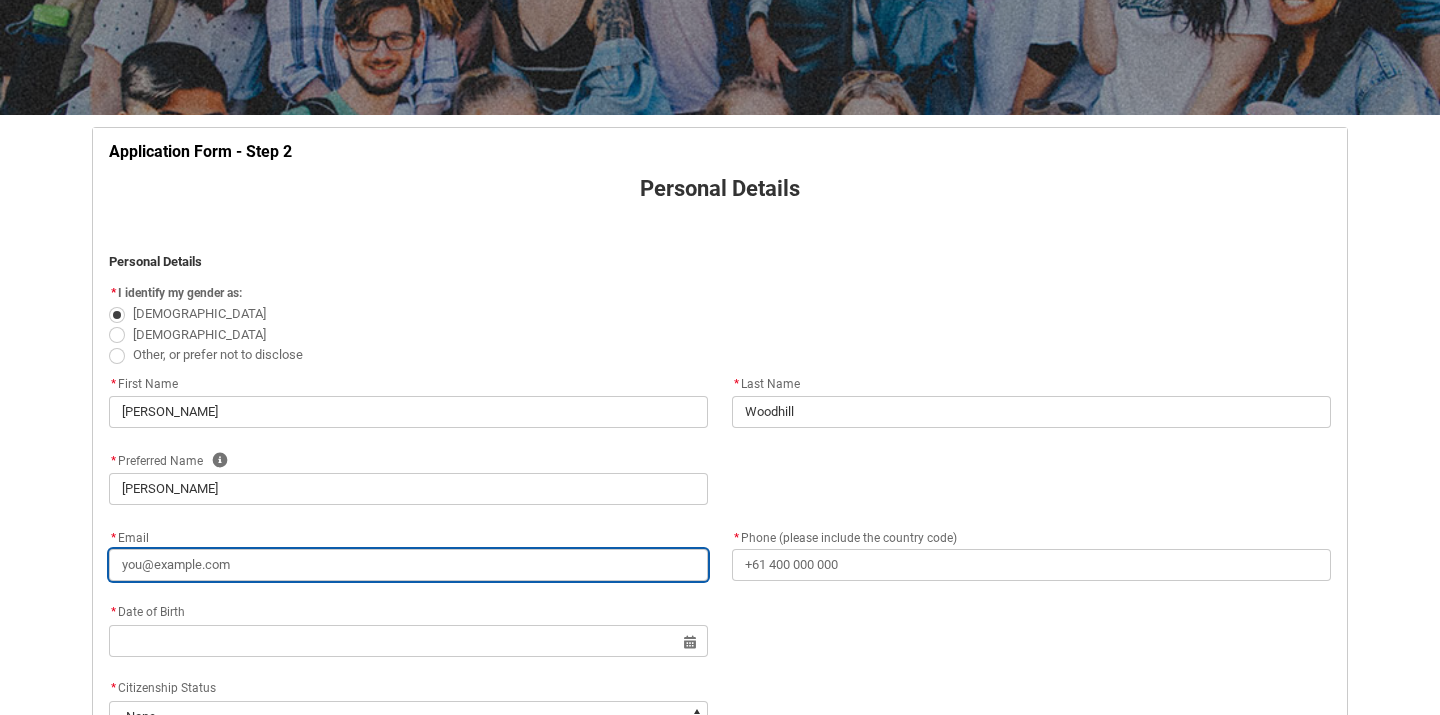 type on "[PHONE_NUMBER]" 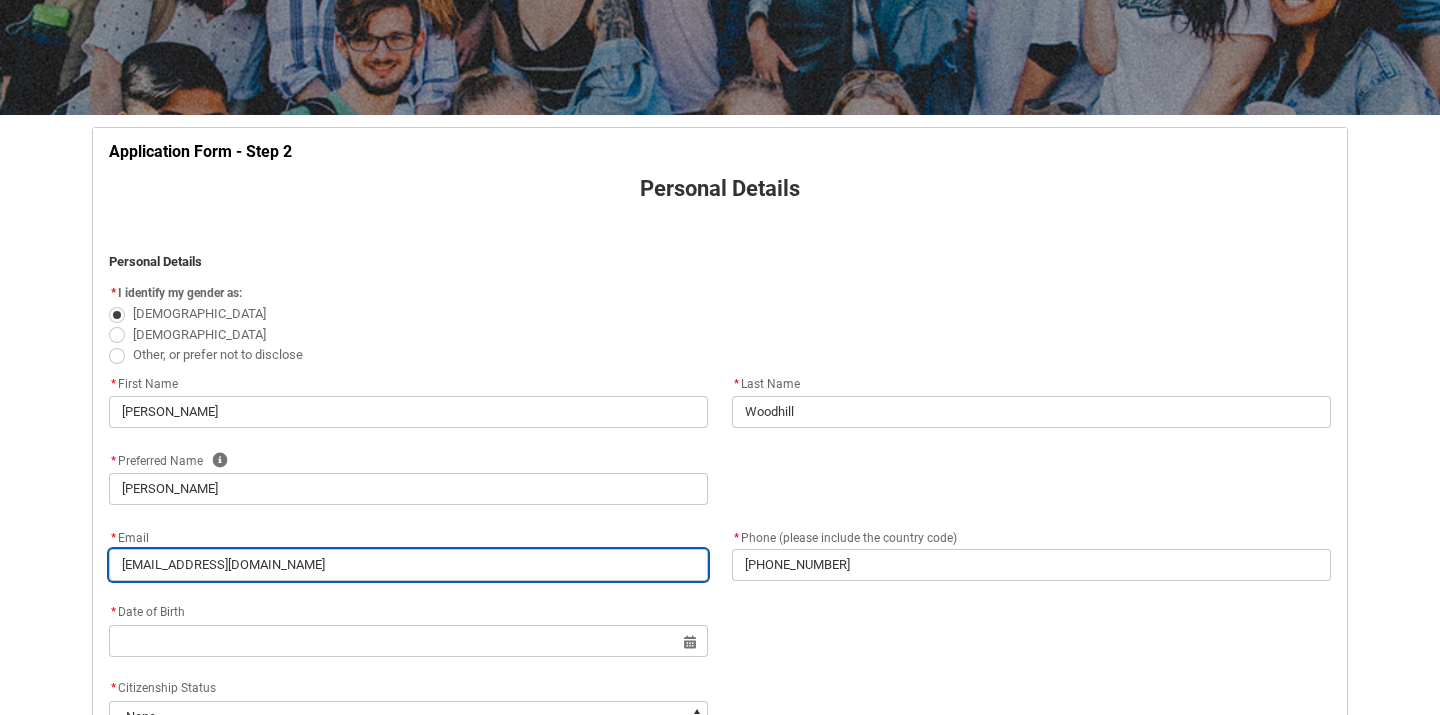 scroll, scrollTop: 390, scrollLeft: 0, axis: vertical 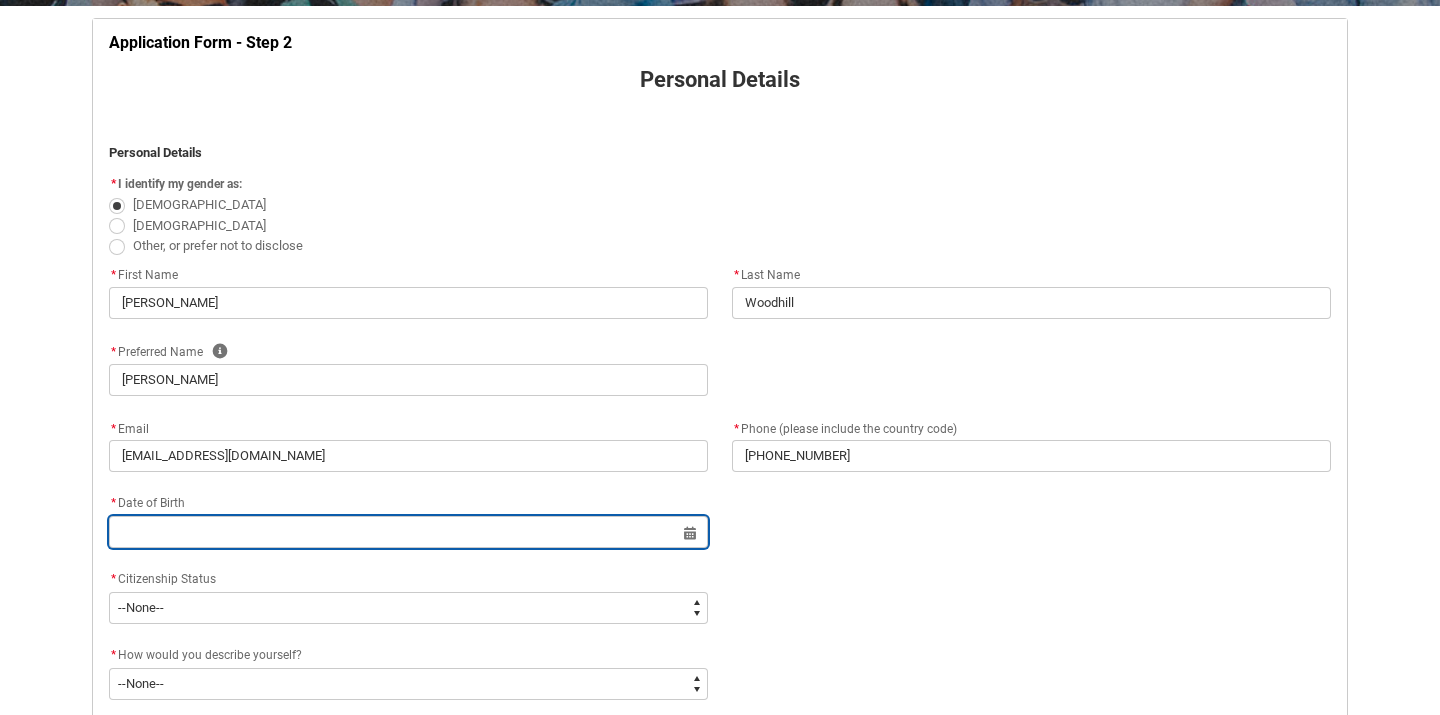 click at bounding box center (408, 532) 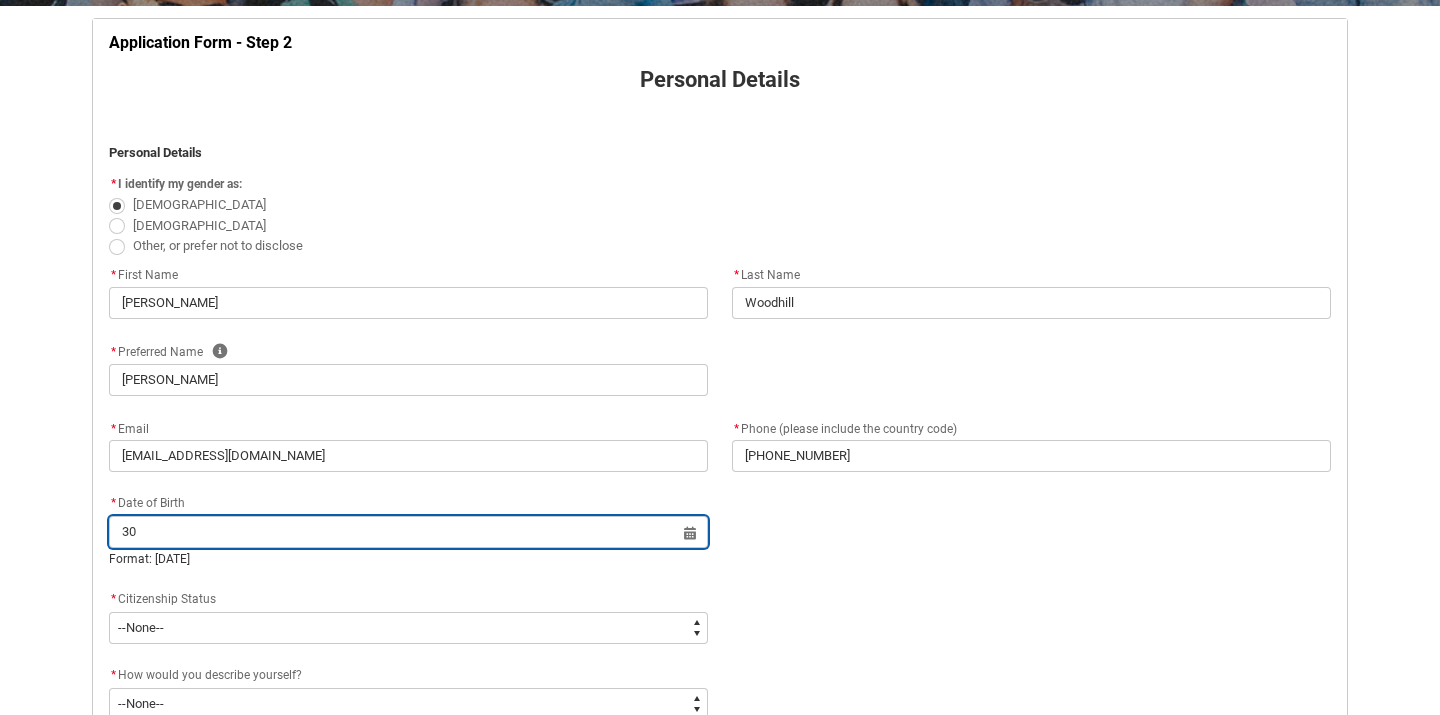 type on "3" 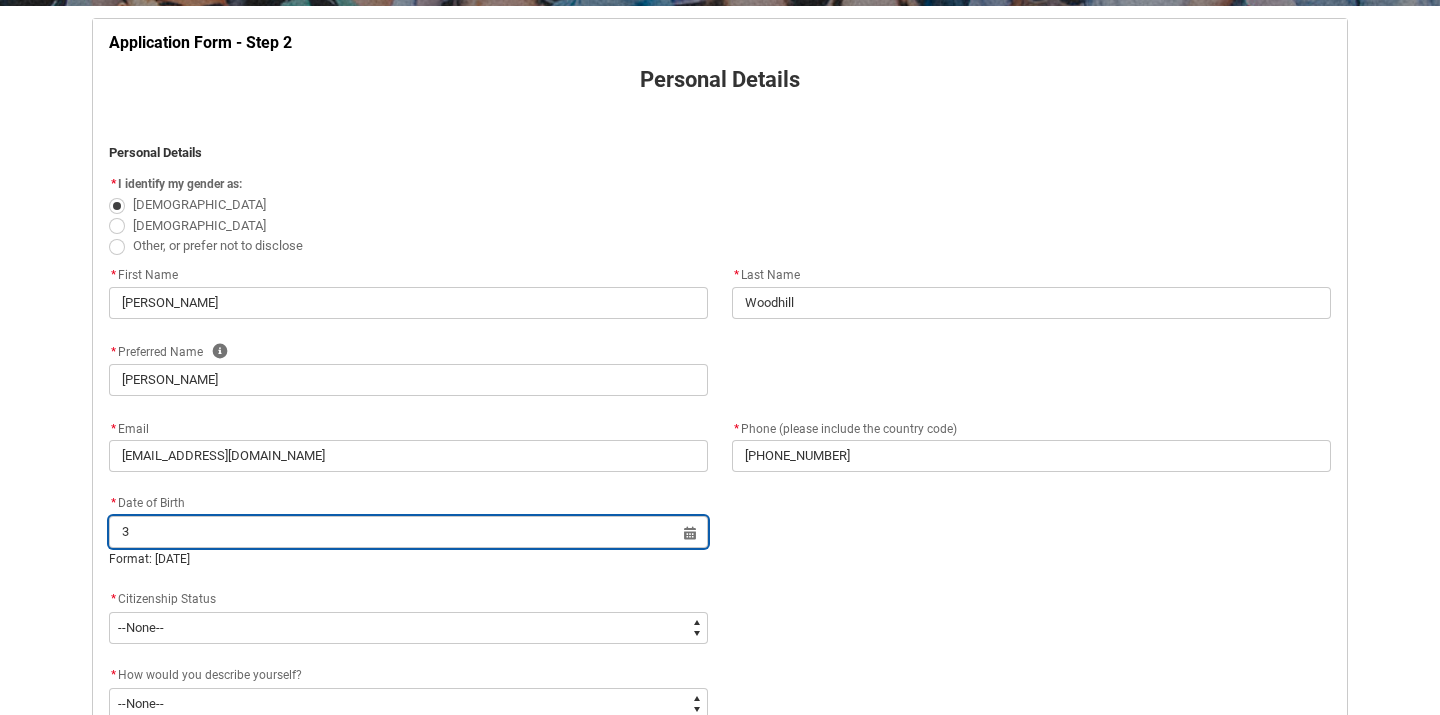 type 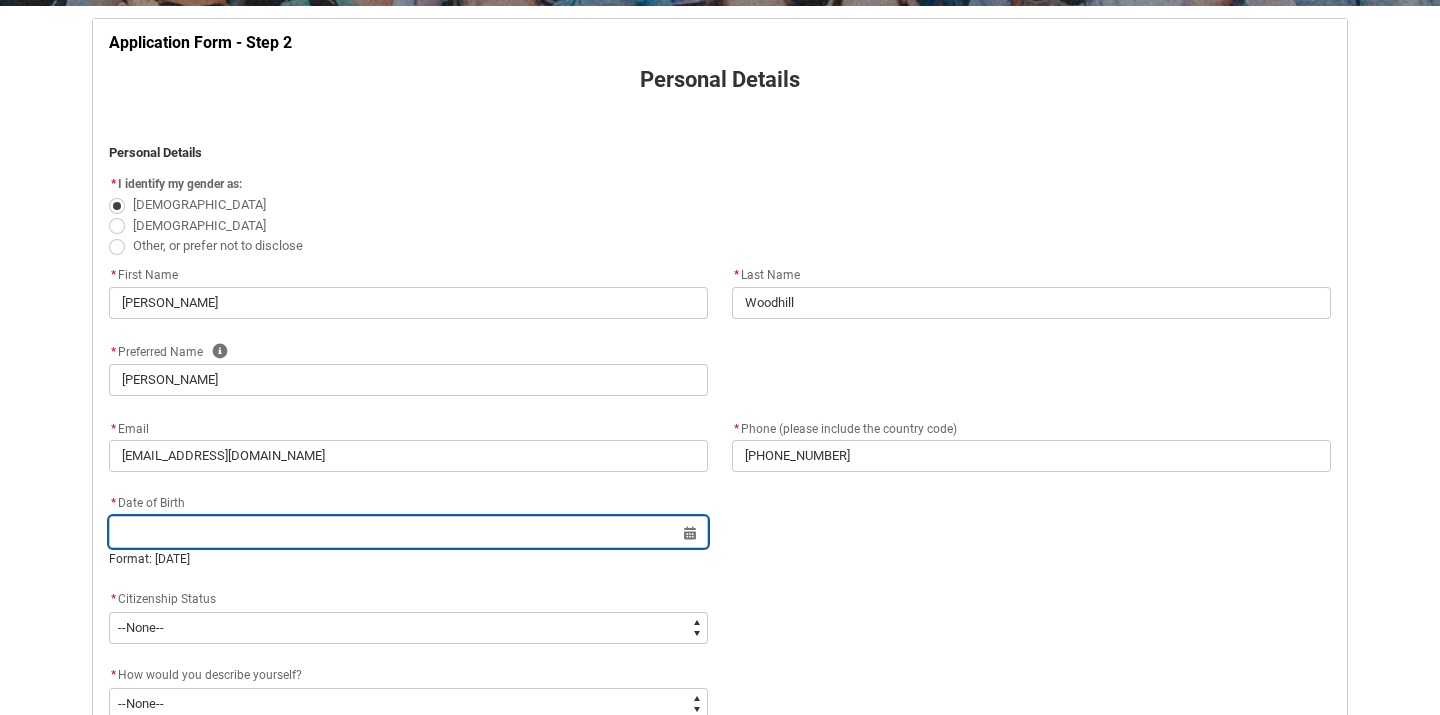 click at bounding box center (408, 532) 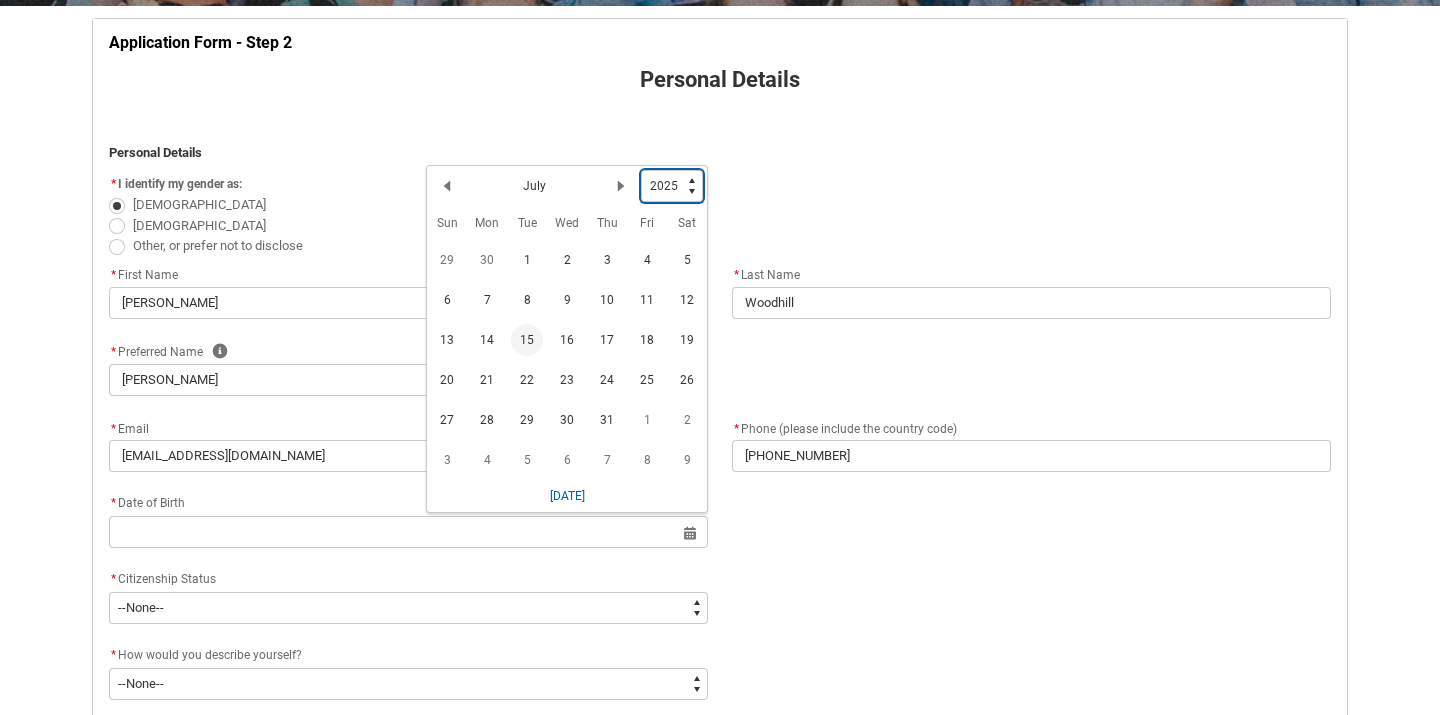 click on "1925 1926 1927 1928 1929 1930 1931 1932 1933 1934 1935 1936 1937 1938 1939 1940 1941 1942 1943 1944 1945 1946 1947 1948 1949 1950 1951 1952 1953 1954 1955 1956 1957 1958 1959 1960 1961 1962 1963 1964 1965 1966 1967 1968 1969 1970 1971 1972 1973 1974 1975 1976 1977 1978 1979 1980 1981 1982 1983 1984 1985 1986 1987 1988 1989 1990 1991 1992 1993 1994 1995 1996 1997 1998 1999 2000 2001 2002 2003 2004 2005 2006 2007 2008 2009 2010 2011 2012 2013 2014 2015 2016 2017 2018 2019 2020 2021 2022 2023 2024 2025 2026 2027 2028 2029 2030 2031 2032 2033 2034 2035 2036 2037 2038 2039 2040 2041 2042 2043 2044 2045 2046 2047 2048 2049 2050 2051 2052 2053 2054 2055 2056 2057 2058 2059 2060 2061 2062 2063 2064 2065 2066 2067 2068 2069 2070 2071 2072 2073 2074 2075 2076 2077 2078 2079 2080 2081 2082 2083 2084 2085 2086 2087 2088 2089 2090 2091 2092 2093 2094 2095 2096 2097 2098 2099 2100 2101 2102 2103 2104 2105 2106 2107 2108 2109 2110 2111 2112 2113 2114 2115 2116 2117 2118 2119 2120 2121 2122 2123 2124 2125" at bounding box center (672, 186) 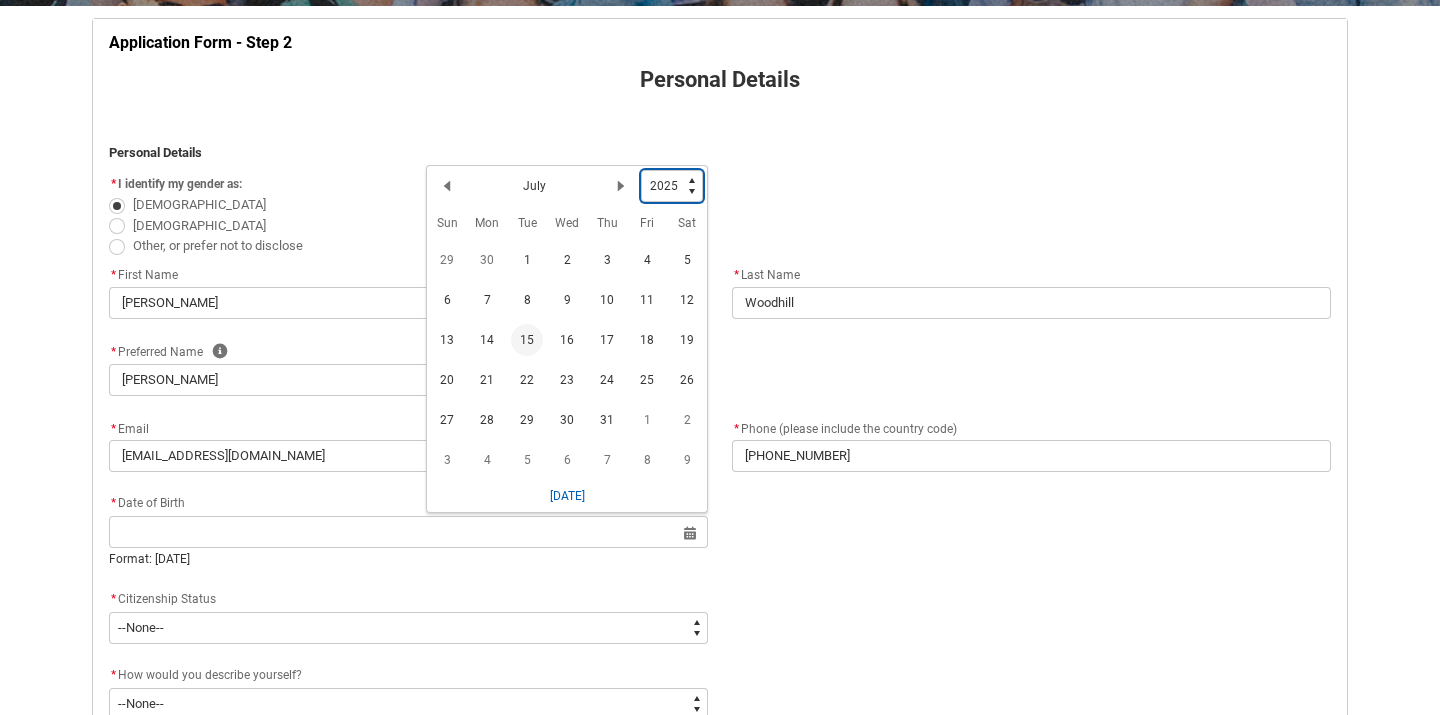 type on "1998" 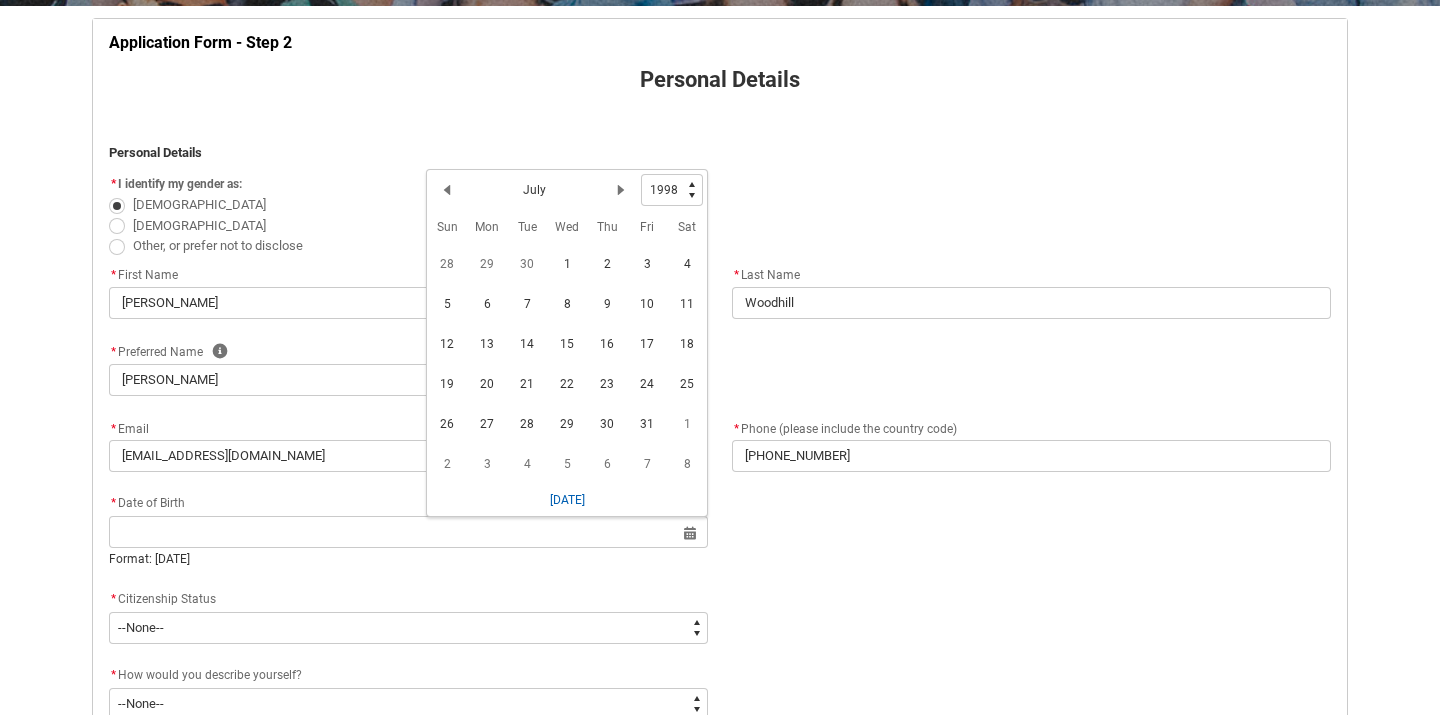 click on "Previous Month July Next Month" 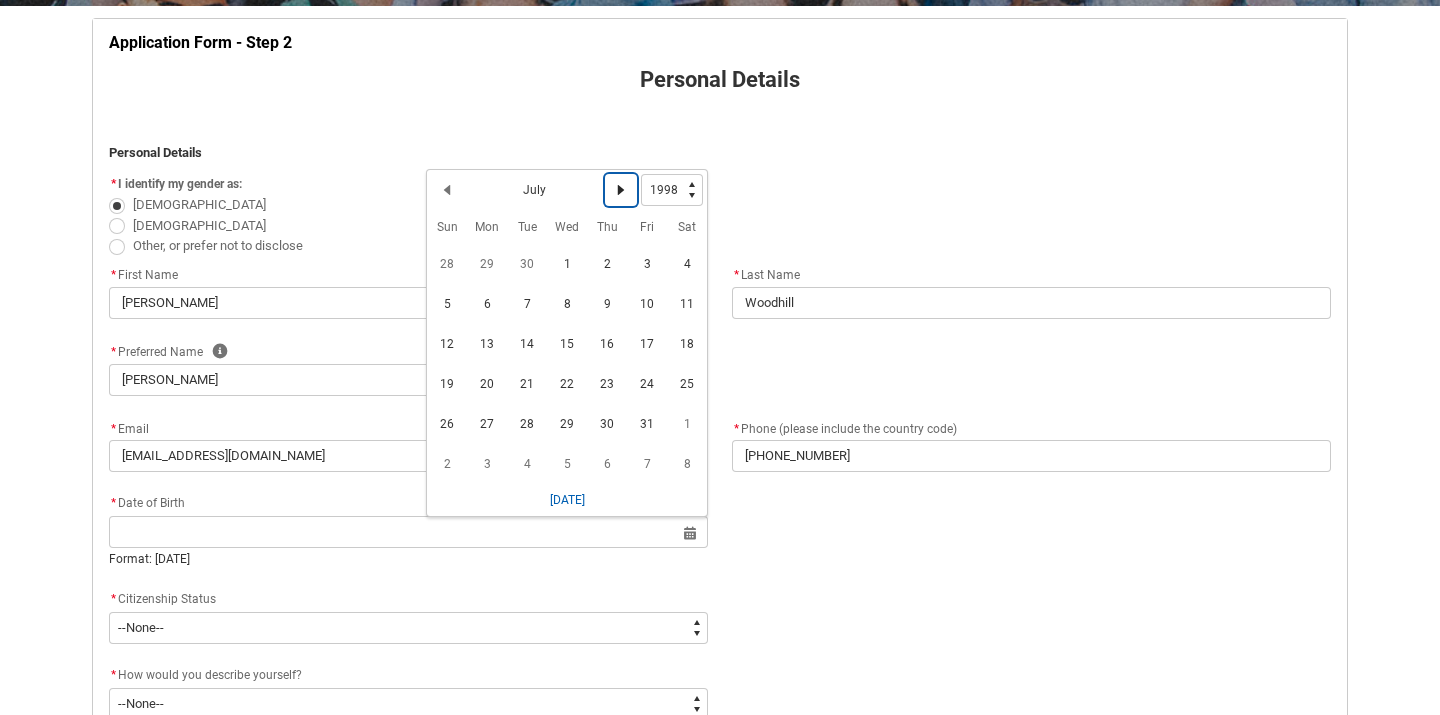 click 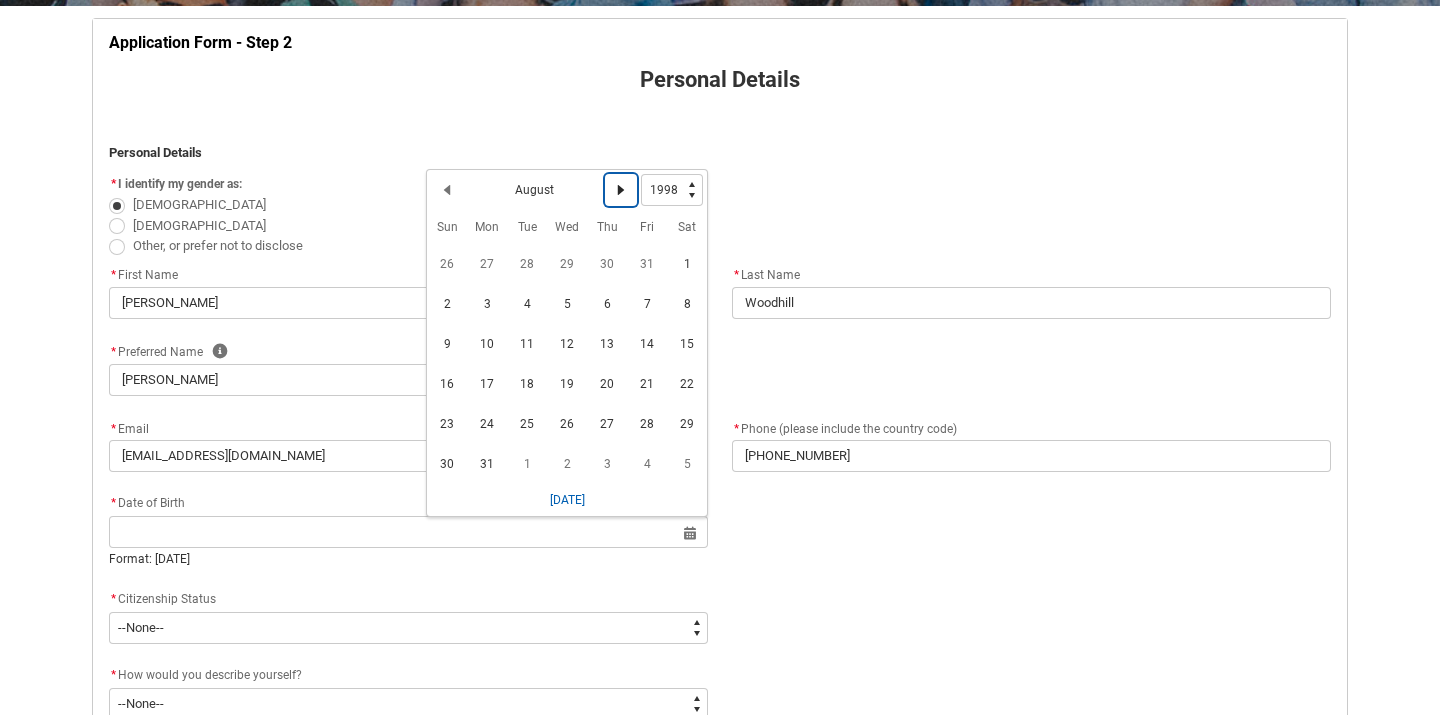 click 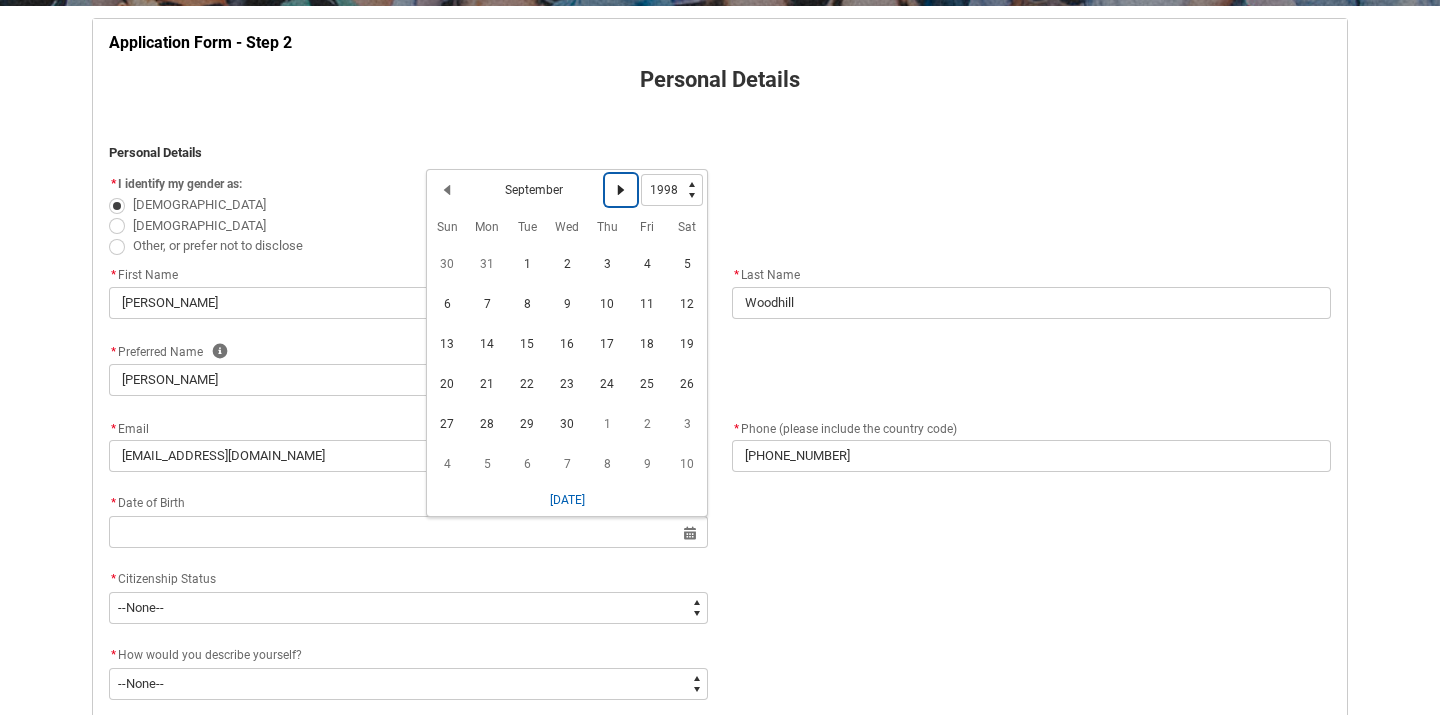 click 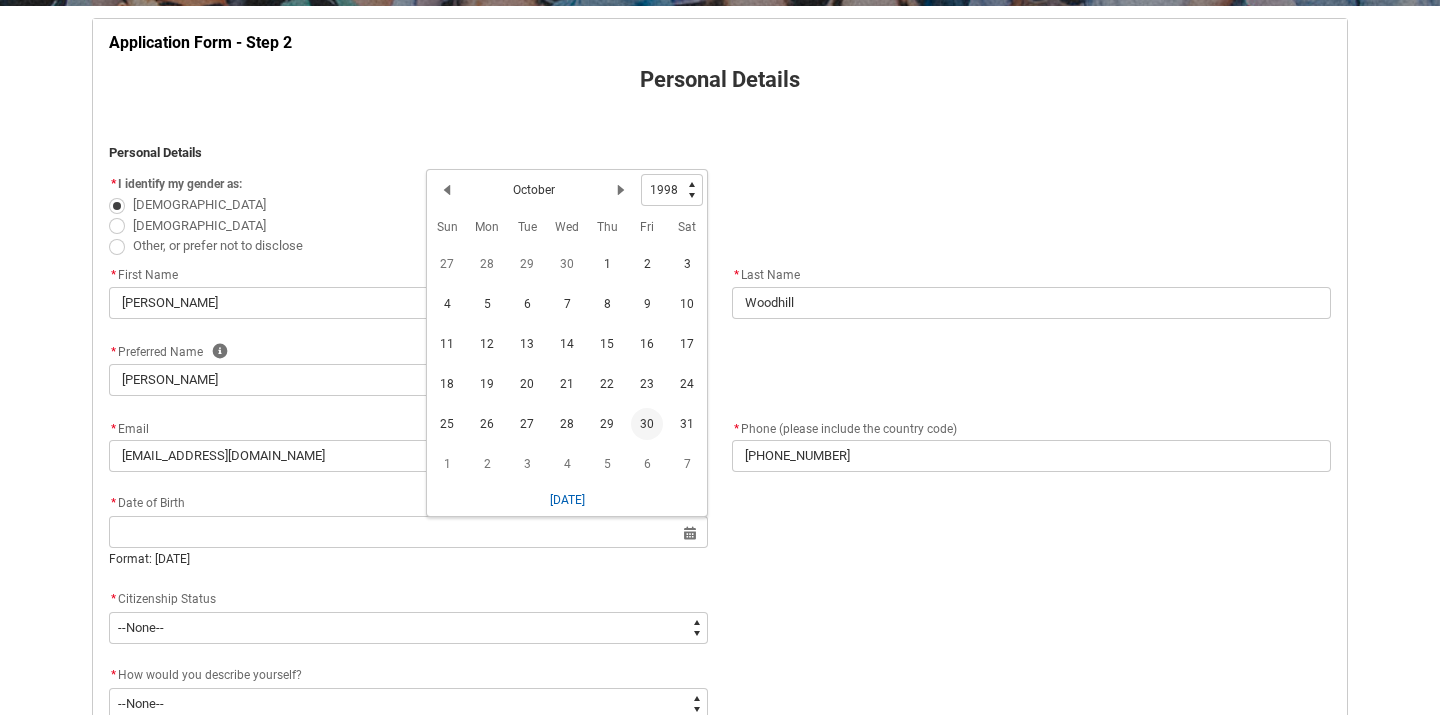 click on "30" 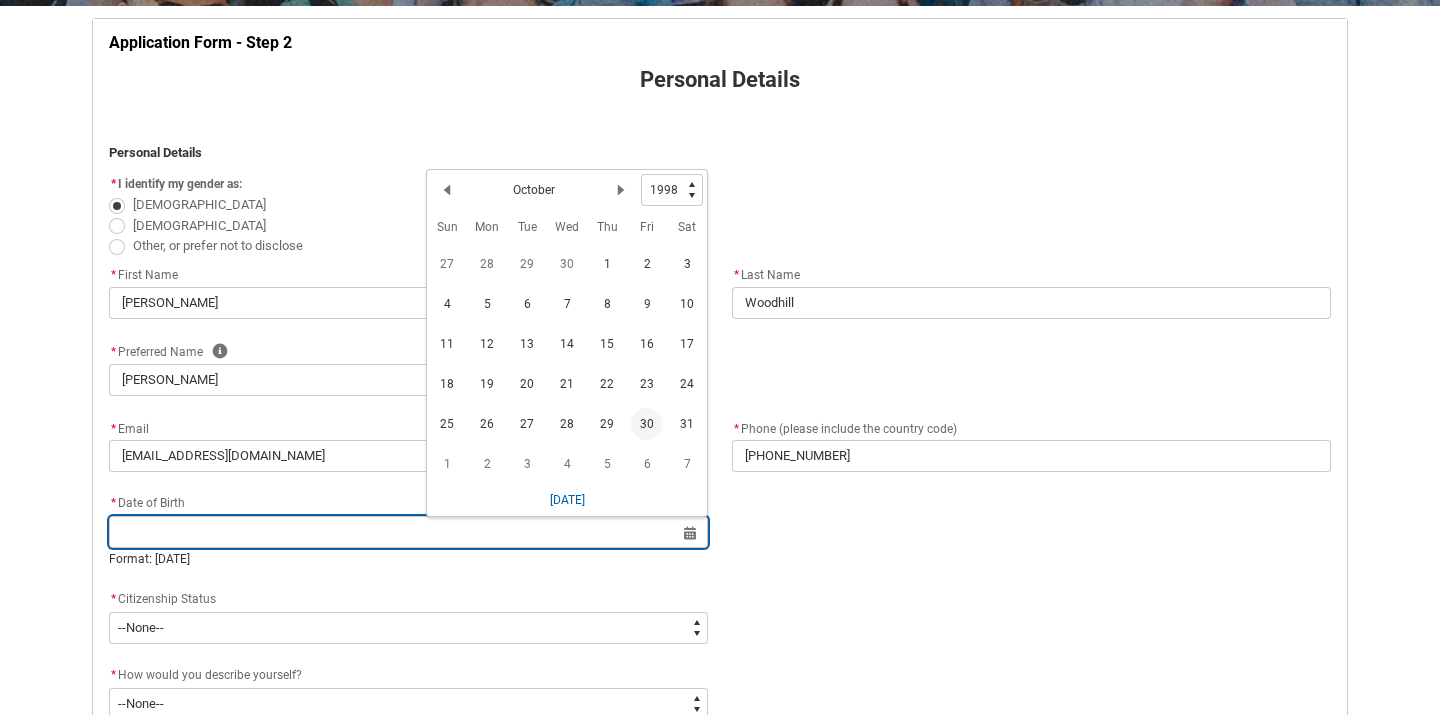 type on "[DATE]" 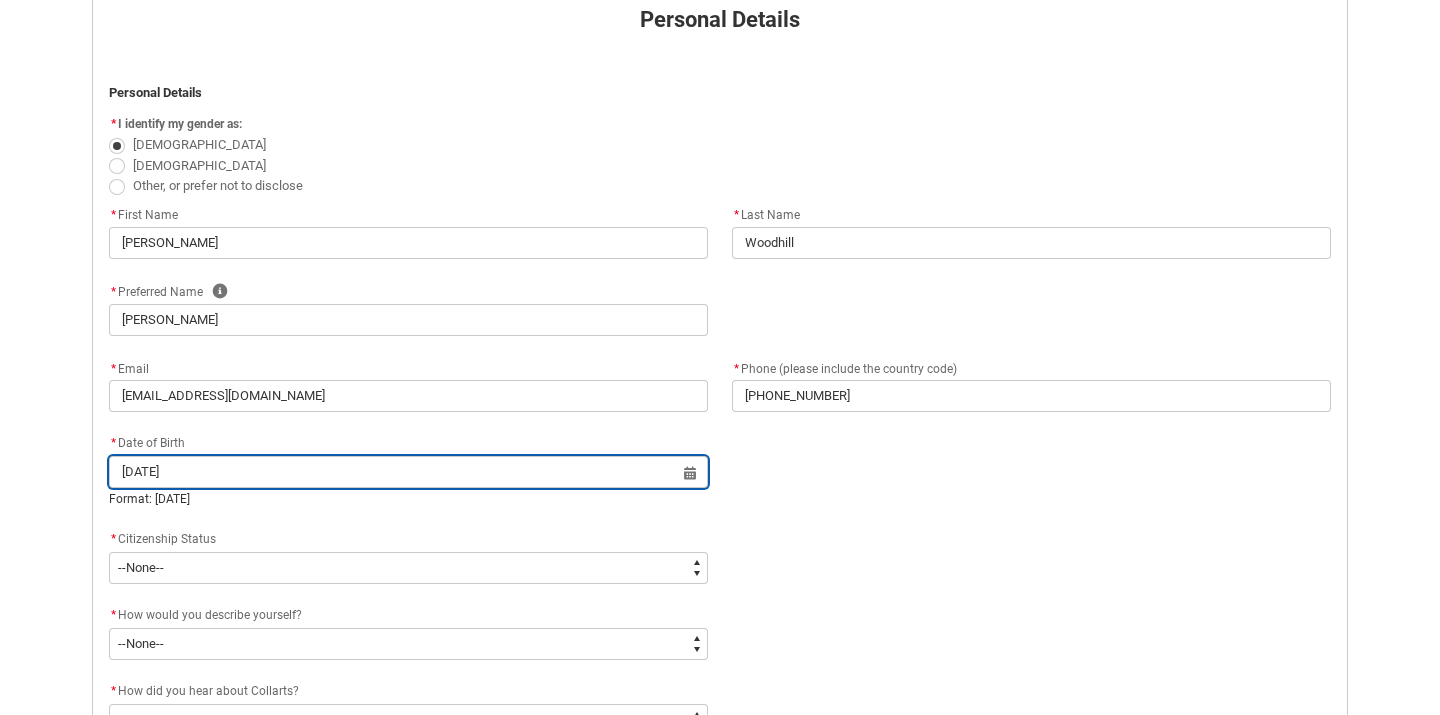 scroll, scrollTop: 452, scrollLeft: 0, axis: vertical 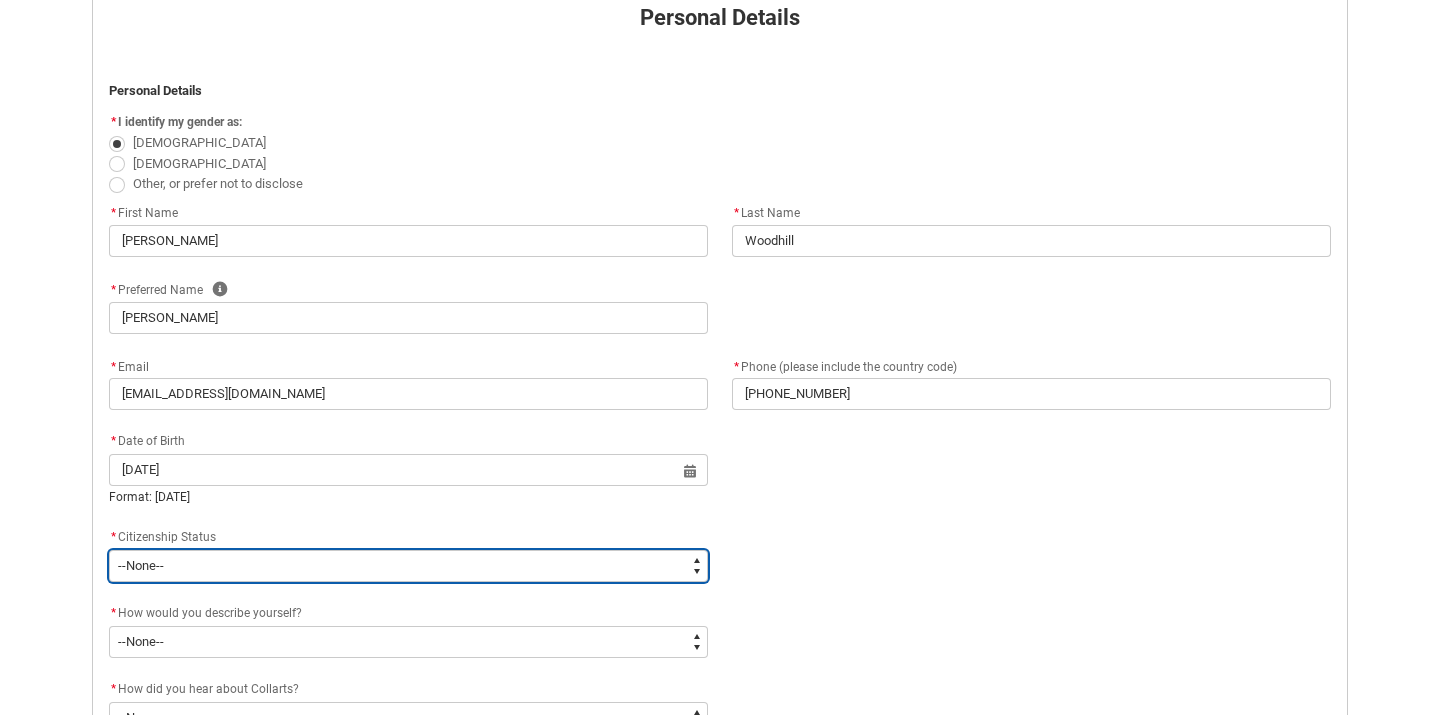 click on "--None-- [DEMOGRAPHIC_DATA] Humanitarian Visa [DEMOGRAPHIC_DATA] citizen Other [DEMOGRAPHIC_DATA] Visa Student Visa" at bounding box center [408, 566] 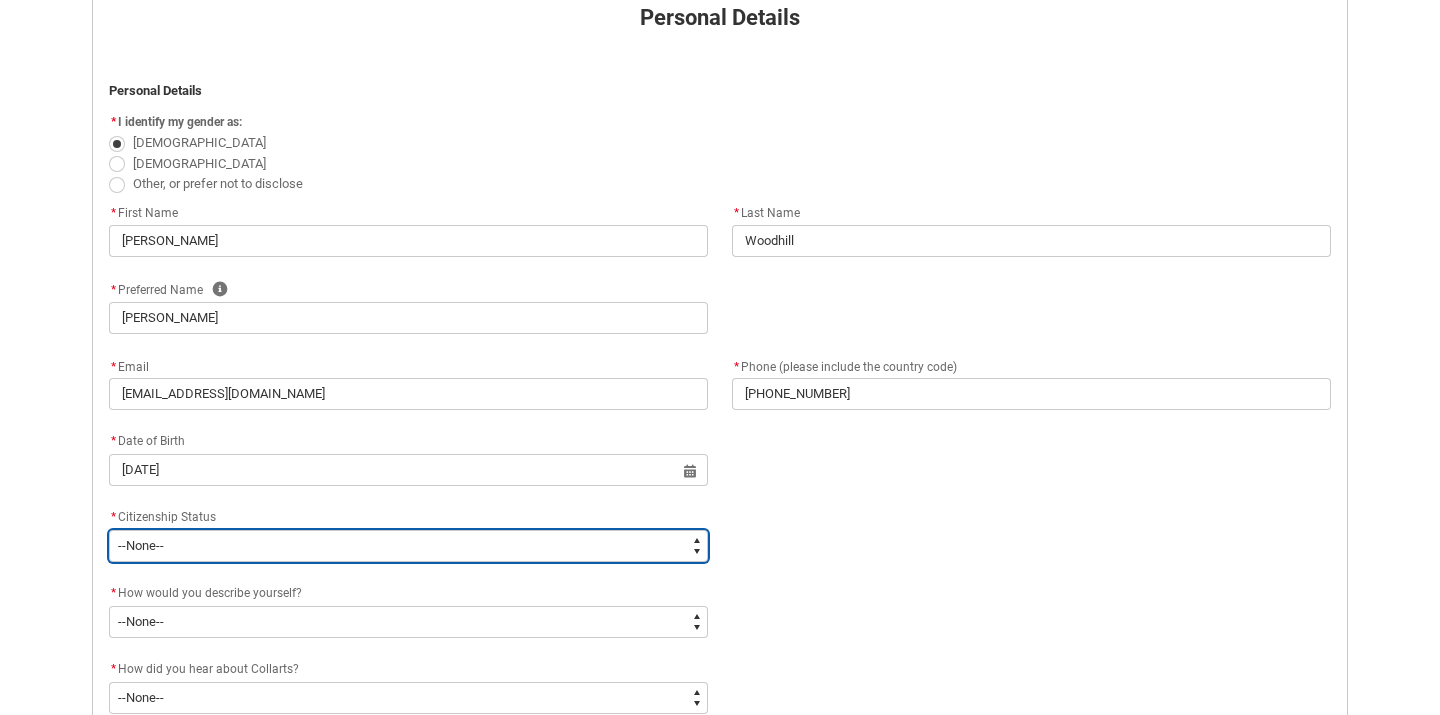 type on "Citizenship.1" 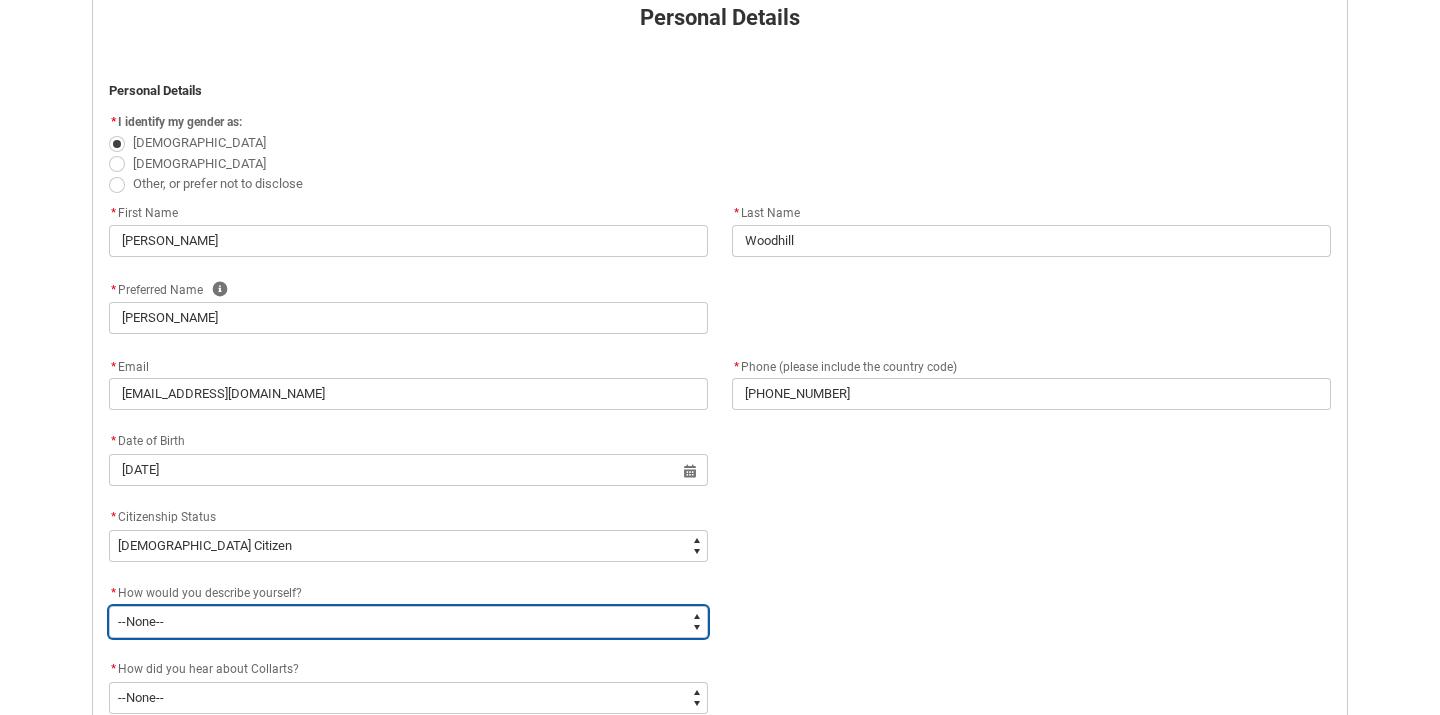click on "--None-- I'm currently in Year 12 and planning what I'll do after school I've completed Year 12 I took some time off after high school and want to return to study I'm looking to transfer from another college/university I'm looking for a career change I'm already in the industry/have a qualification and am looking to extend my skills" at bounding box center [408, 622] 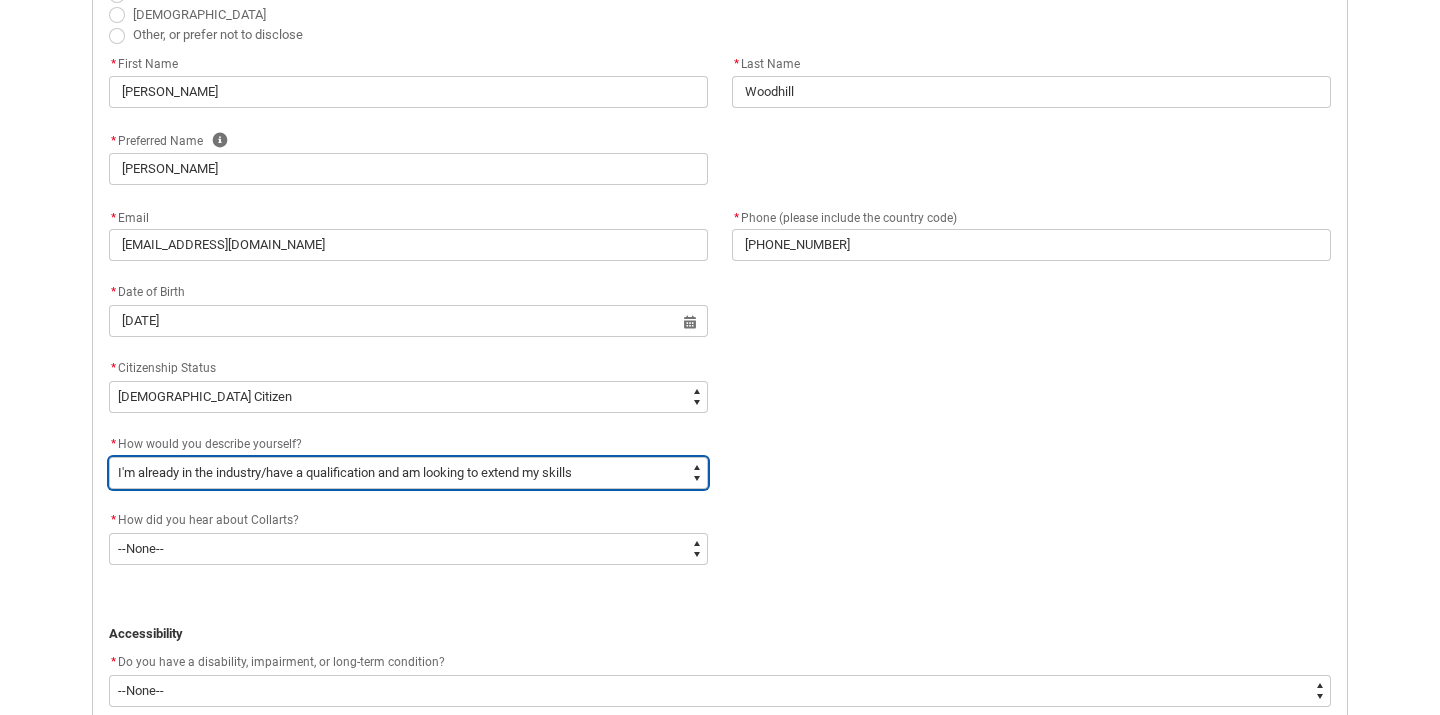 scroll, scrollTop: 616, scrollLeft: 0, axis: vertical 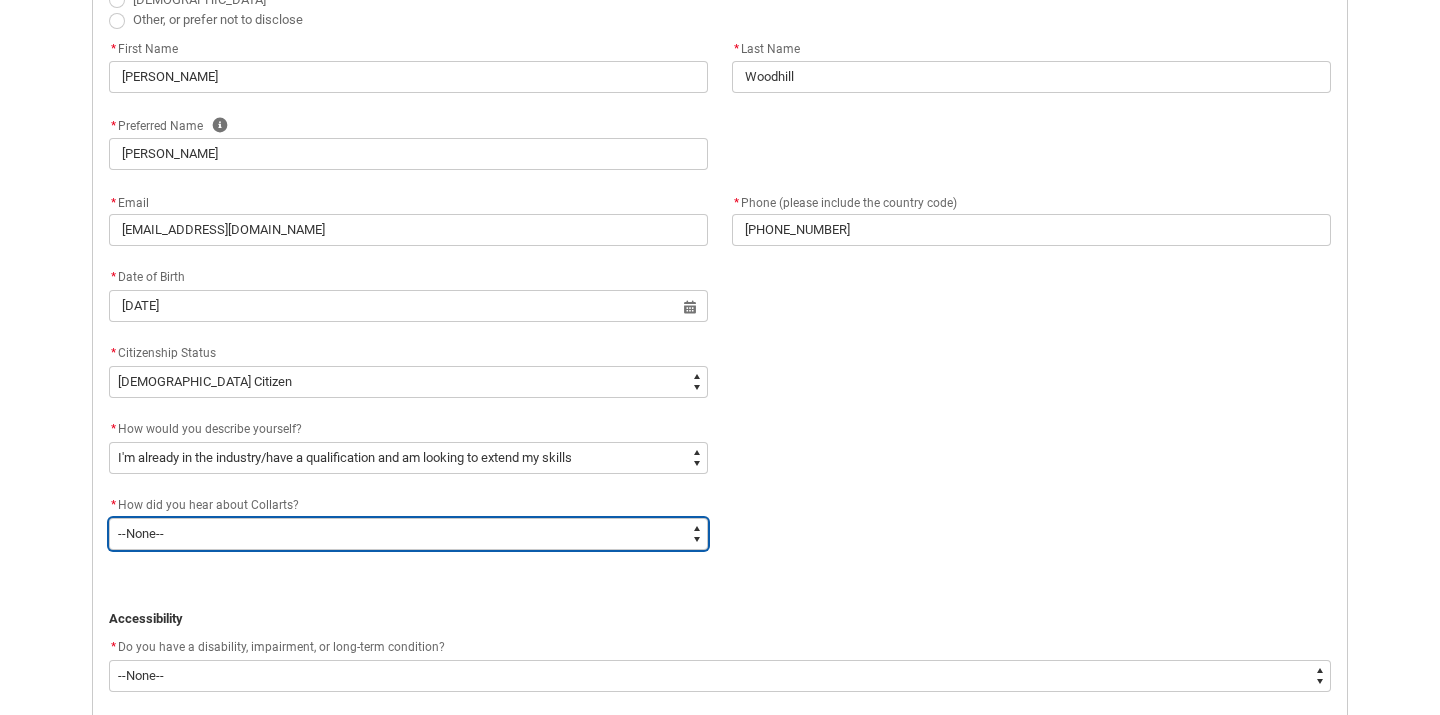 click on "--None-- Advertising - Facebook Advertising - Google Advertising - Instagram Advertising - YouTube Advertising - Other Career Advisor Career Expo Collarts Newsletter/Email Collarts Website Festivals/Events Freeza/Amplified In the Media Online Search (Google) Radio Signage Socials (Facebook, Instagram, TikTok, LinkedIn etc) Spotify VET course at school VTAC Word of mouth Workshops at Collarts Workshops at school Other" at bounding box center [408, 534] 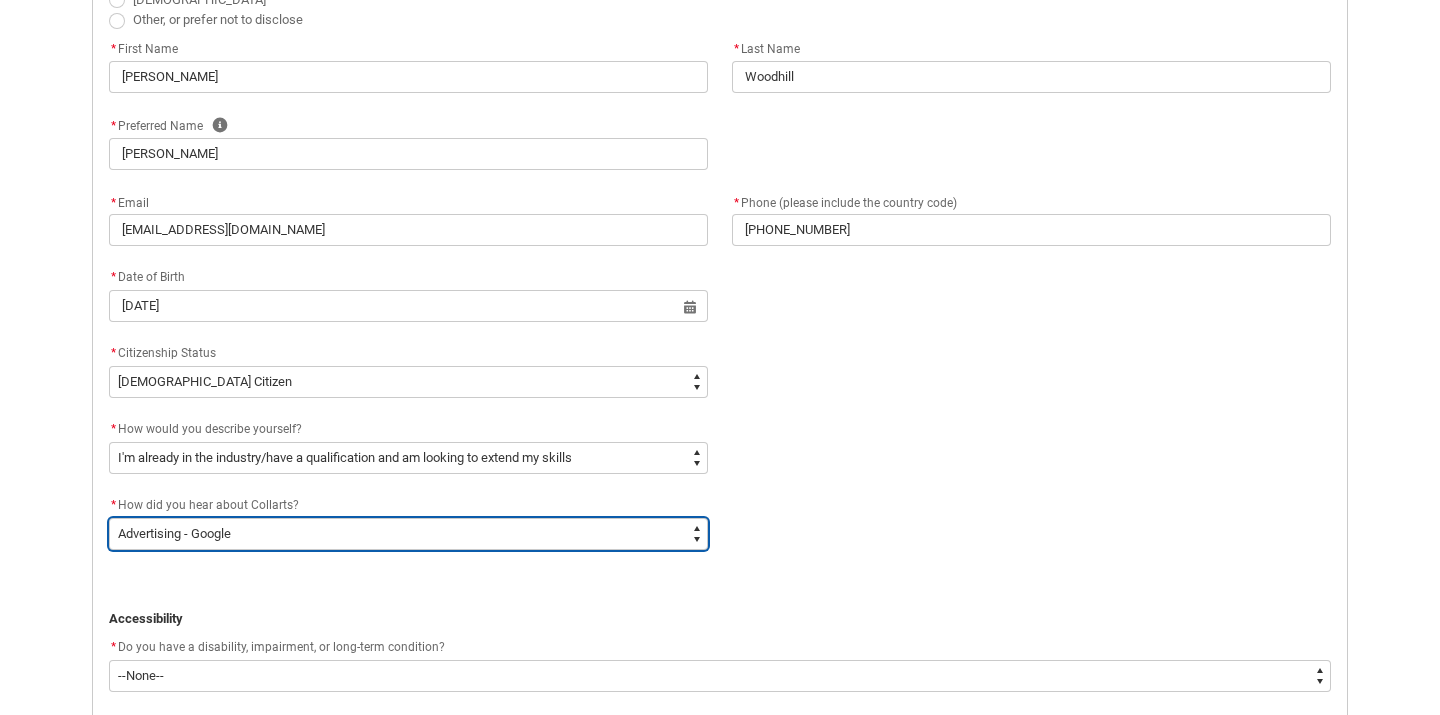 scroll, scrollTop: 734, scrollLeft: 0, axis: vertical 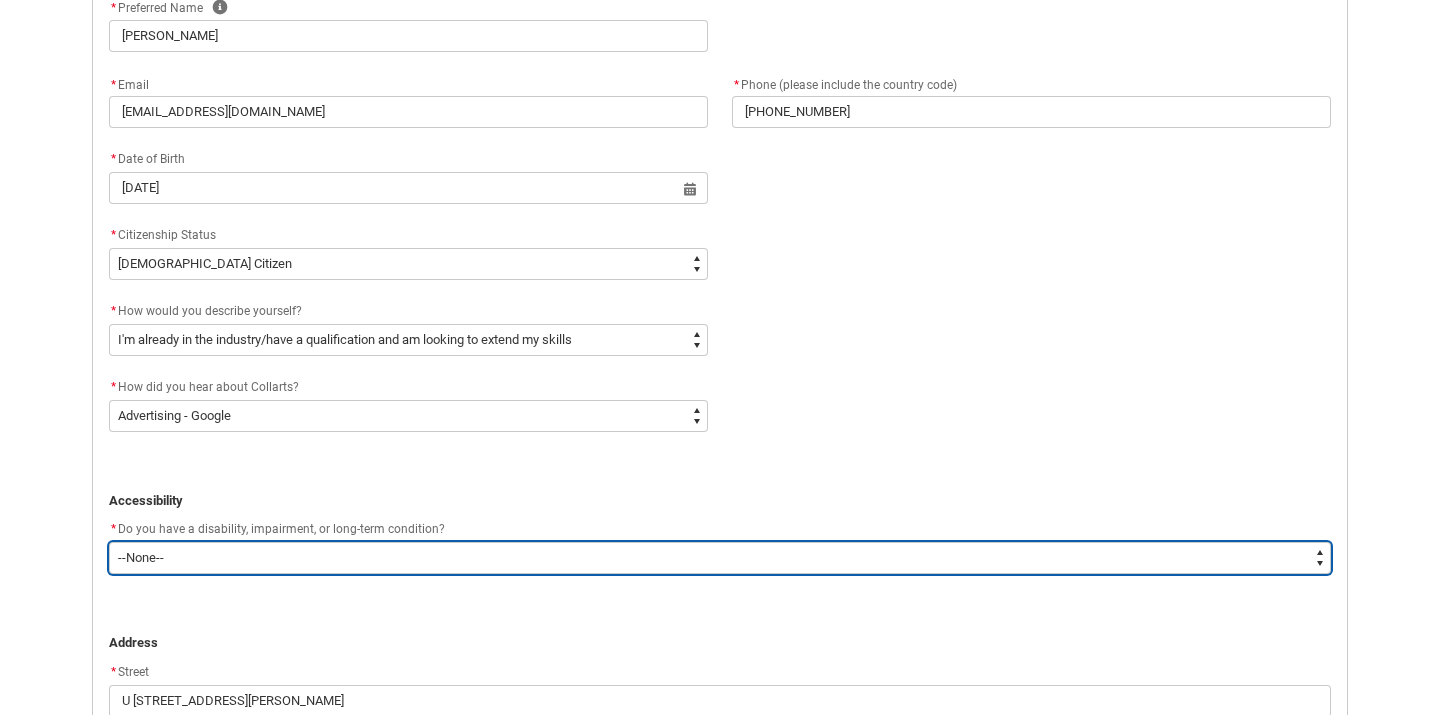 click on "--None-- Yes No" at bounding box center (720, 558) 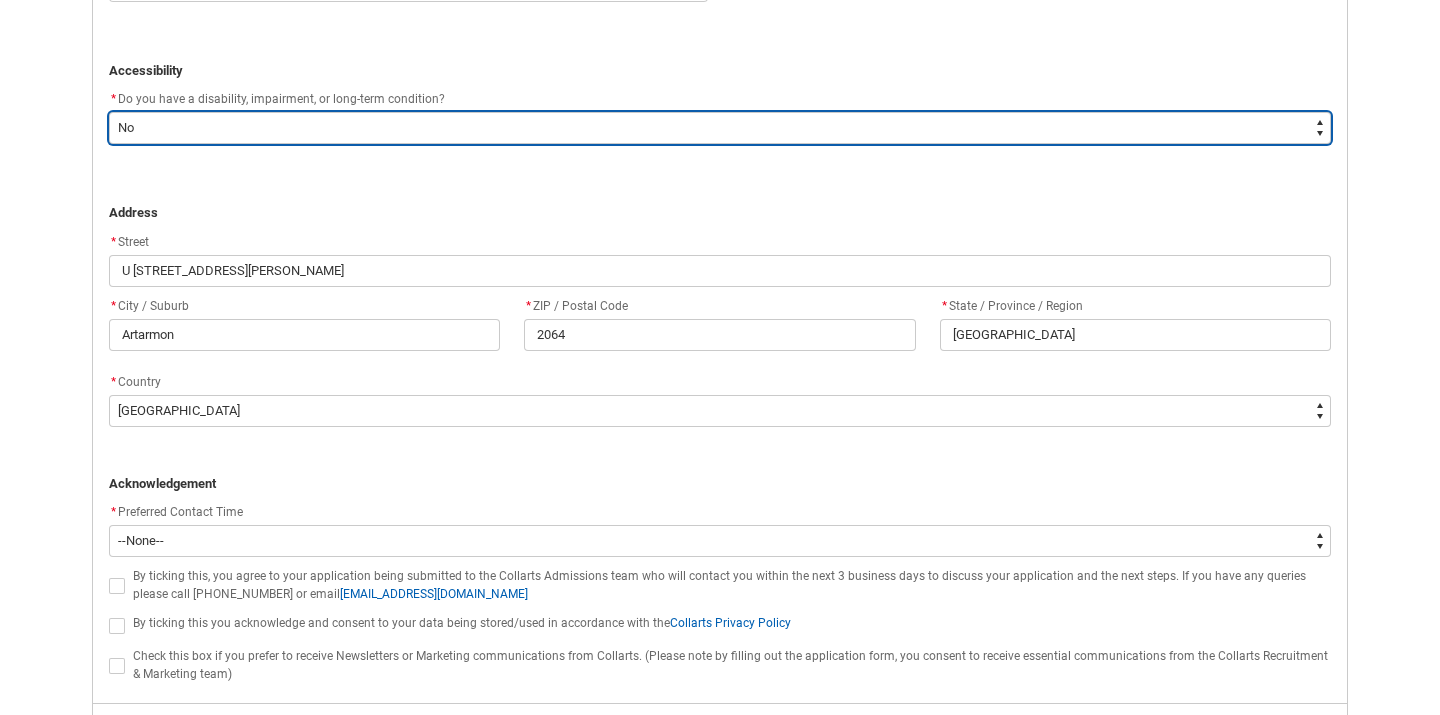 scroll, scrollTop: 1174, scrollLeft: 0, axis: vertical 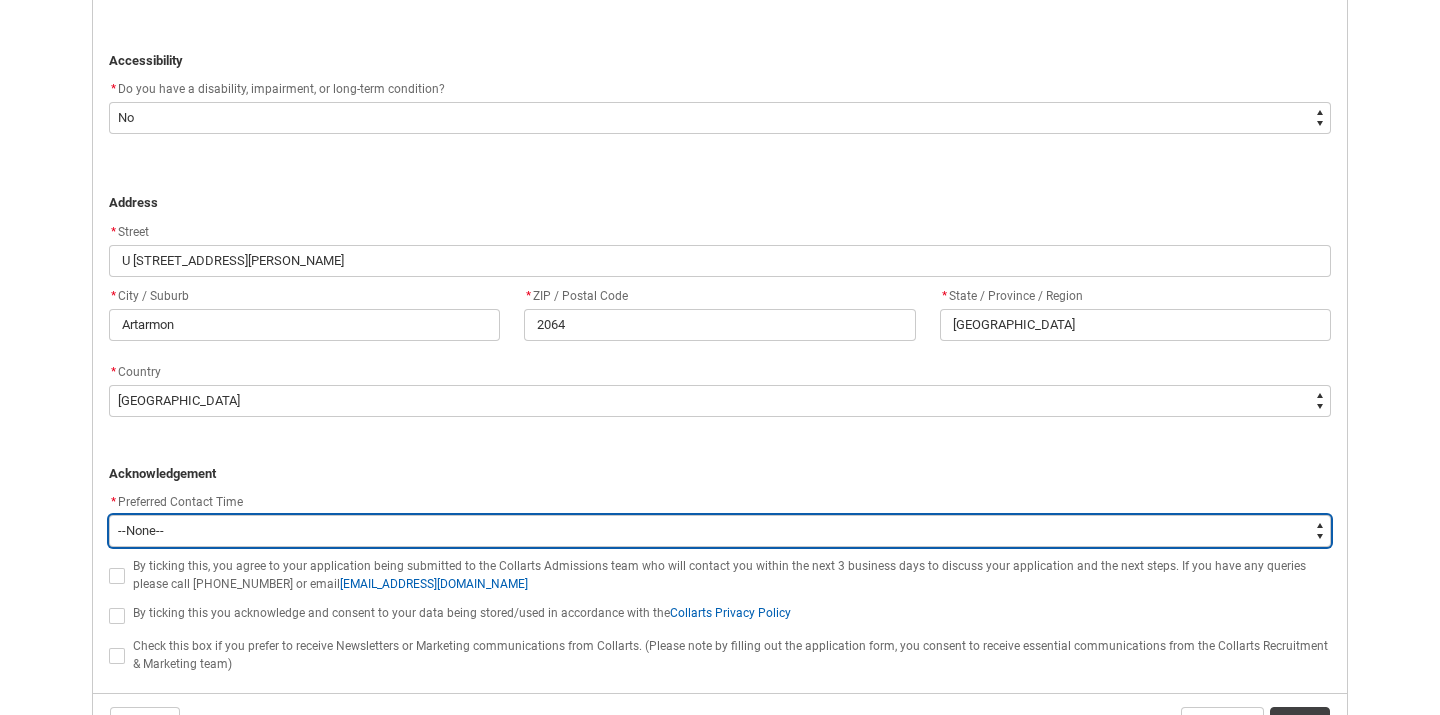 click on "--None-- Morning (9:00AM-12:00PM) Afternoon (12:00PM-5:00PM)" at bounding box center [720, 531] 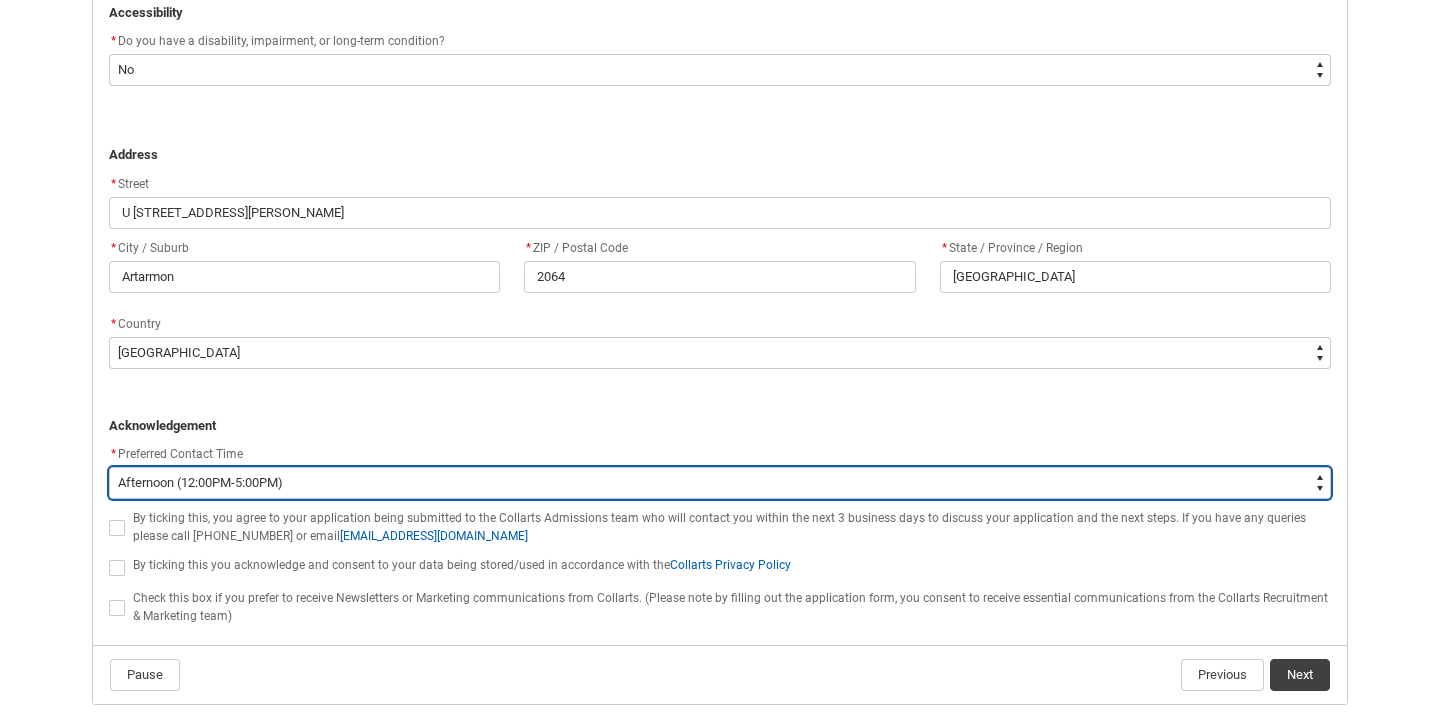 scroll, scrollTop: 1242, scrollLeft: 0, axis: vertical 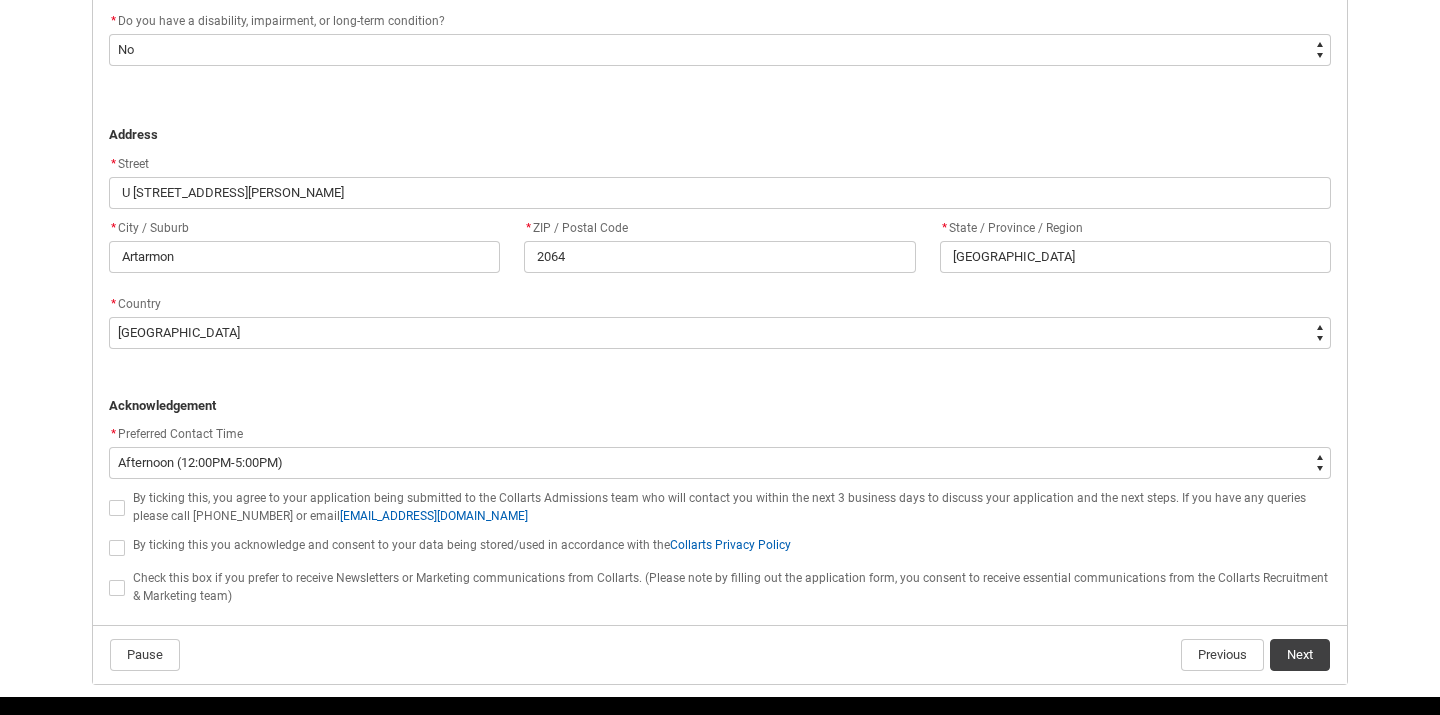 click 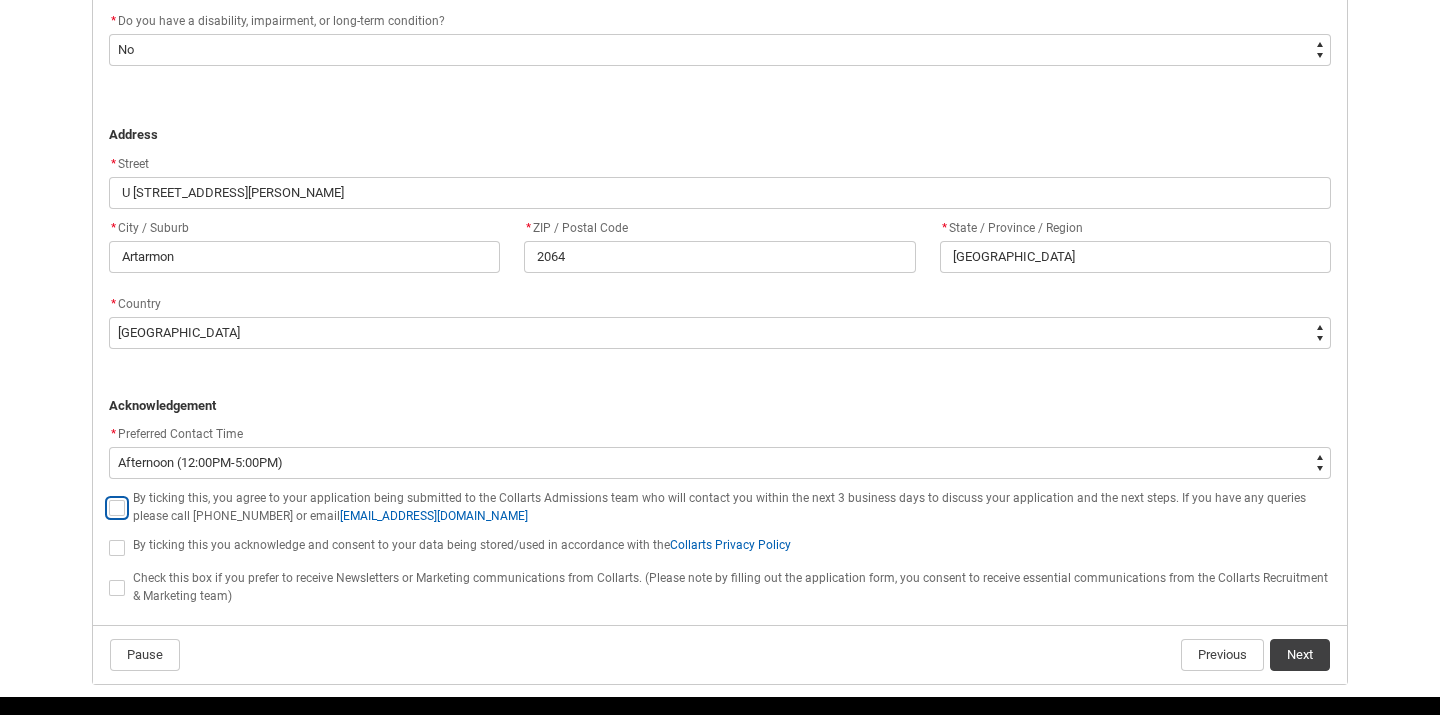 click at bounding box center (108, 497) 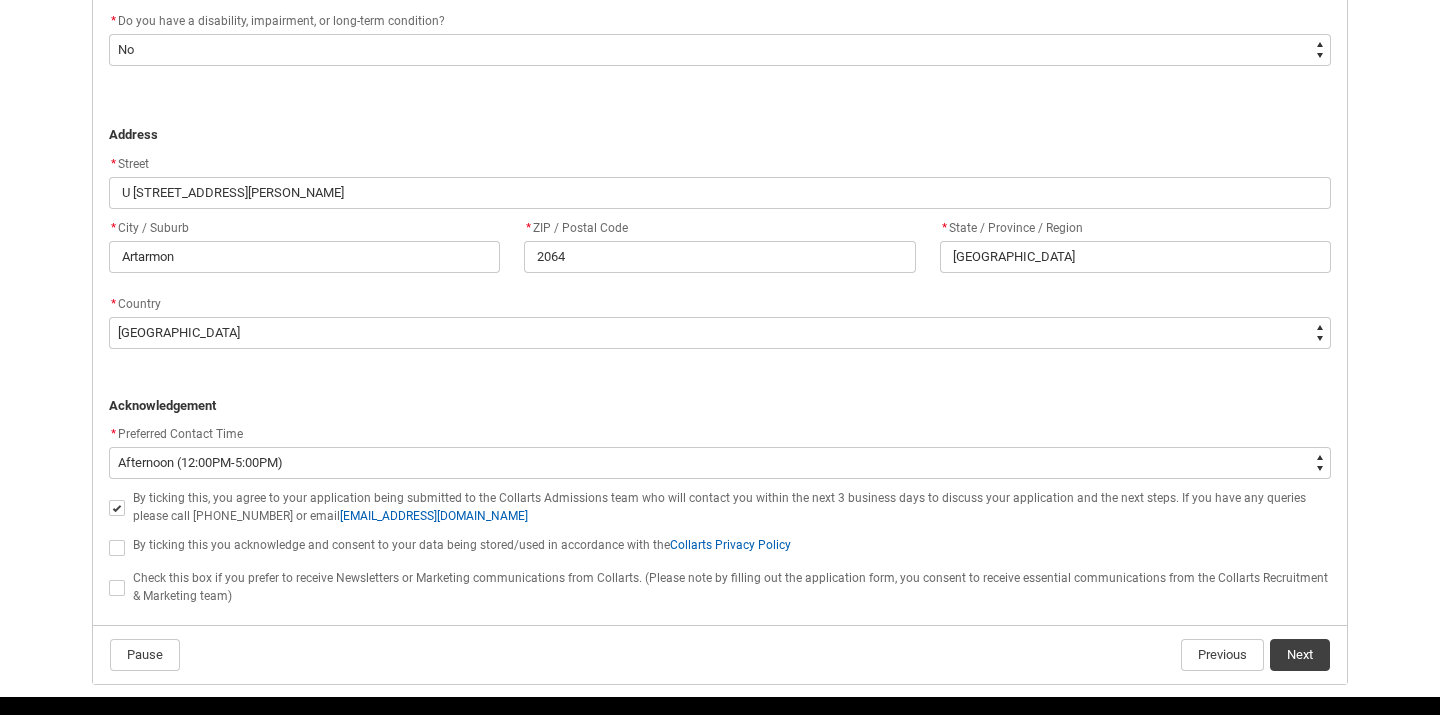 click 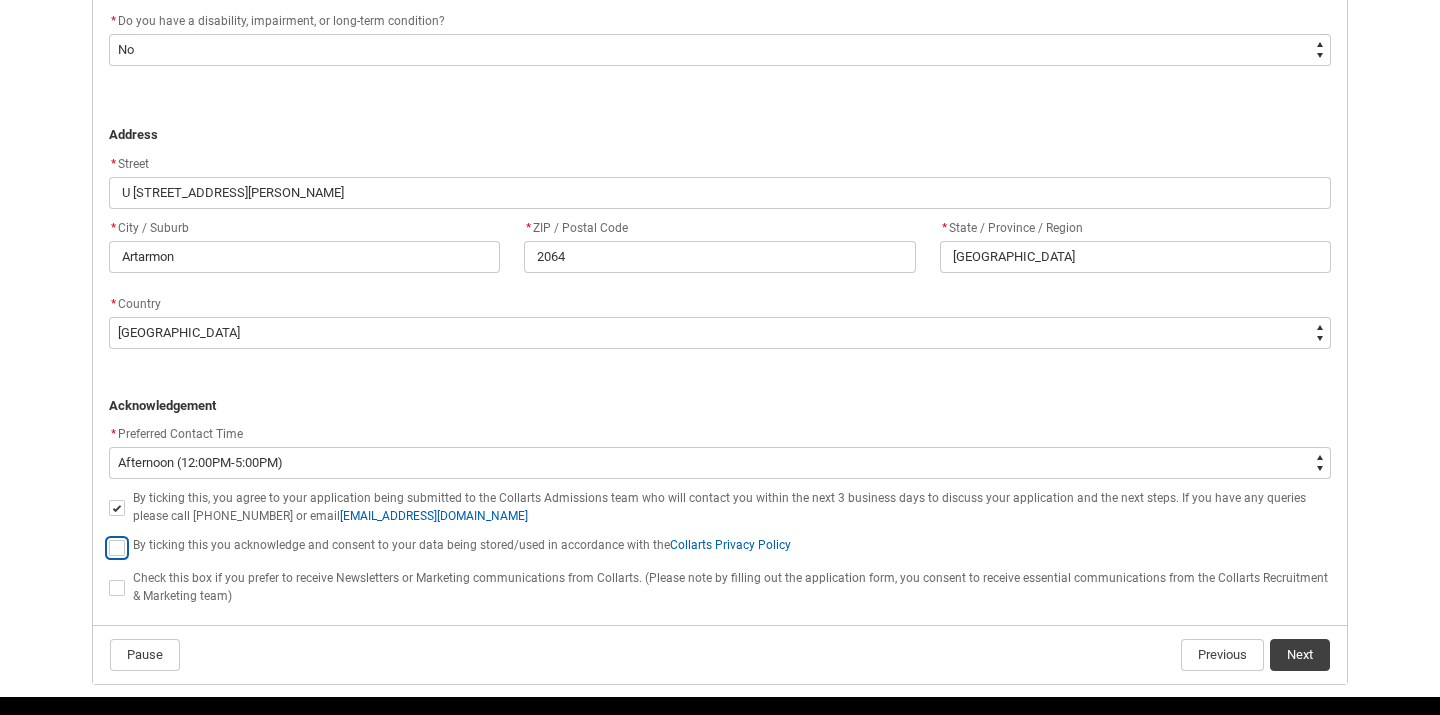 click at bounding box center (108, 536) 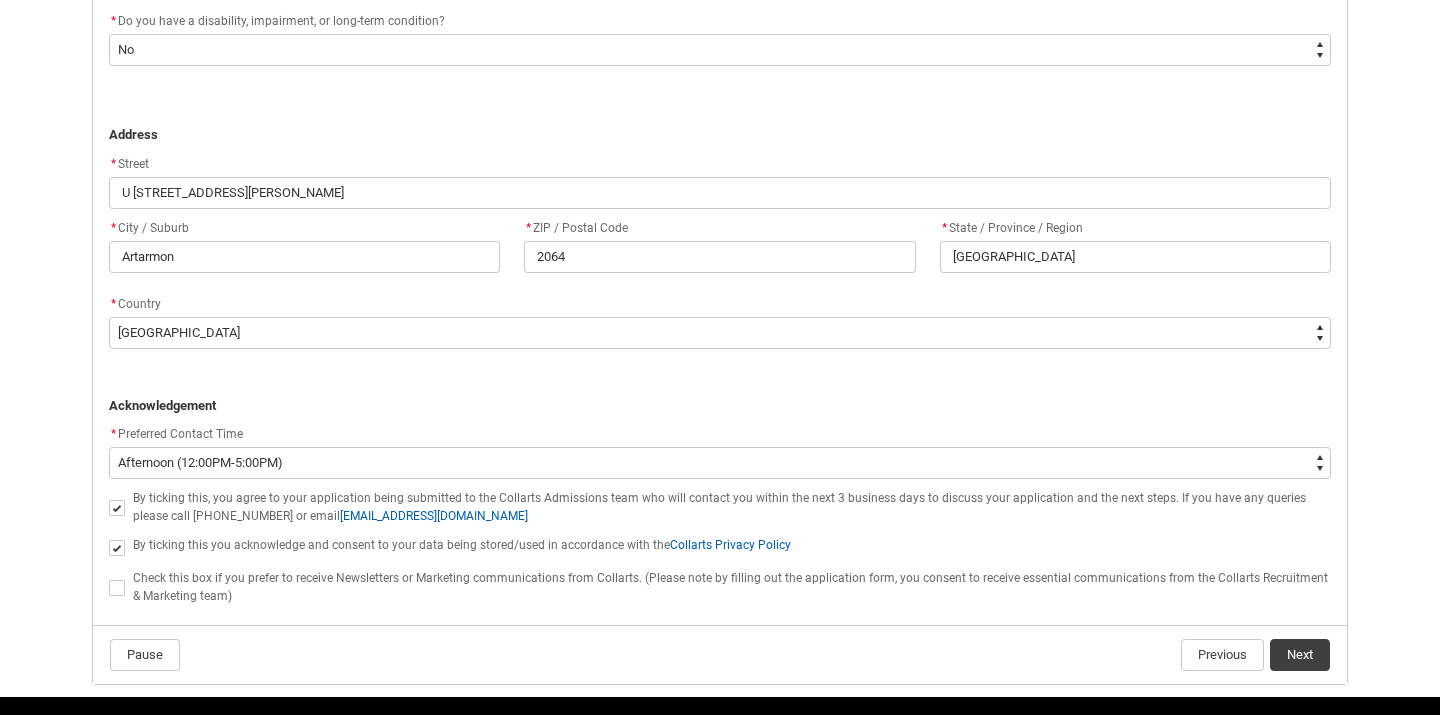 click 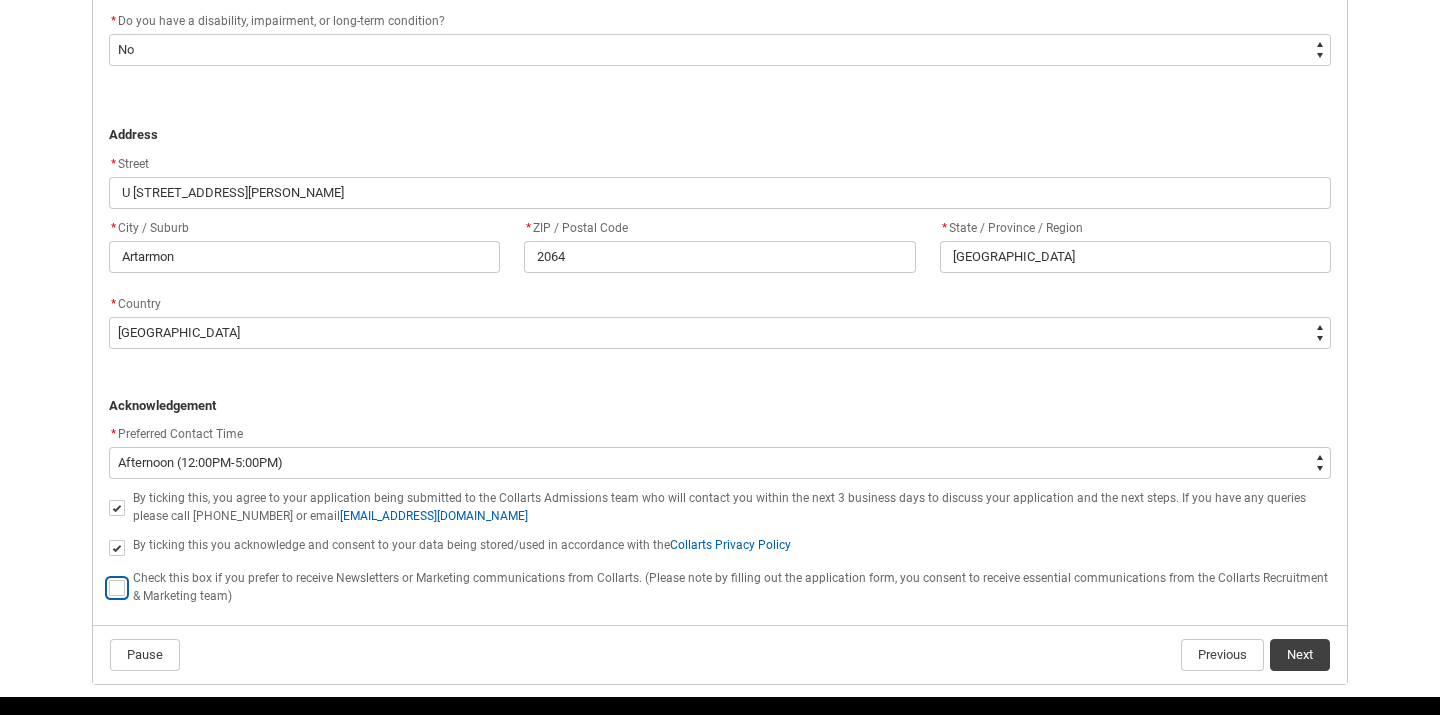 click at bounding box center (108, 576) 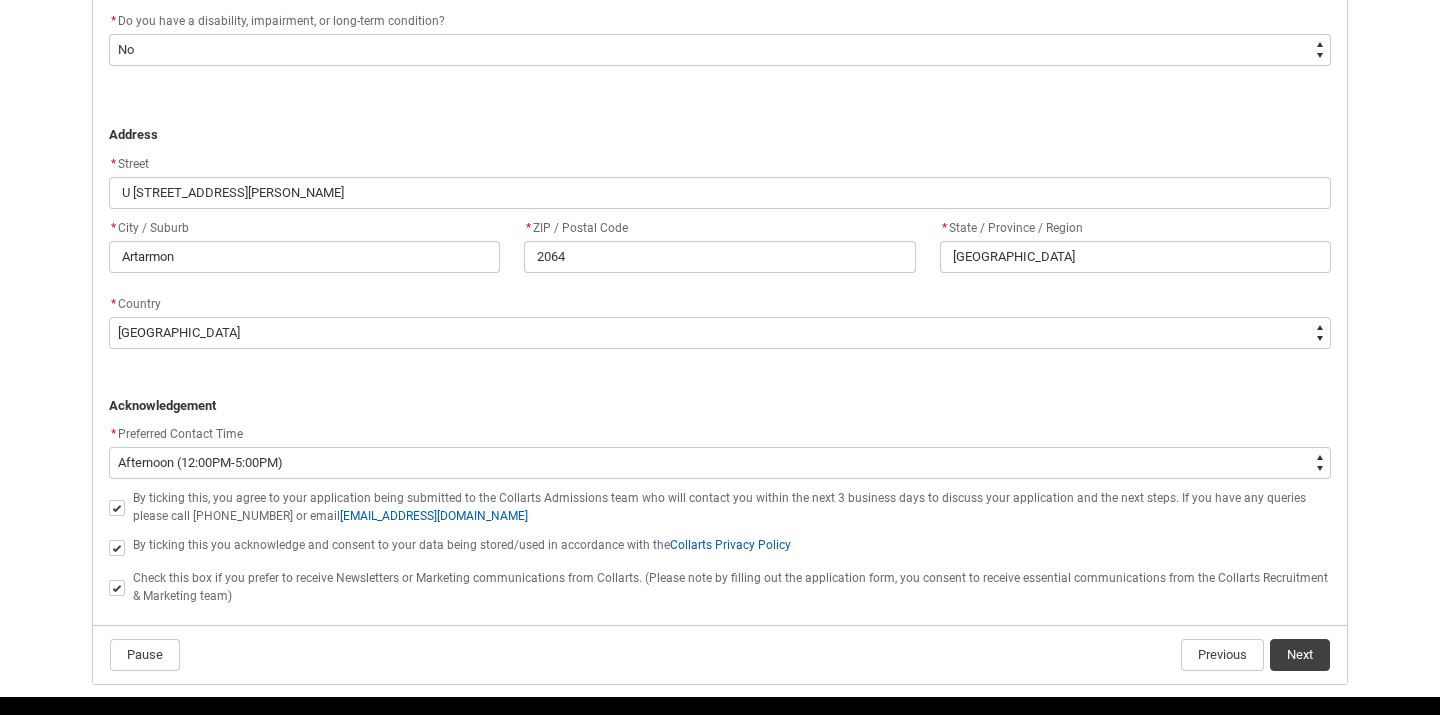 click 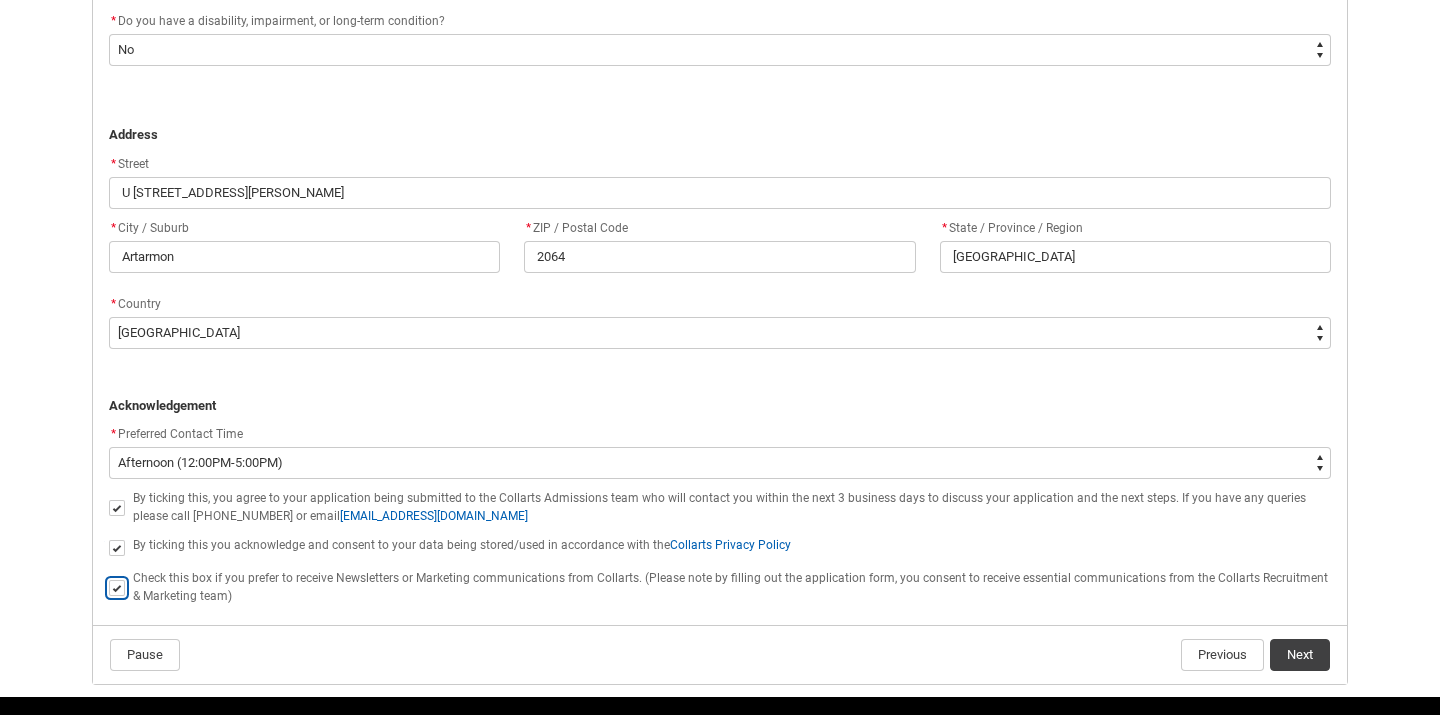 click at bounding box center (108, 576) 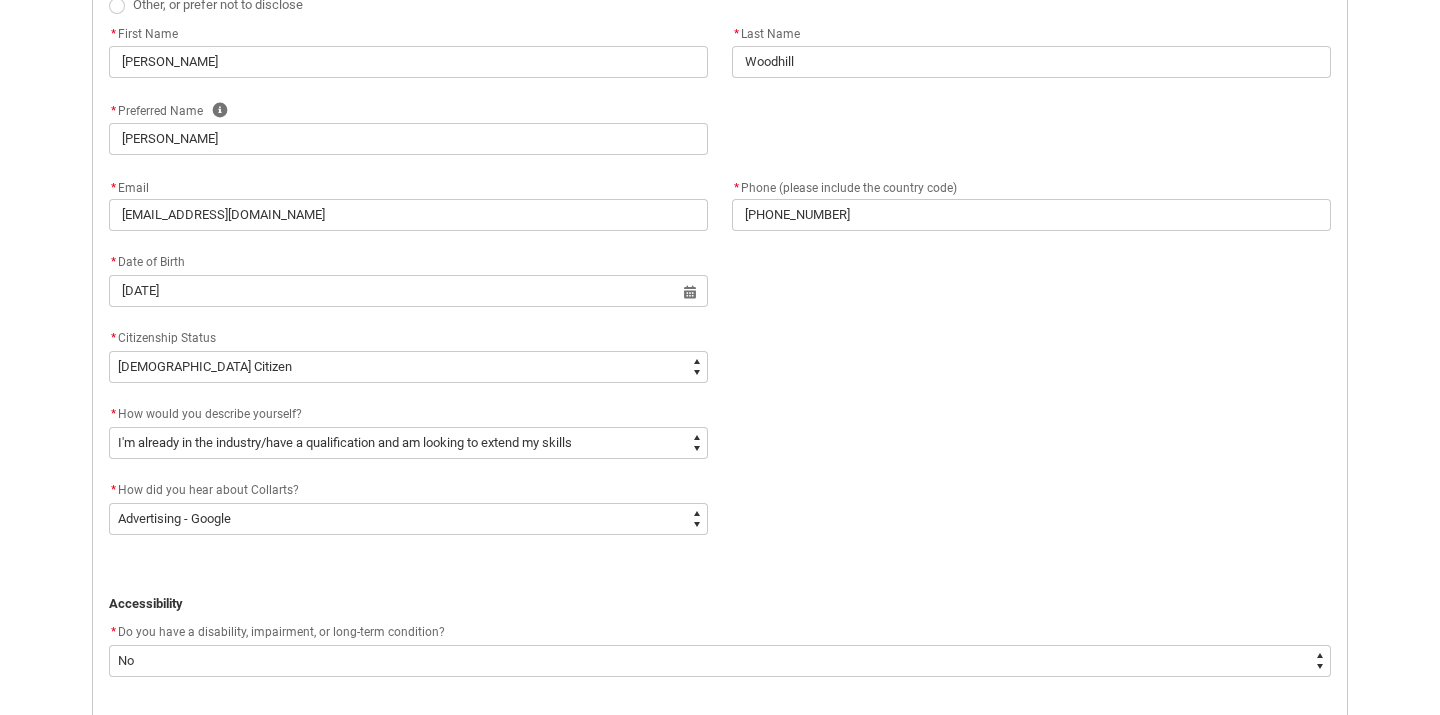 scroll, scrollTop: 585, scrollLeft: 0, axis: vertical 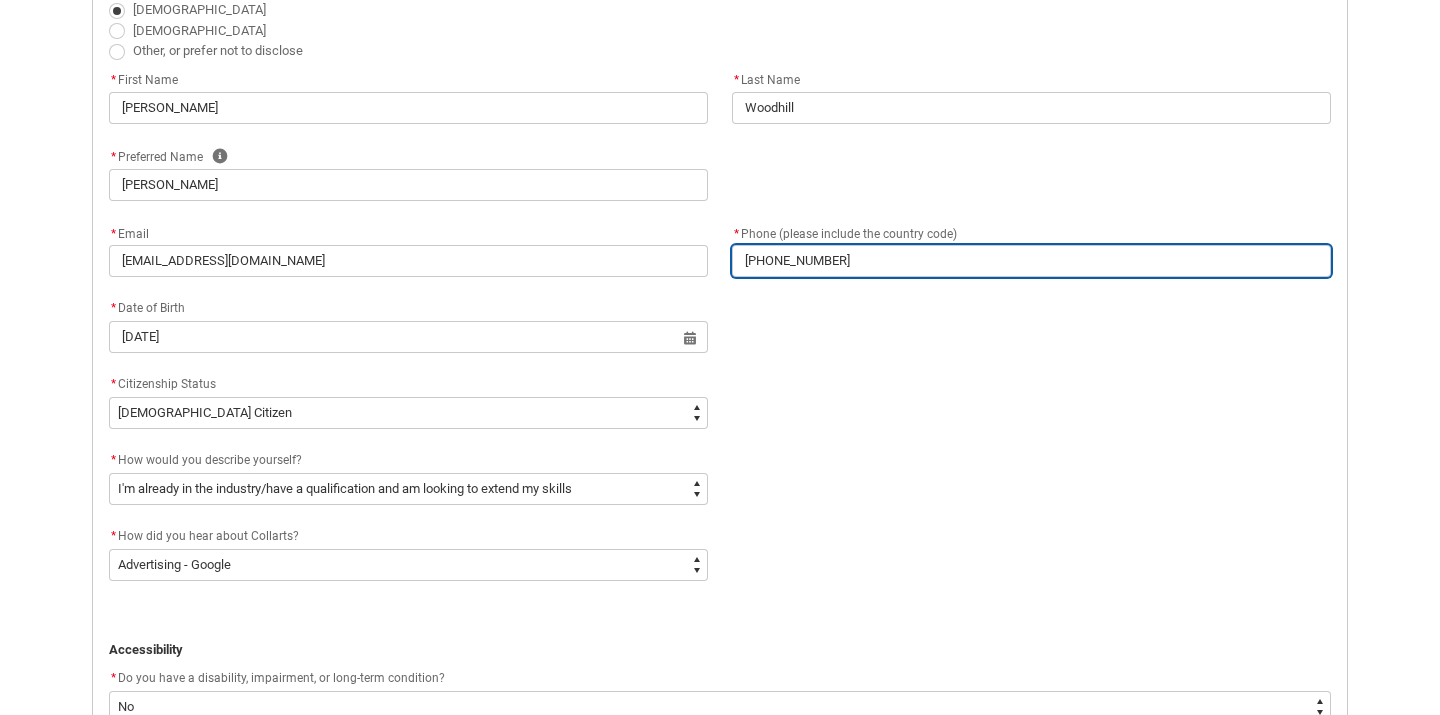 drag, startPoint x: 764, startPoint y: 261, endPoint x: 721, endPoint y: 261, distance: 43 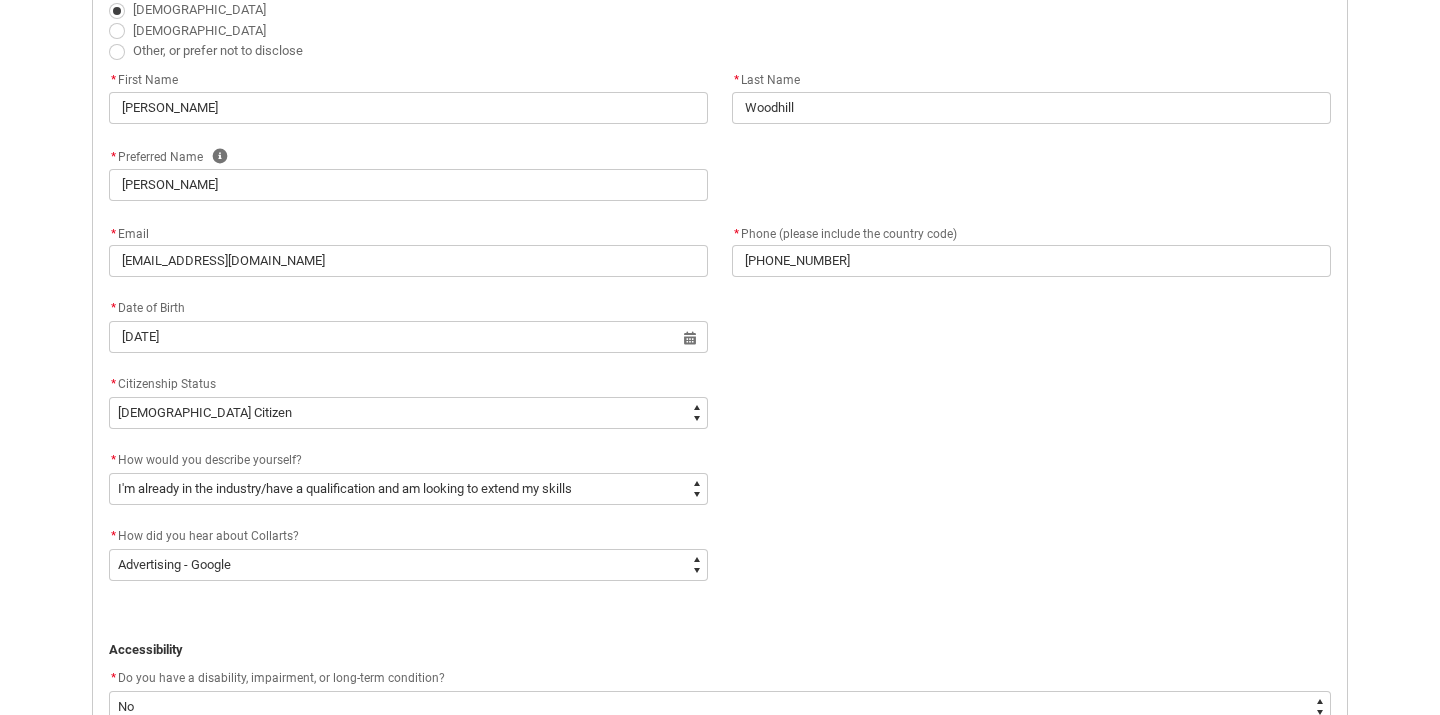 click on "* Date of Birth [DEMOGRAPHIC_DATA] Select a date for   Format: [DATE]" 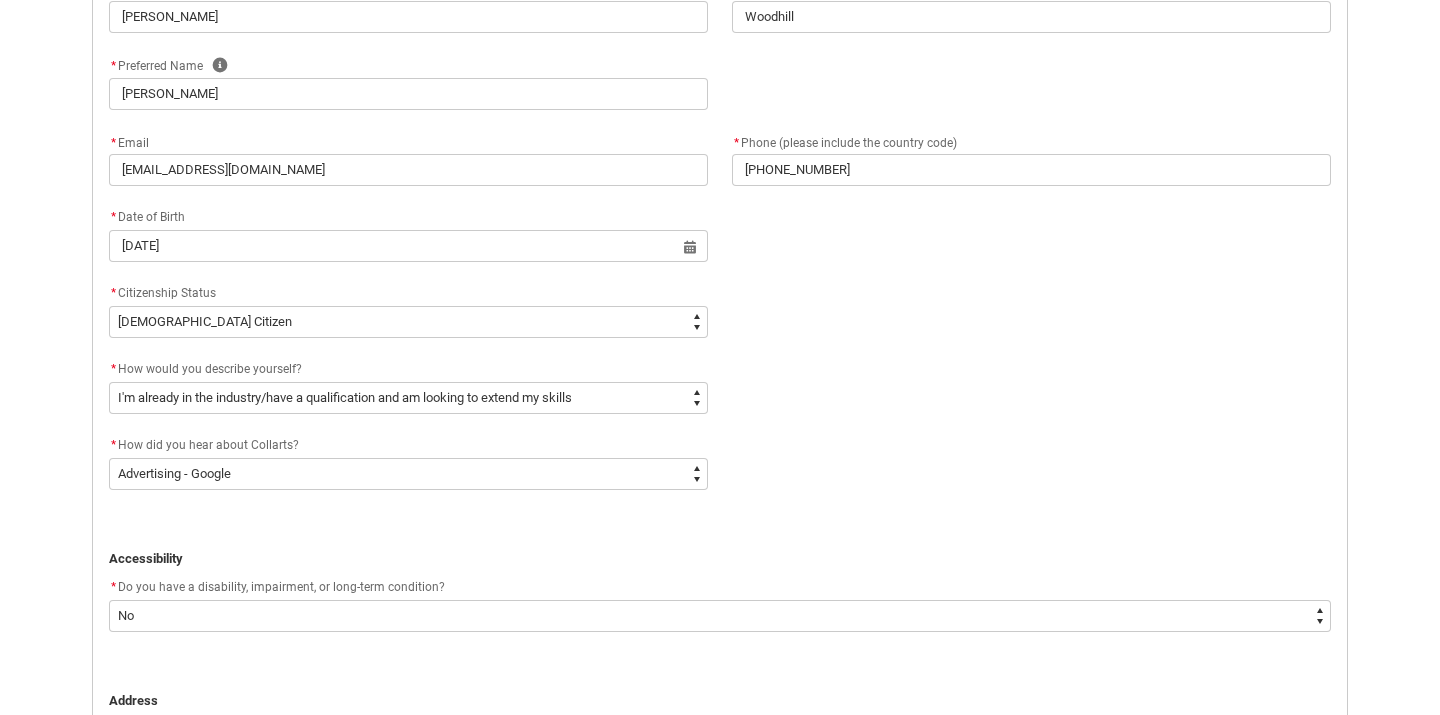 scroll, scrollTop: 1305, scrollLeft: 0, axis: vertical 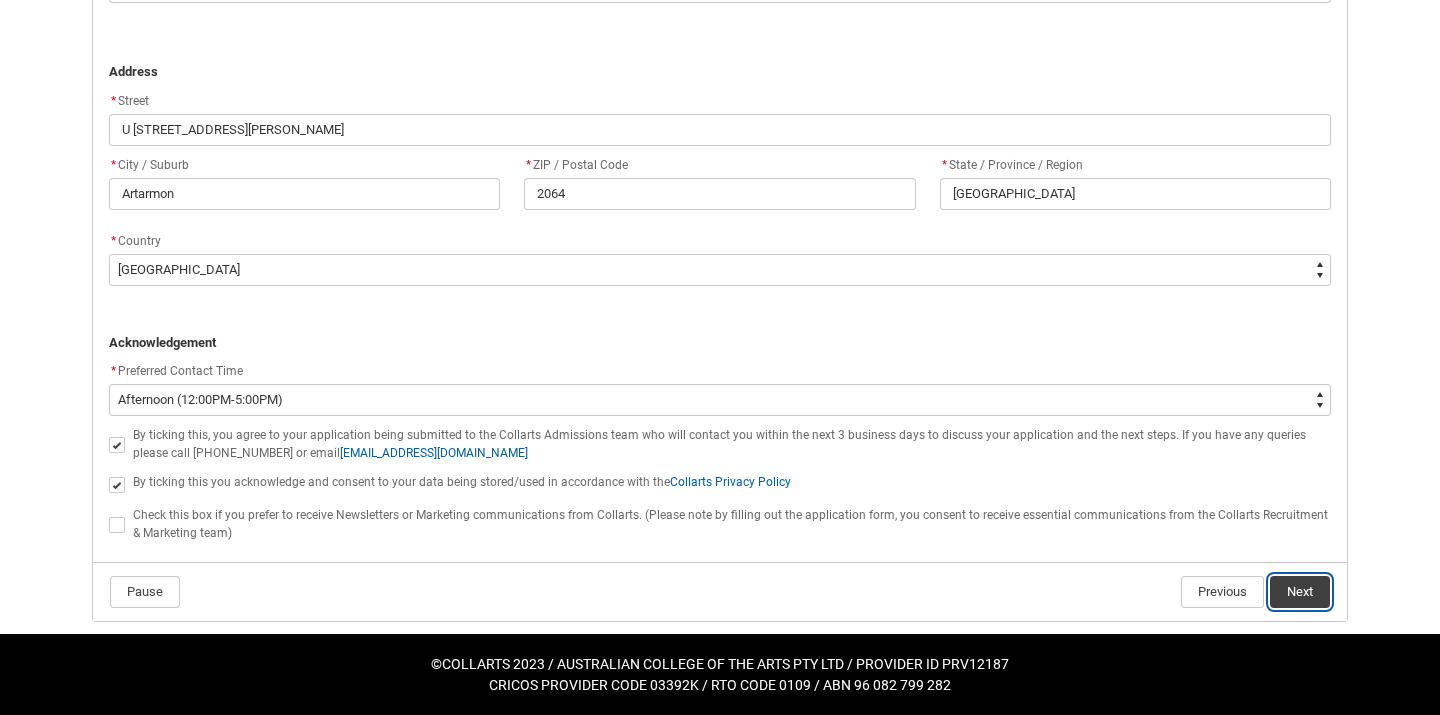 click on "Next" 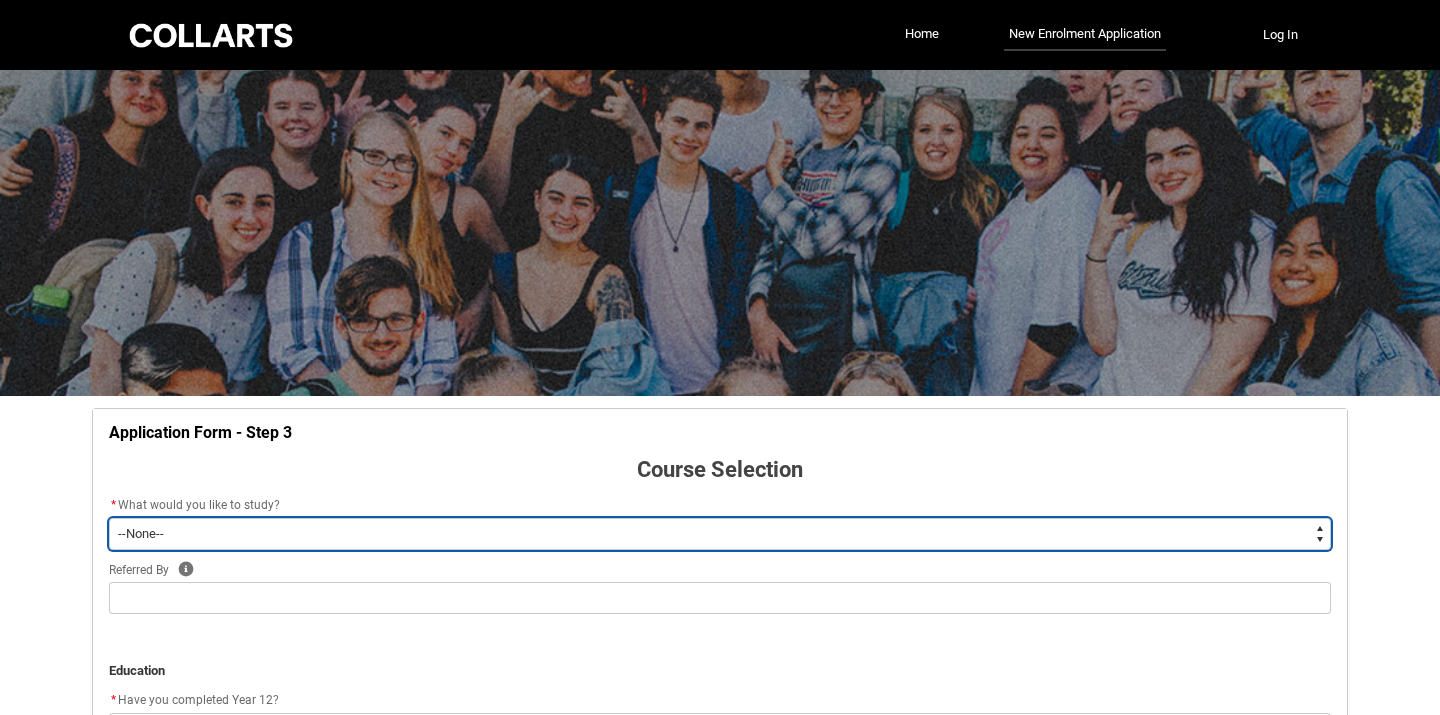 scroll, scrollTop: 209, scrollLeft: 0, axis: vertical 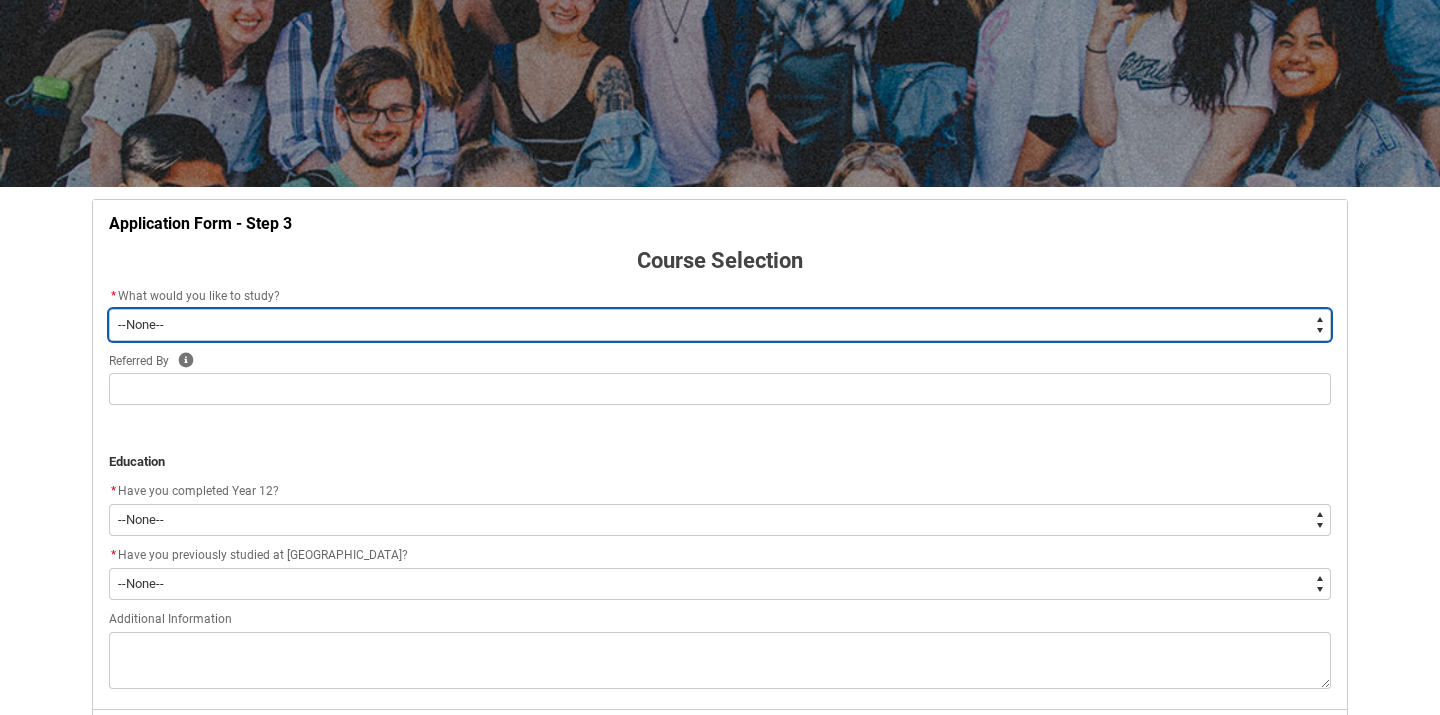 click on "--None-- Diploma Bachelor Post Graduate" at bounding box center (720, 325) 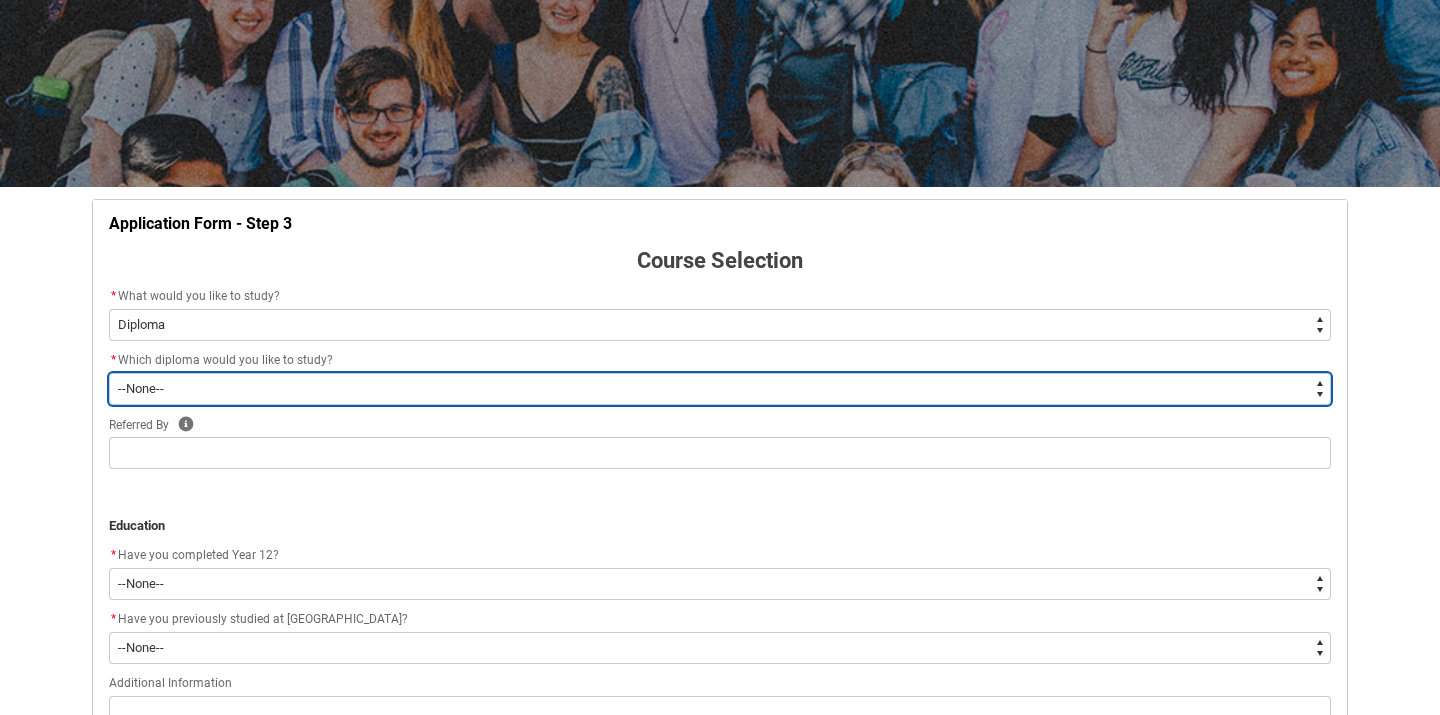 click on "--None-- Diploma of 2D Animation Diploma of Applied Business (Entertainment Management) Diploma of Arts (Interior Design) Diploma of Audio Production Diploma of Design (Fashion & Sustainability) Diploma of Digital and Social Media Diploma of Entertainment Journalism Diploma of Event Management Diploma of Fashion Marketing Diploma of Game Design Diploma of Graphic and Digital Design Diploma of Music Performance Diploma of Music Production Diploma of Performing Arts Diploma of Performing Arts (Comedy) Diploma of Photography Diploma of Screen & Media" at bounding box center (720, 389) 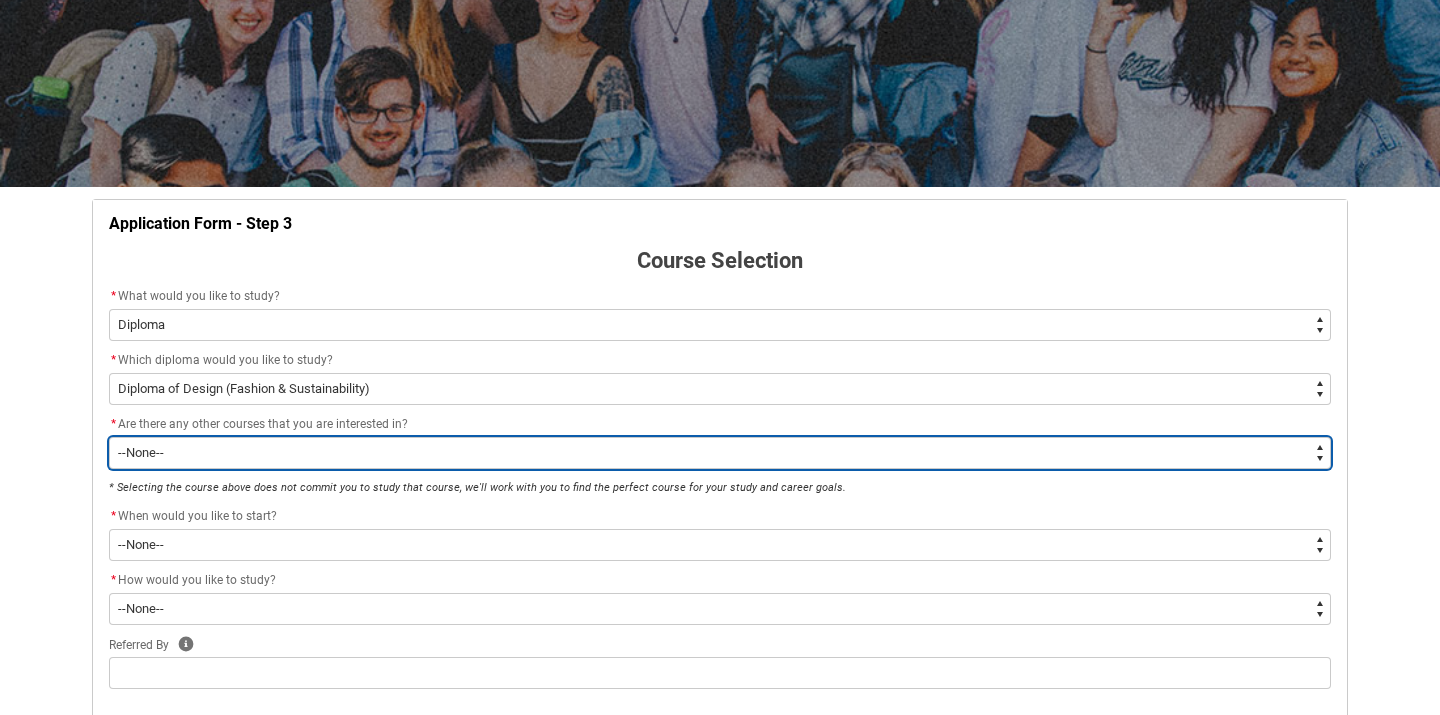 click on "--None-- Yes No" at bounding box center (720, 453) 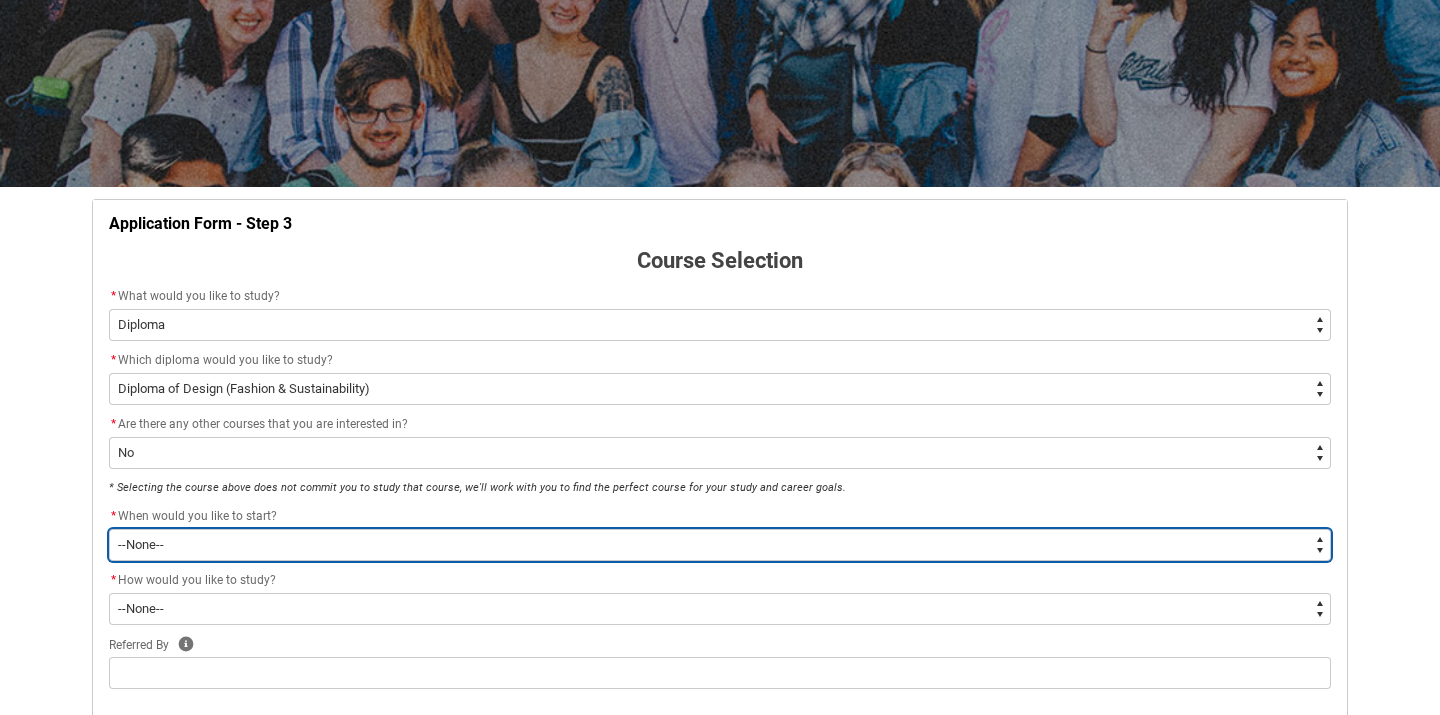 click on "--None-- Trimester 3 2025, starting [DATE]" at bounding box center [720, 545] 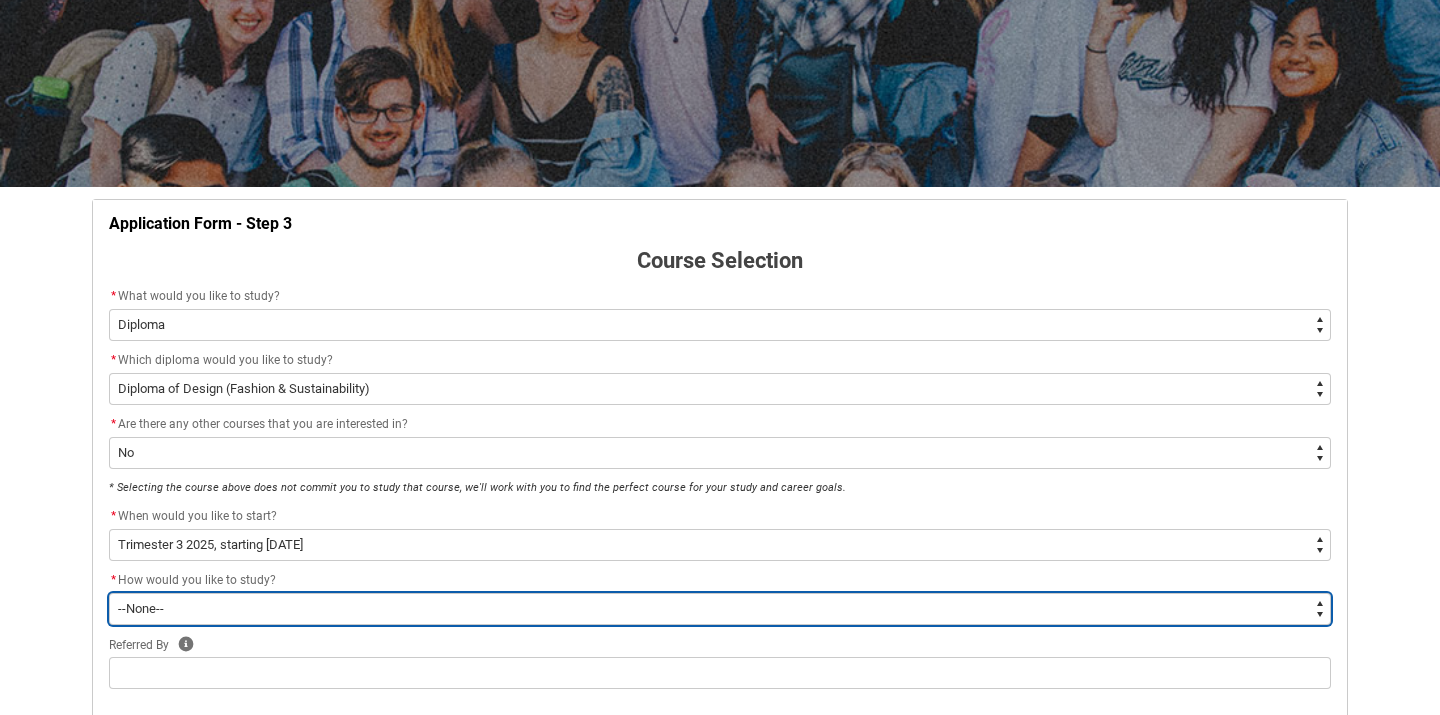 click on "--None-- On-campus Online" at bounding box center [720, 609] 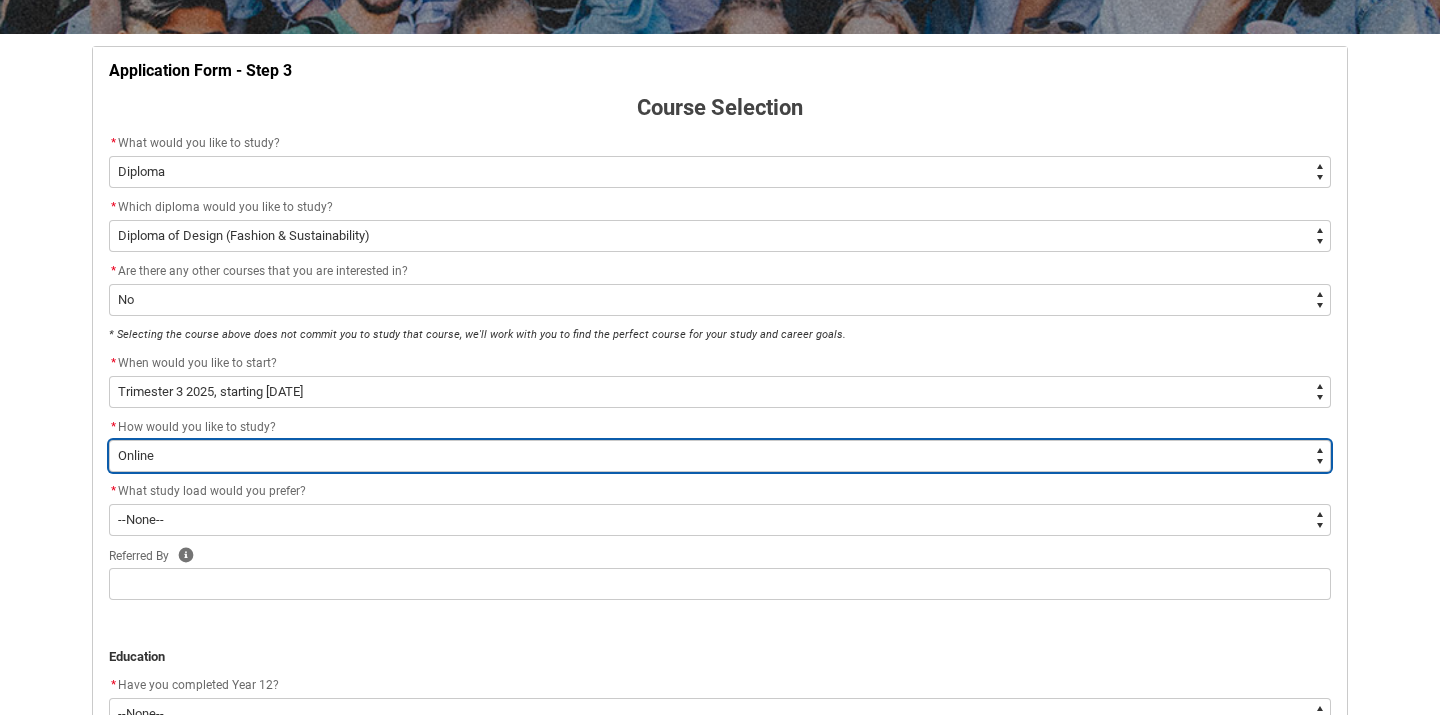 scroll, scrollTop: 383, scrollLeft: 0, axis: vertical 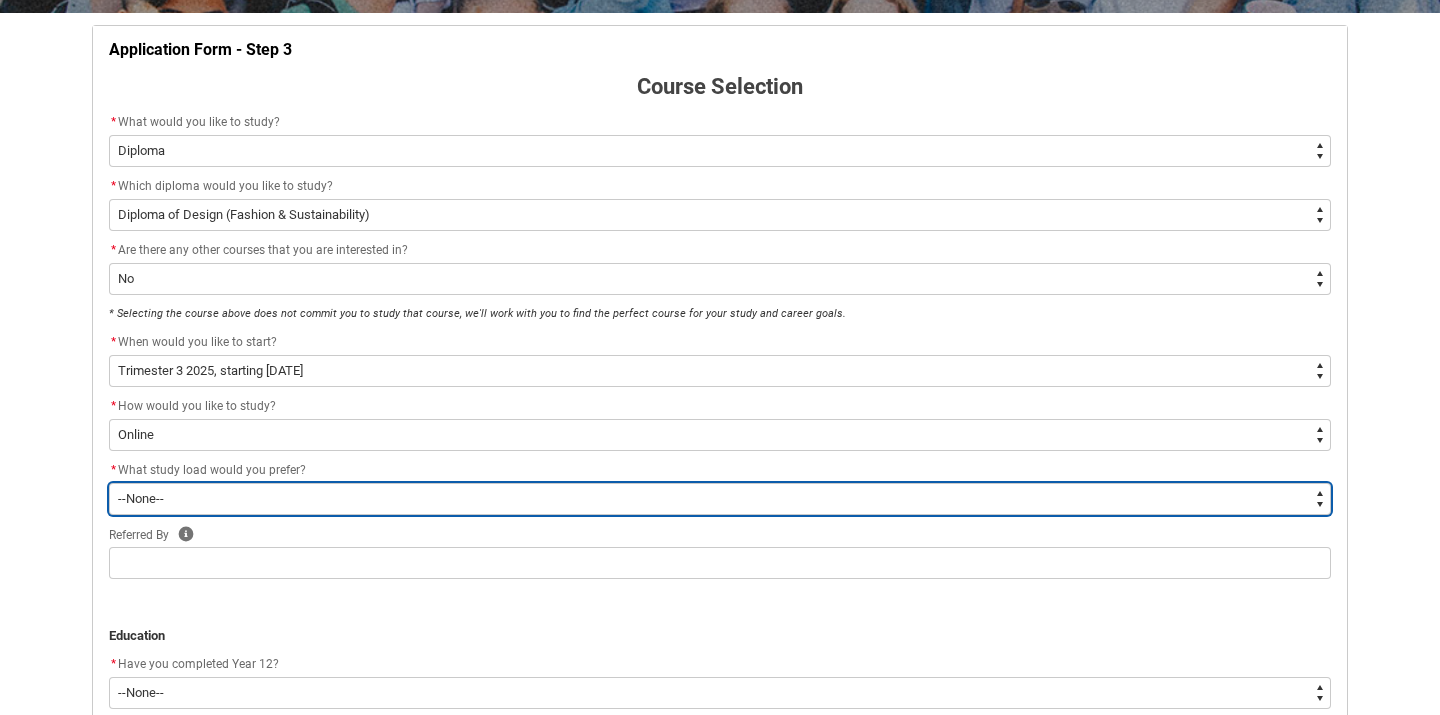 click on "--None-- Full-time Part-time" at bounding box center [720, 499] 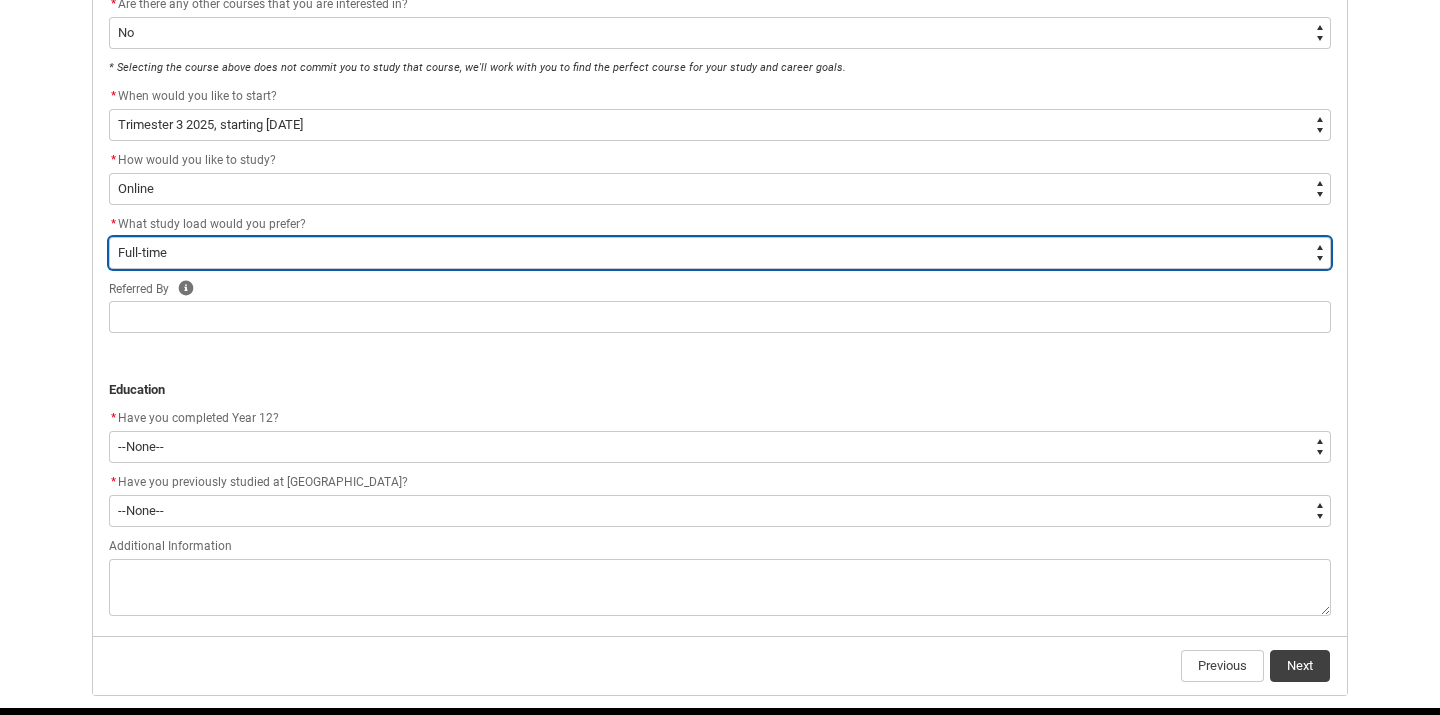 scroll, scrollTop: 632, scrollLeft: 0, axis: vertical 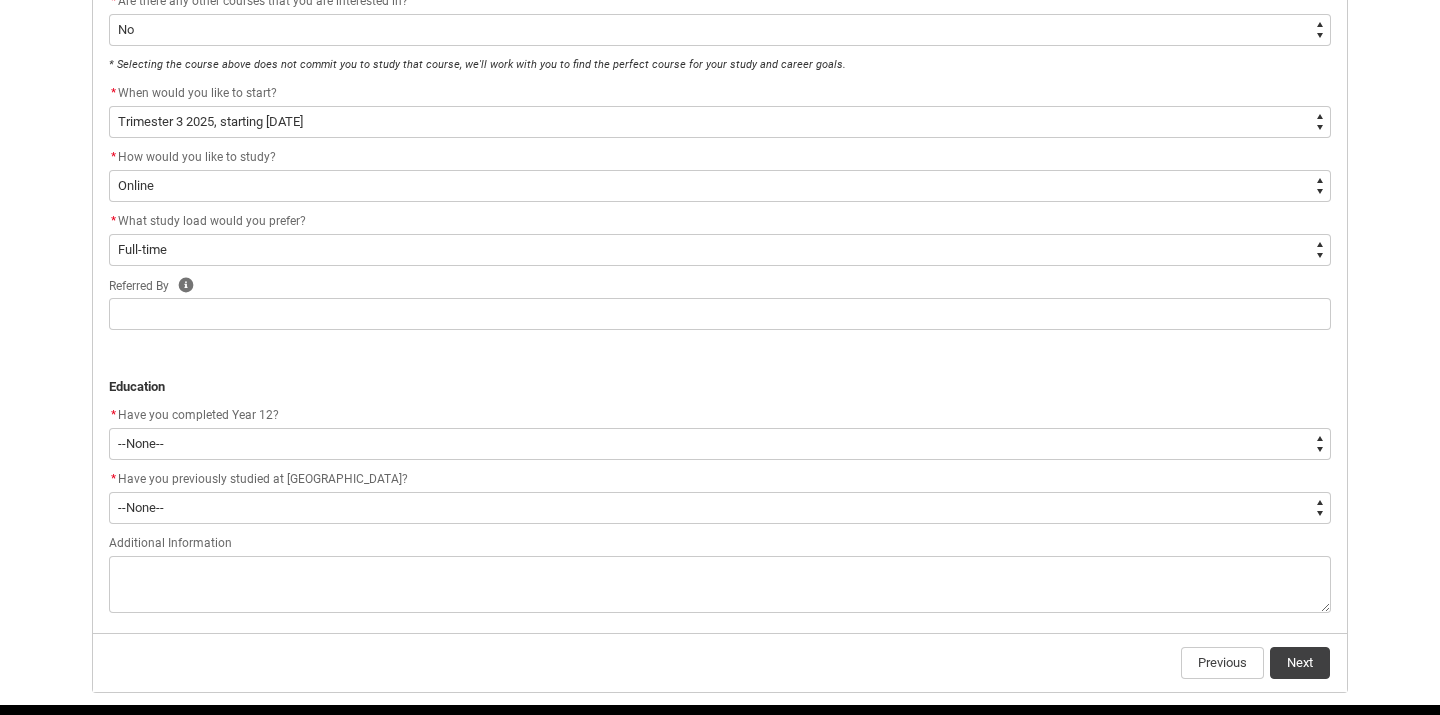 click on "* Have you completed Year 12?" 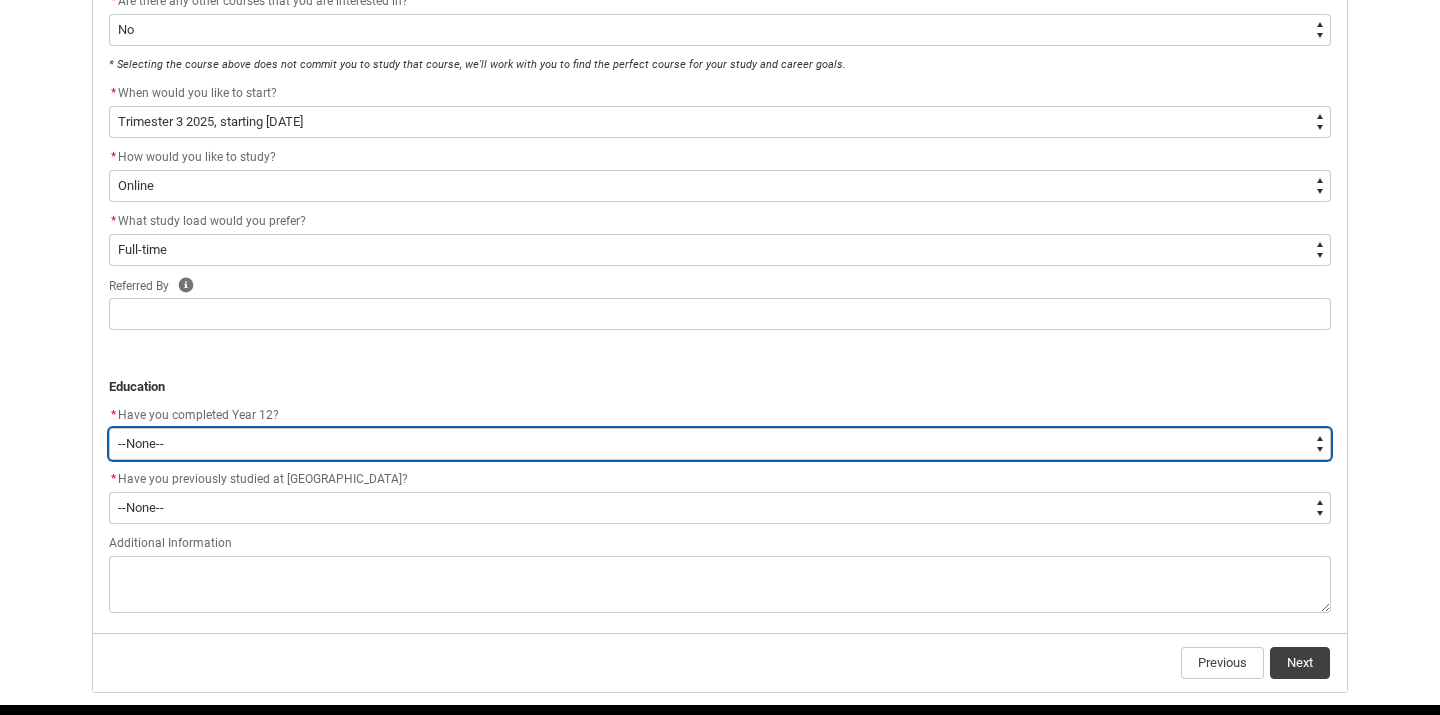 click on "--None-- Yes No Other" at bounding box center (720, 444) 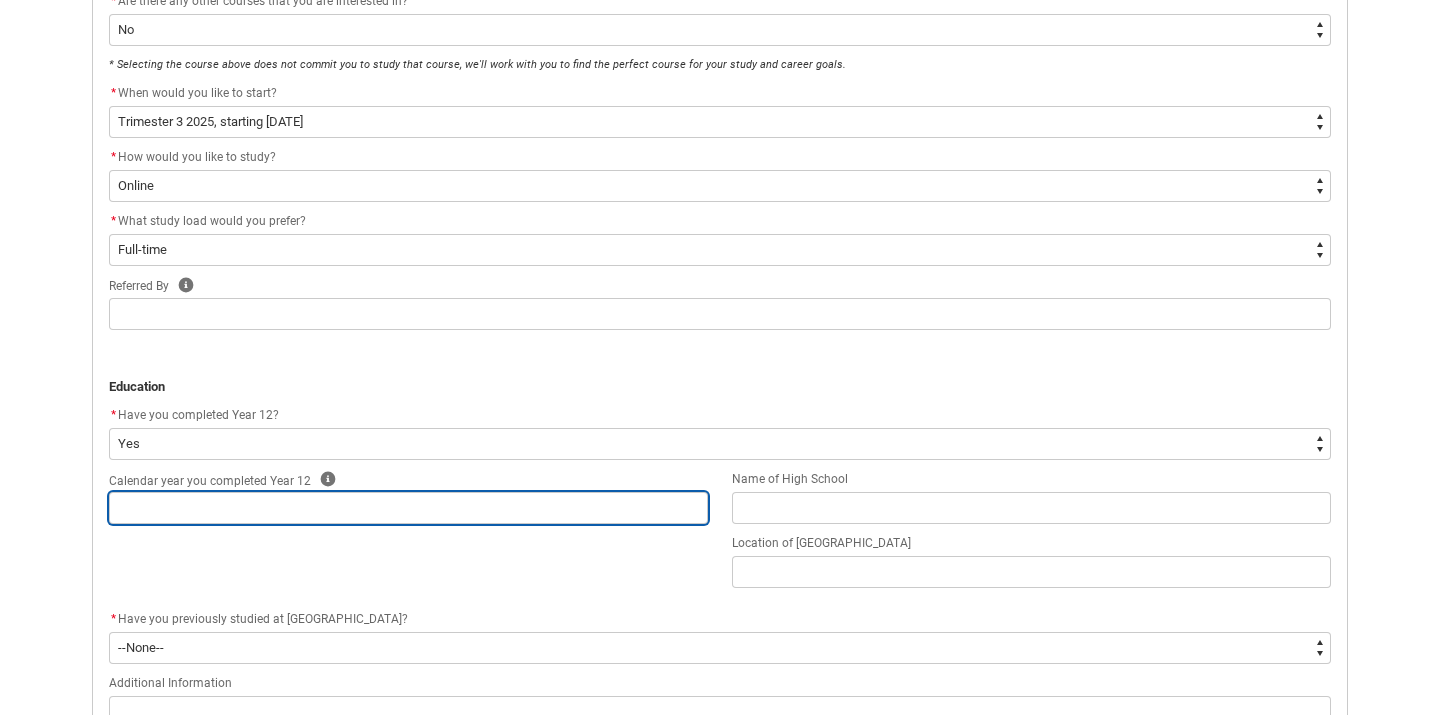 click at bounding box center (408, 508) 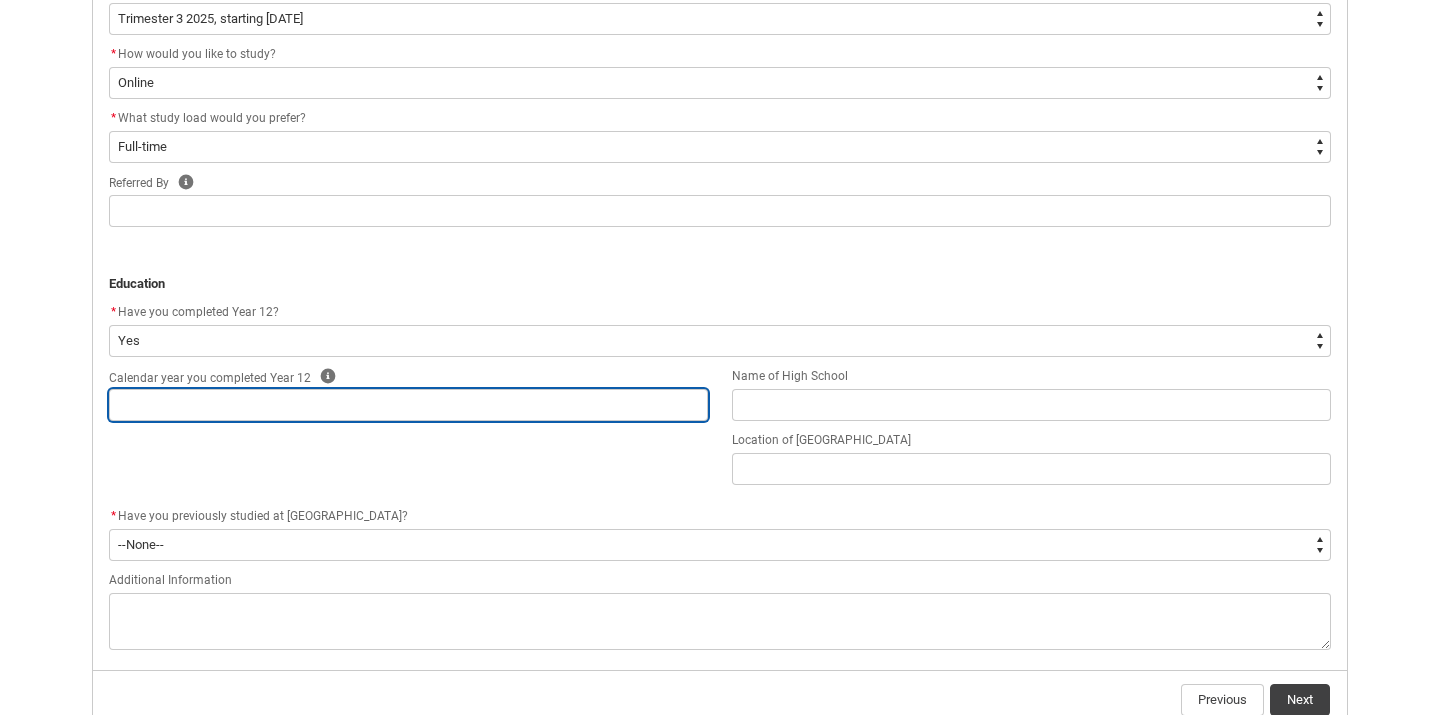 scroll, scrollTop: 775, scrollLeft: 0, axis: vertical 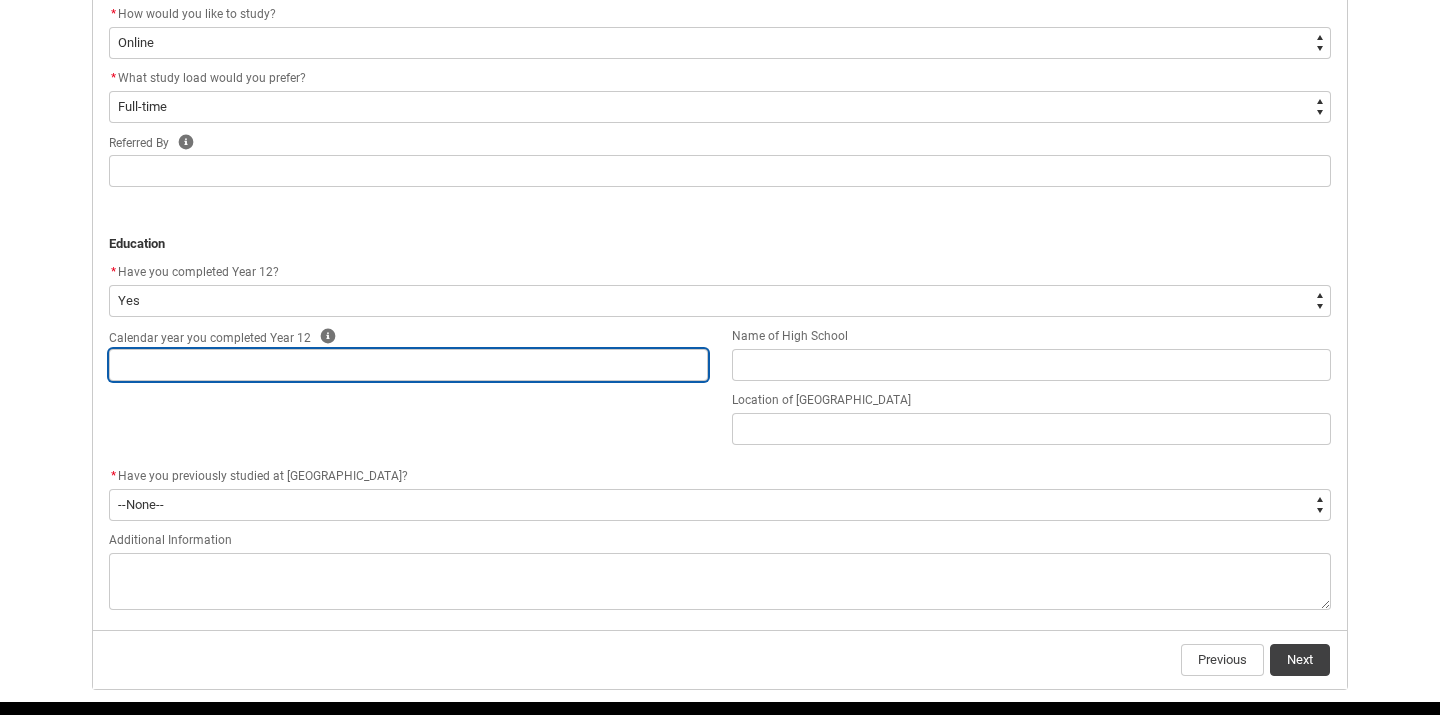 type on "2" 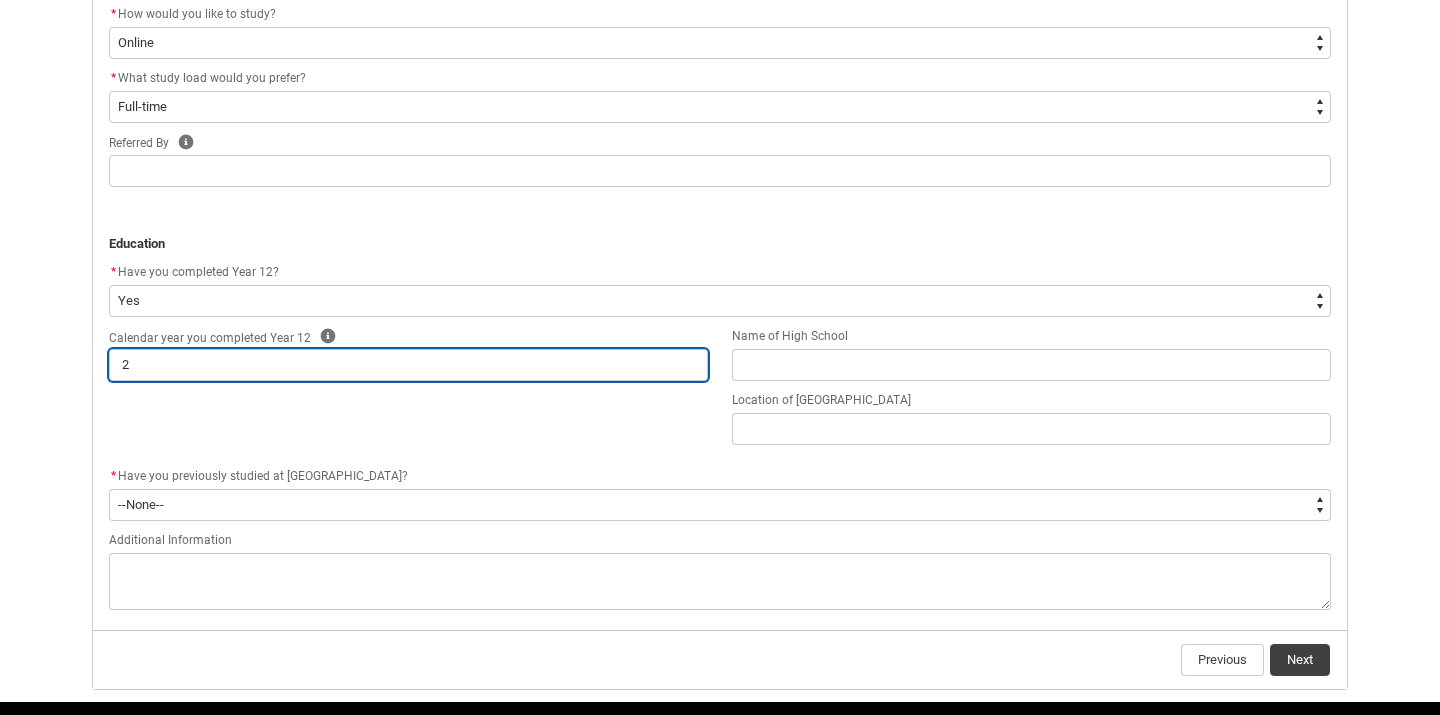 type on "20" 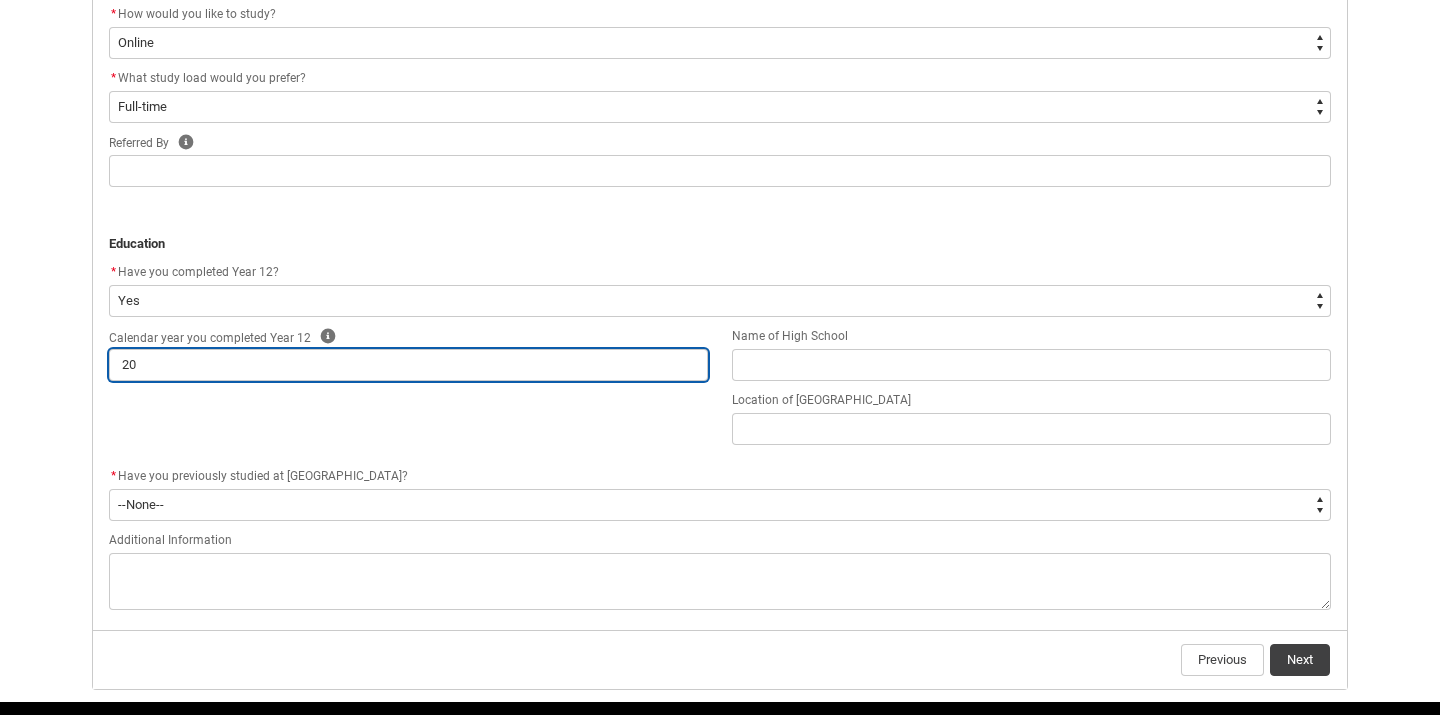 type on "201" 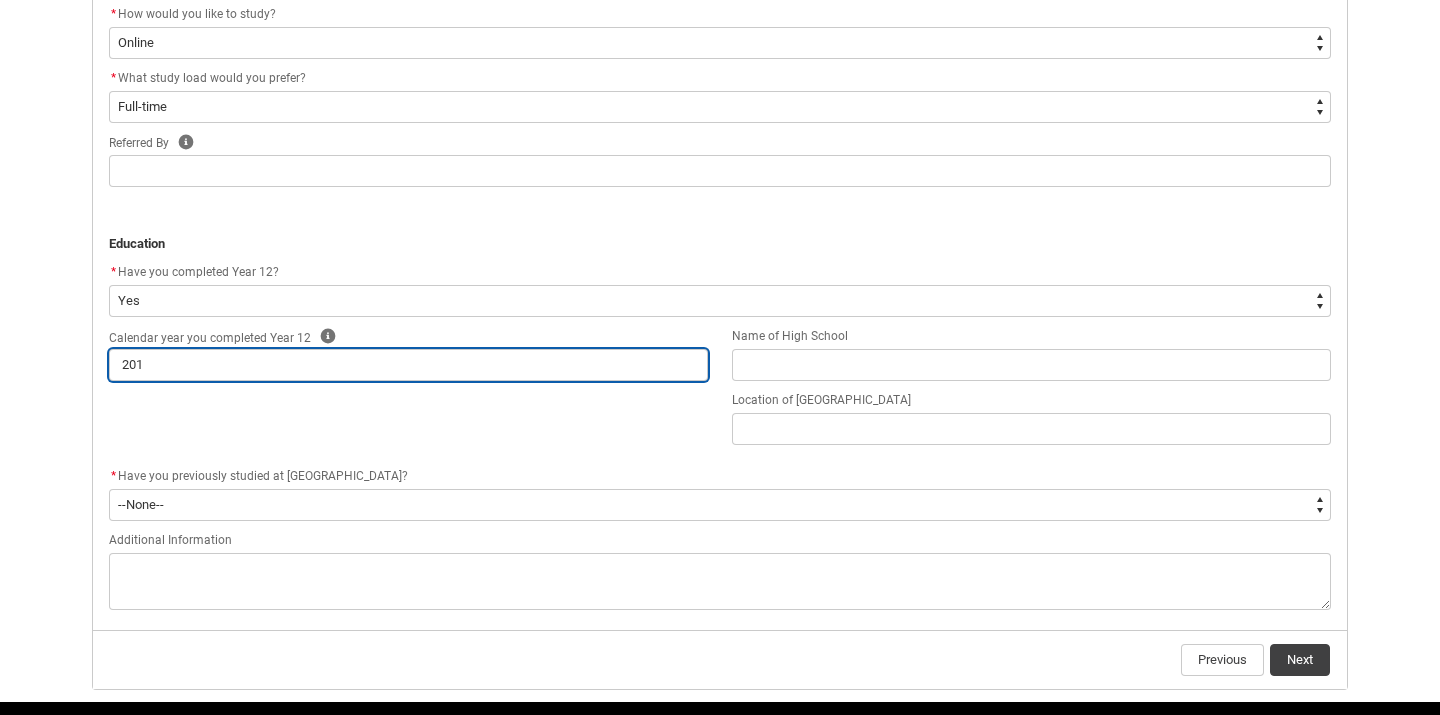 type on "2016" 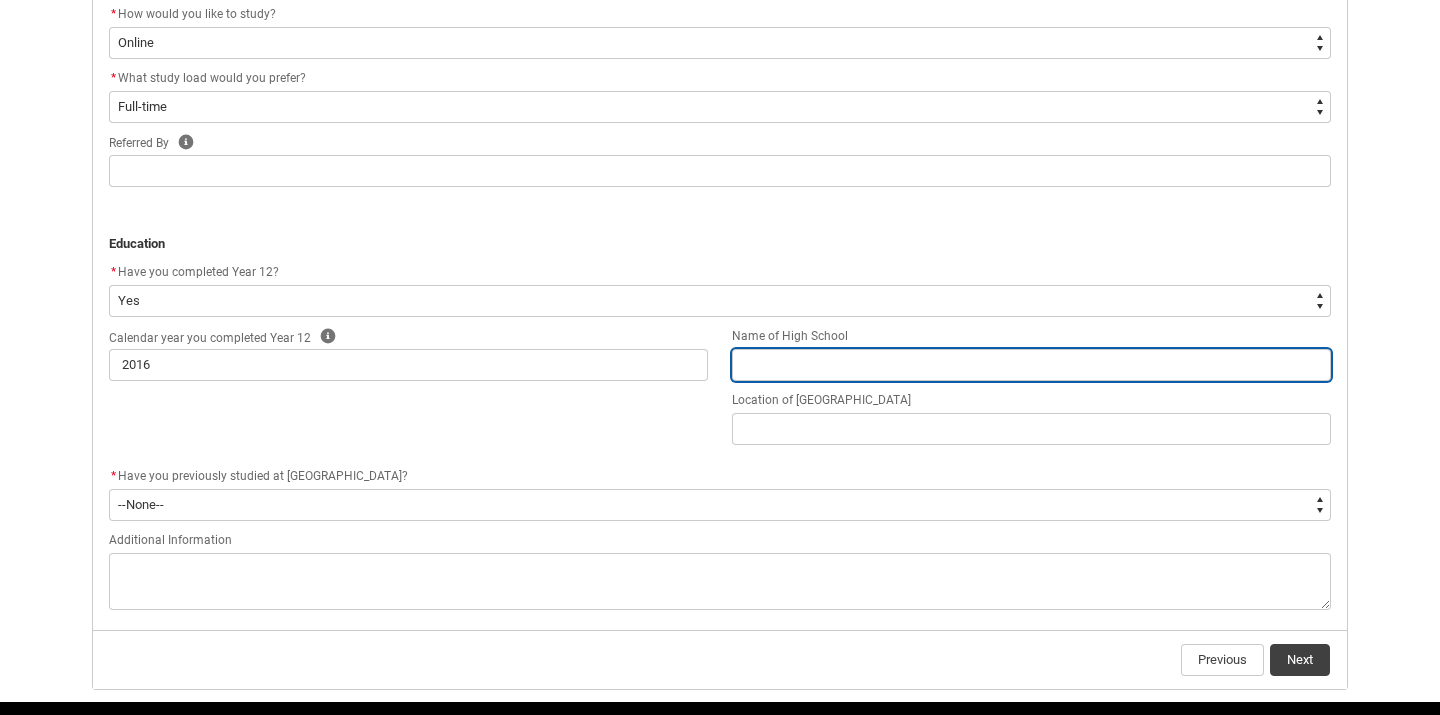 click at bounding box center [1031, 365] 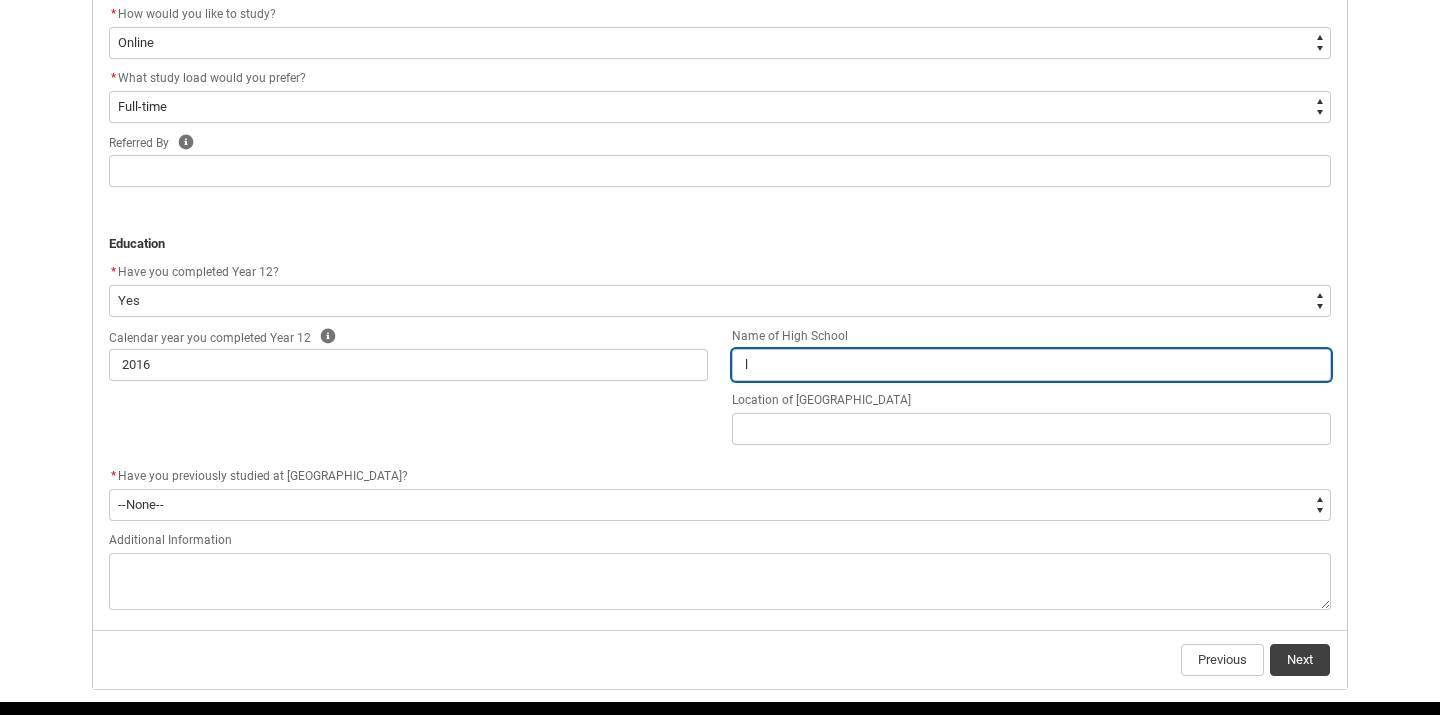 type on "lo" 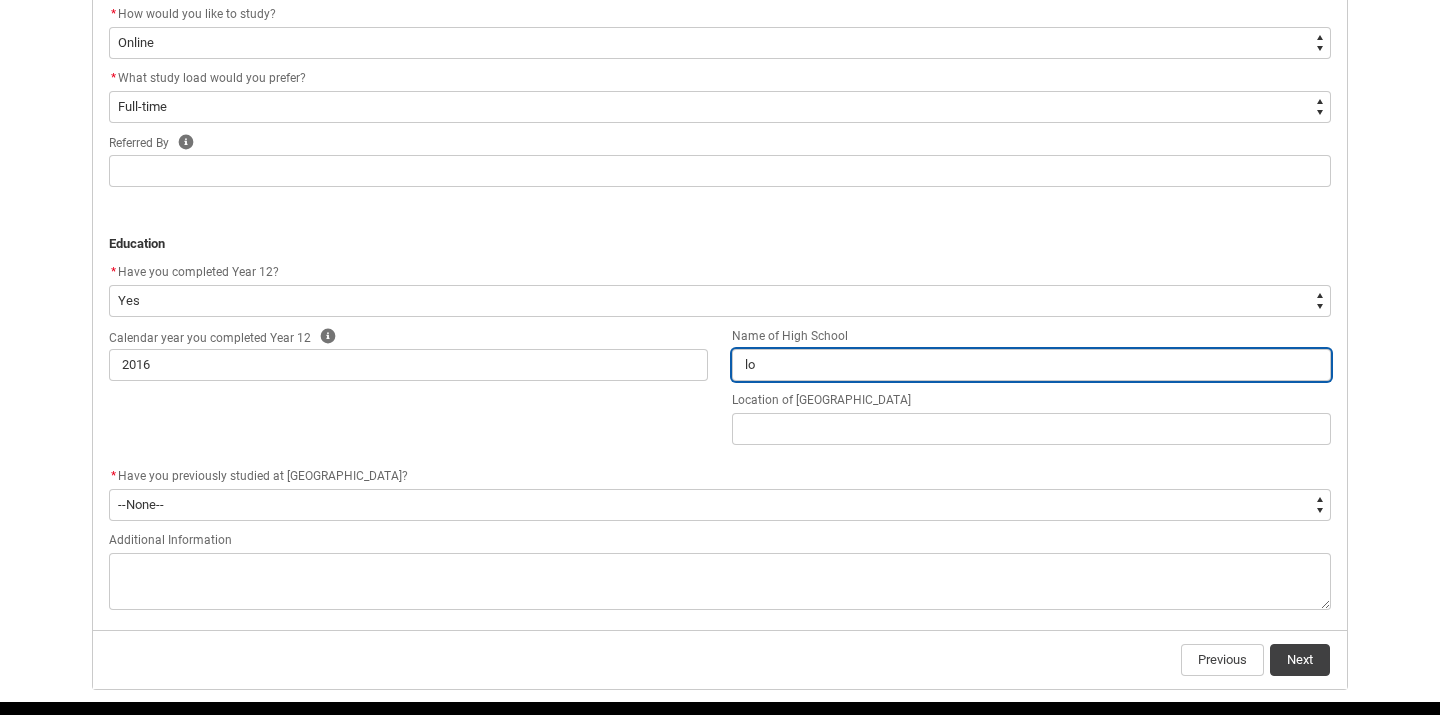 type on "lor" 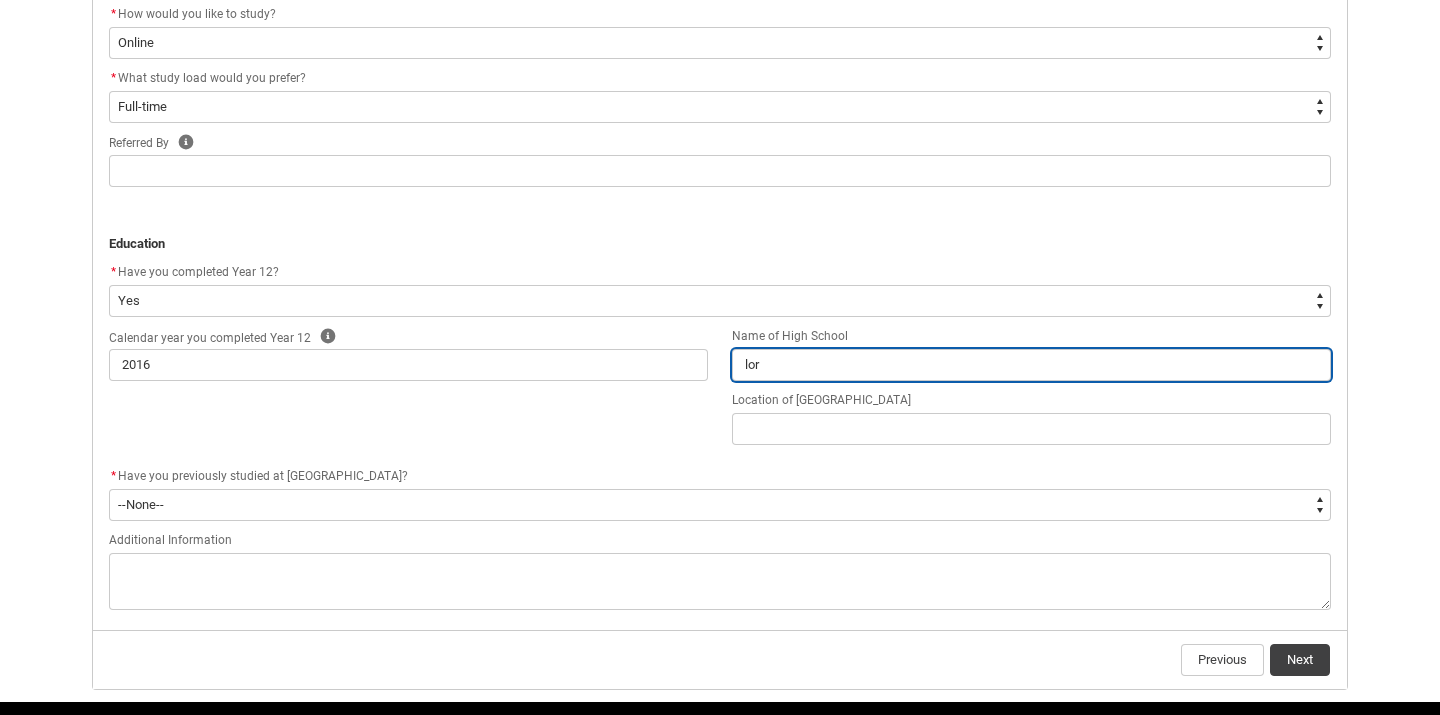 type on "lore" 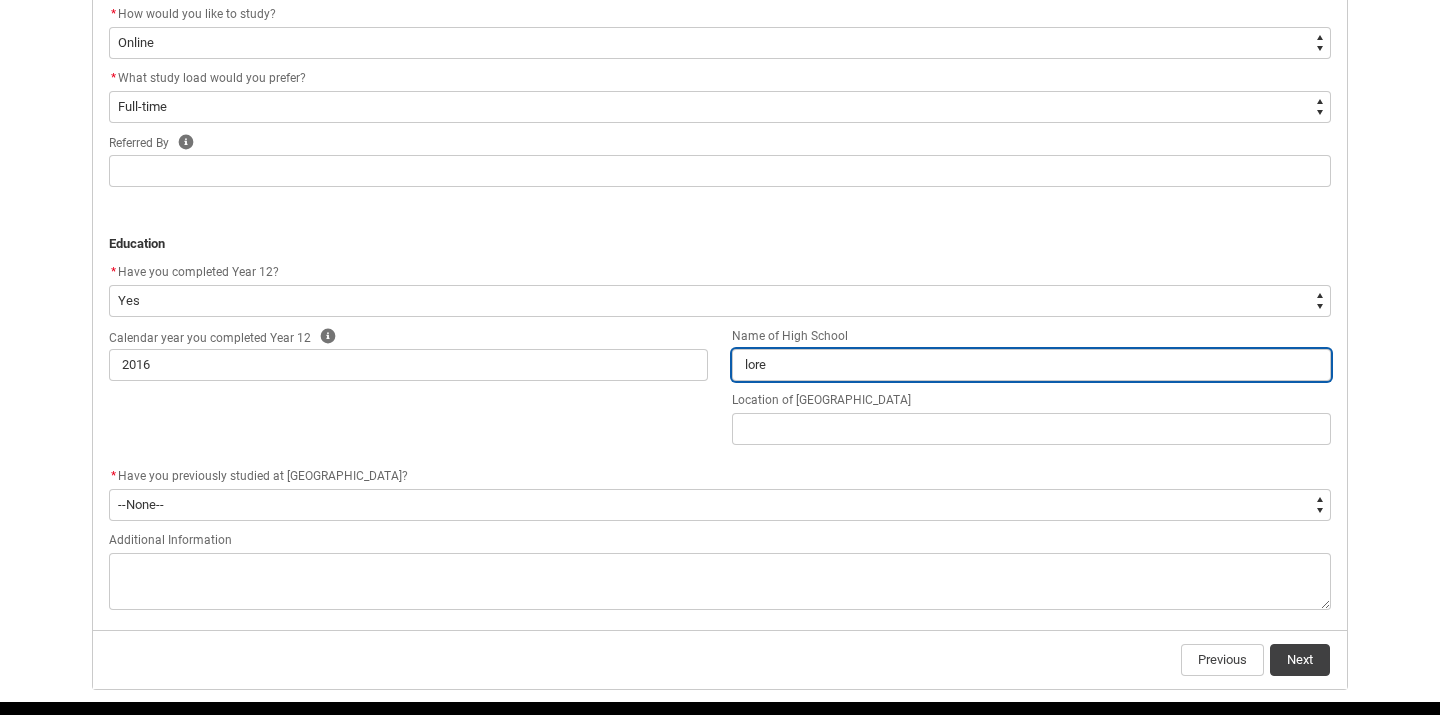 type on "loret" 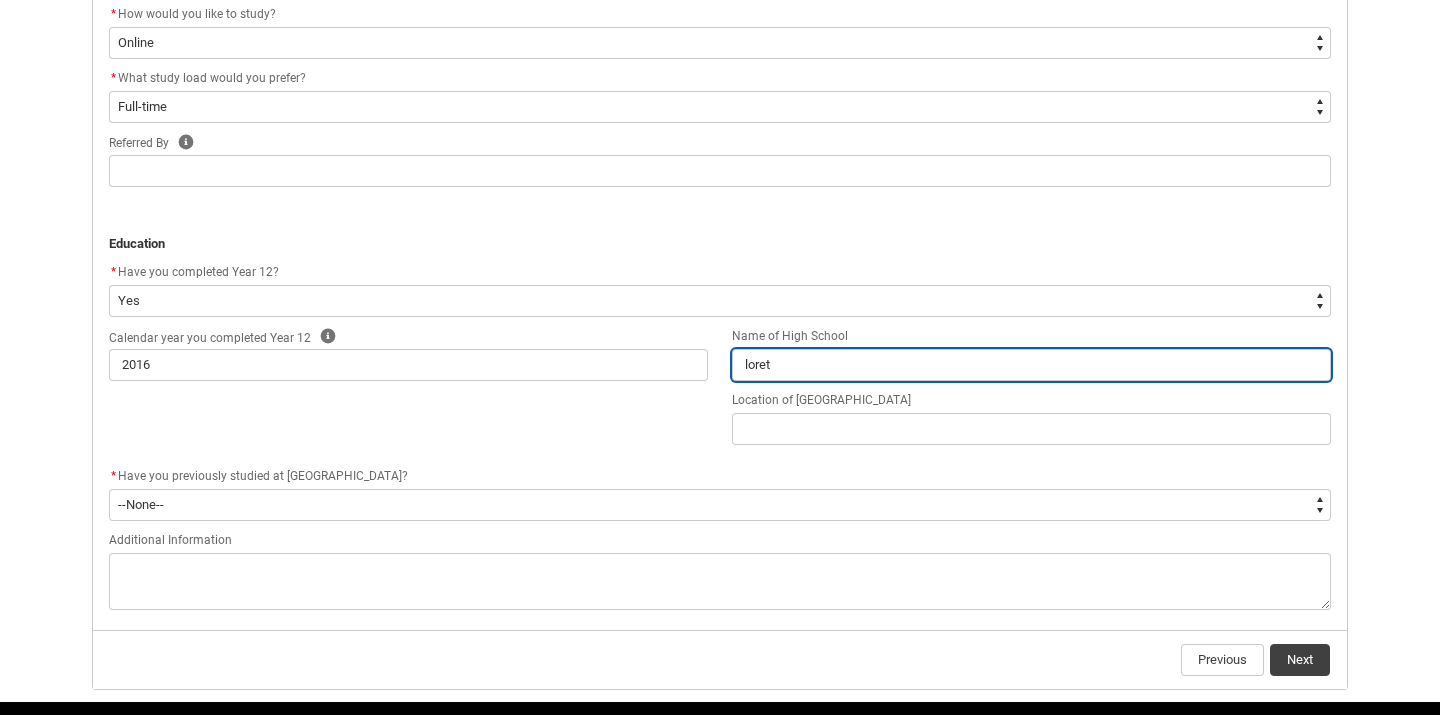 type on "loreto" 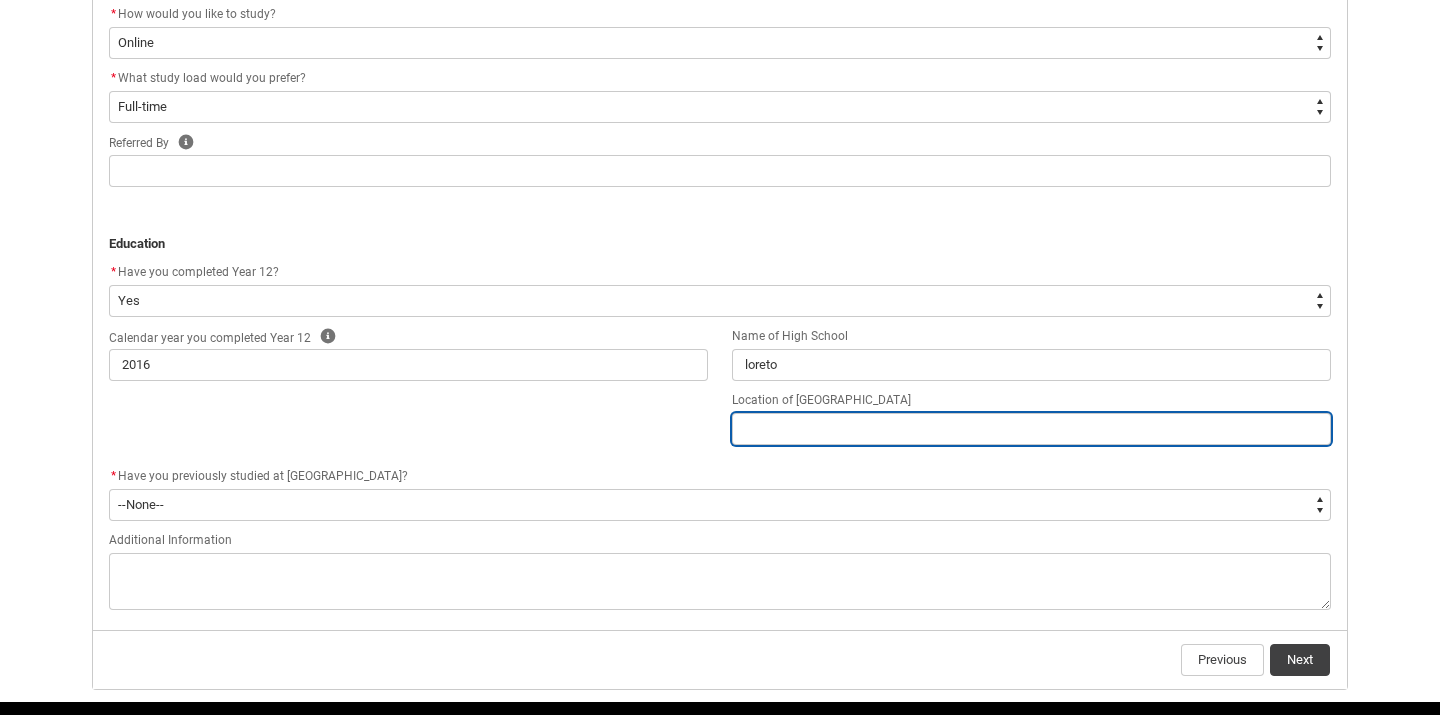 type on "k" 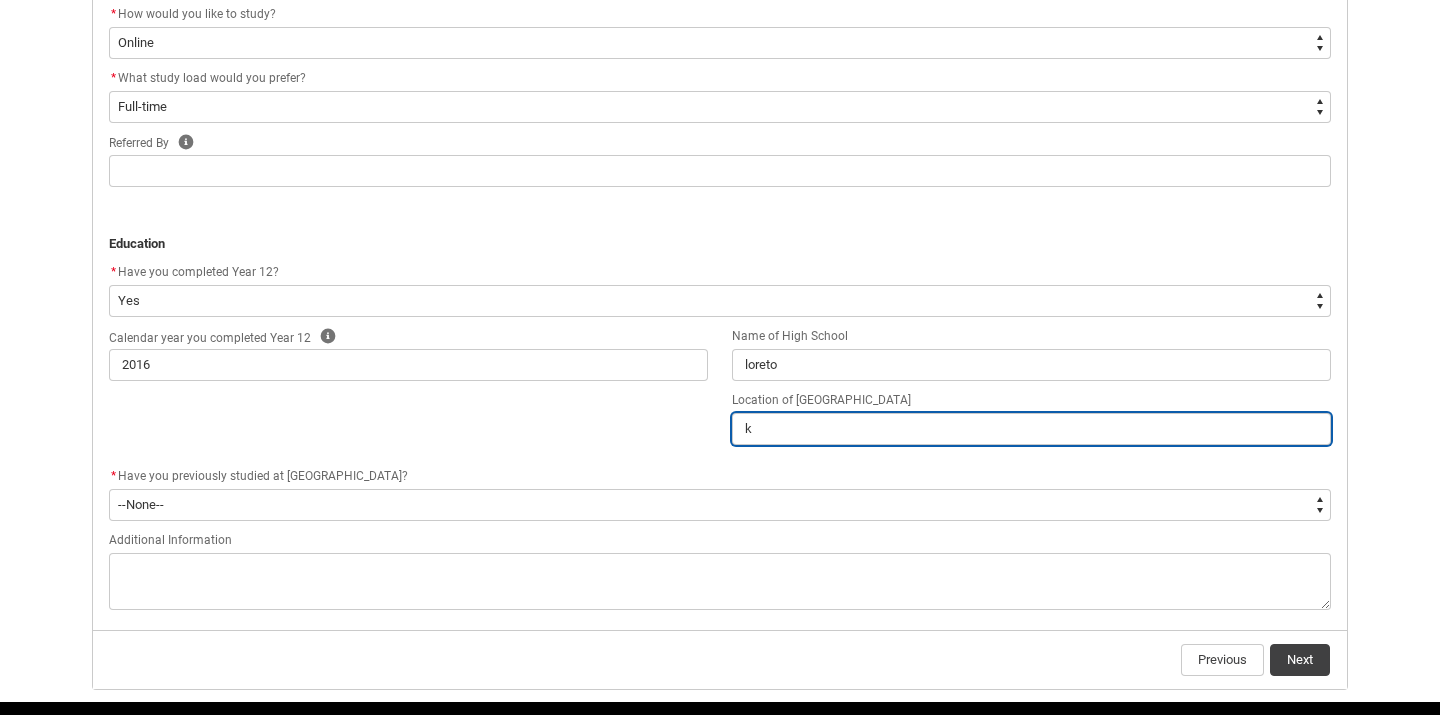 type on "ki" 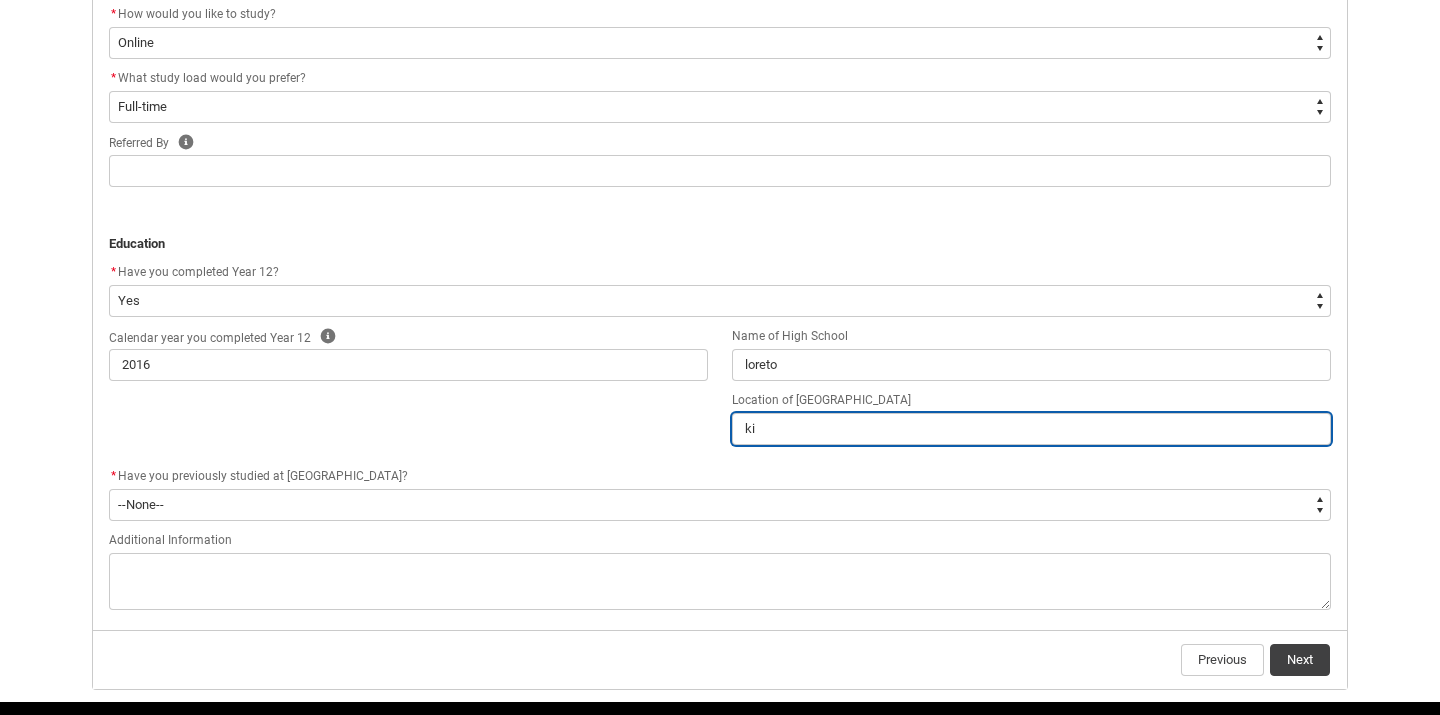 type on "kir" 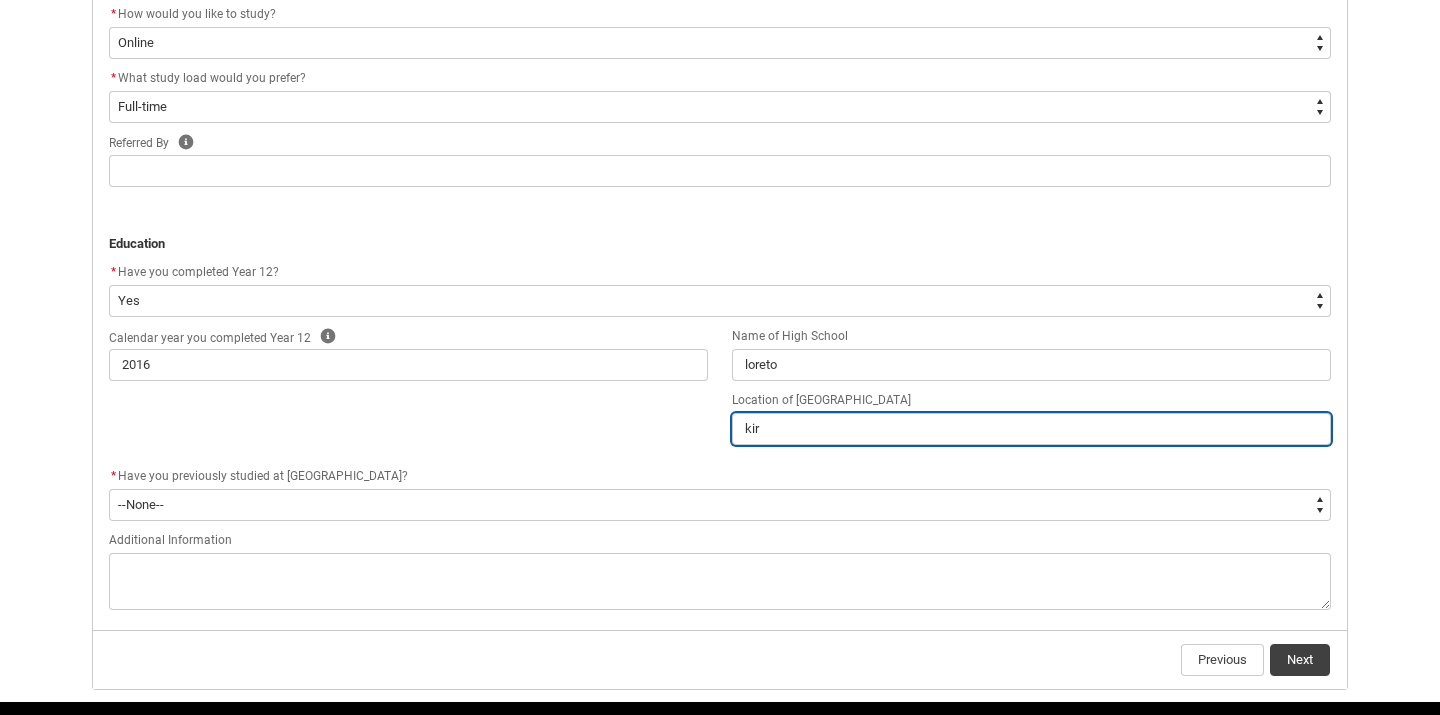 type on "kirr" 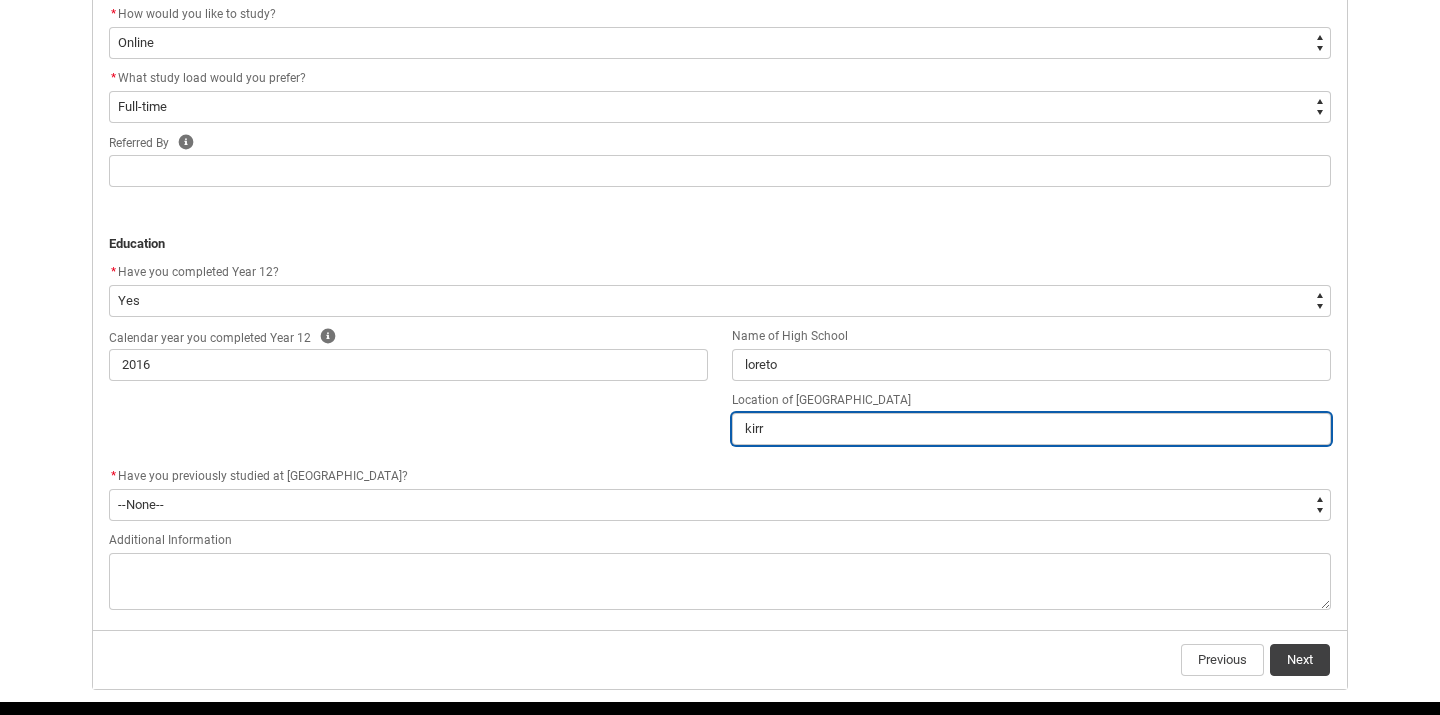 type on "kirri" 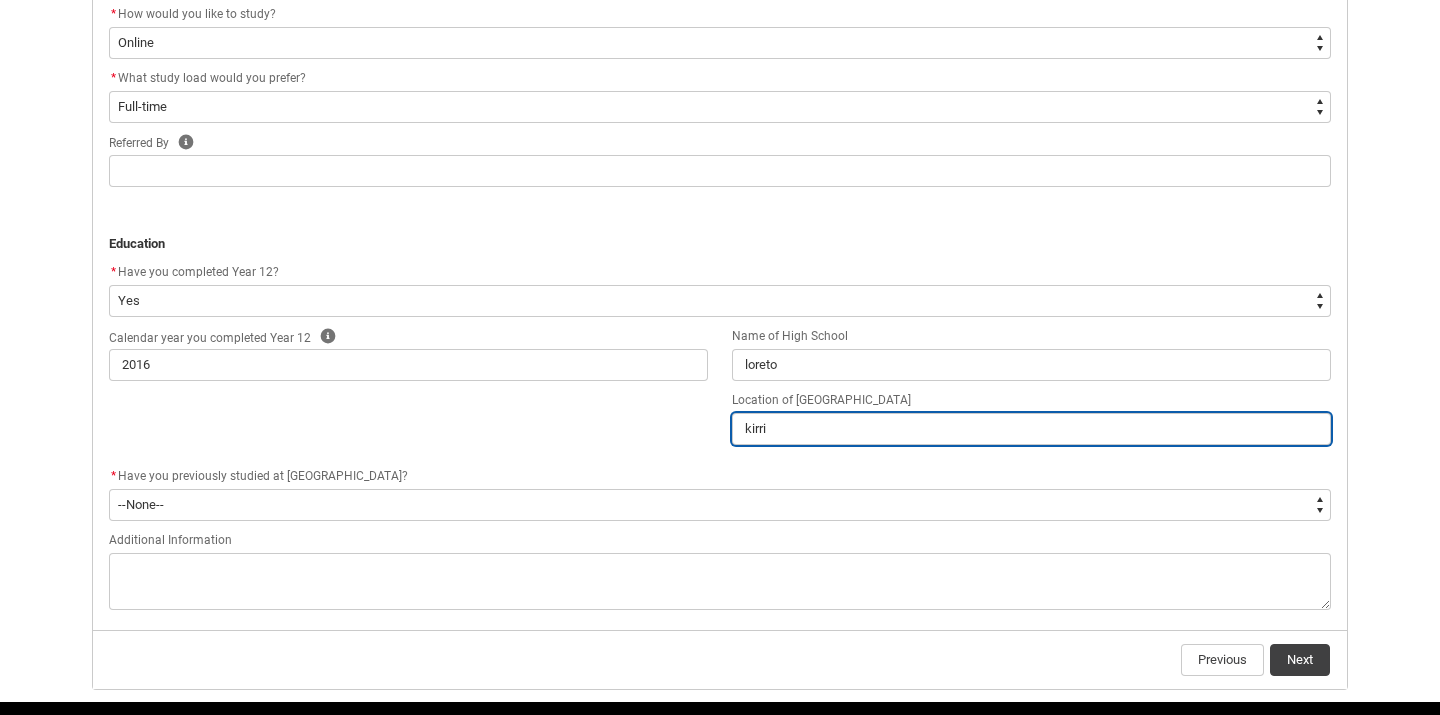 type on "kirrib" 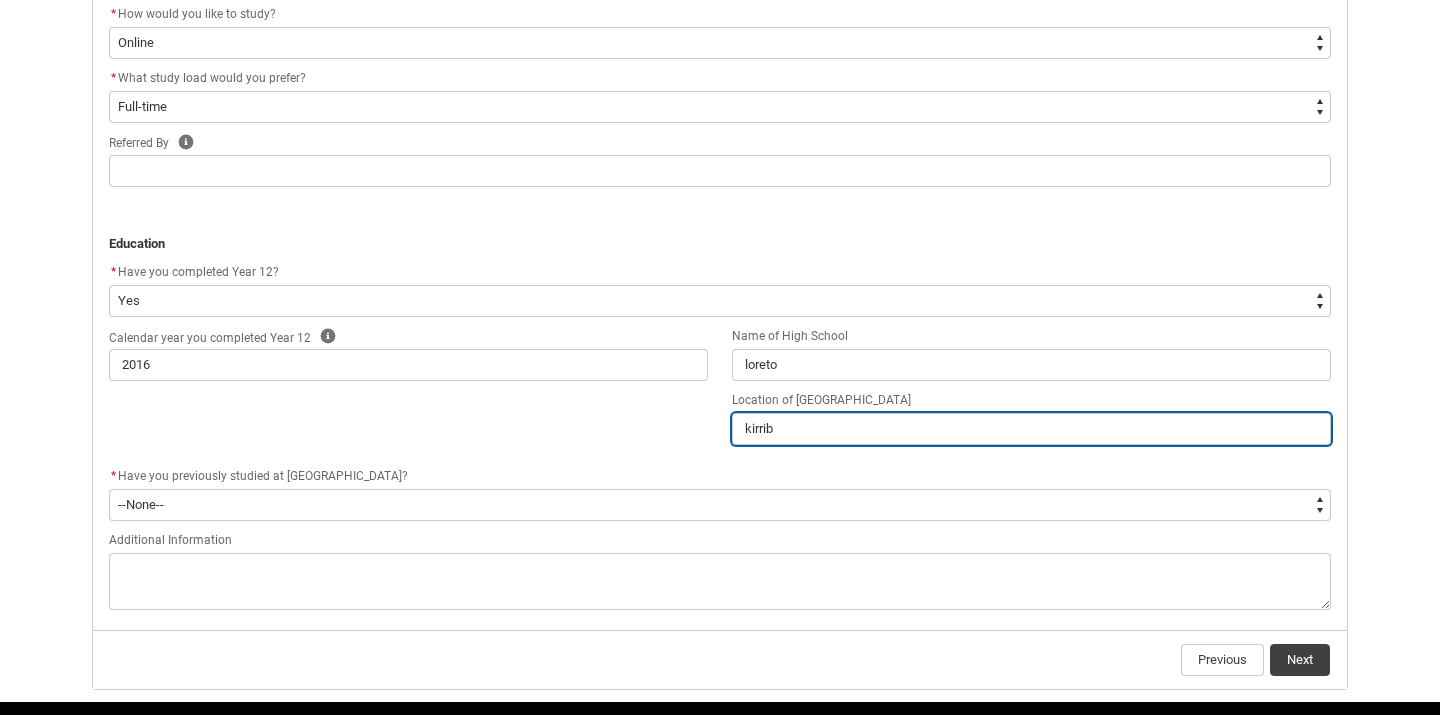 type on "kirribi" 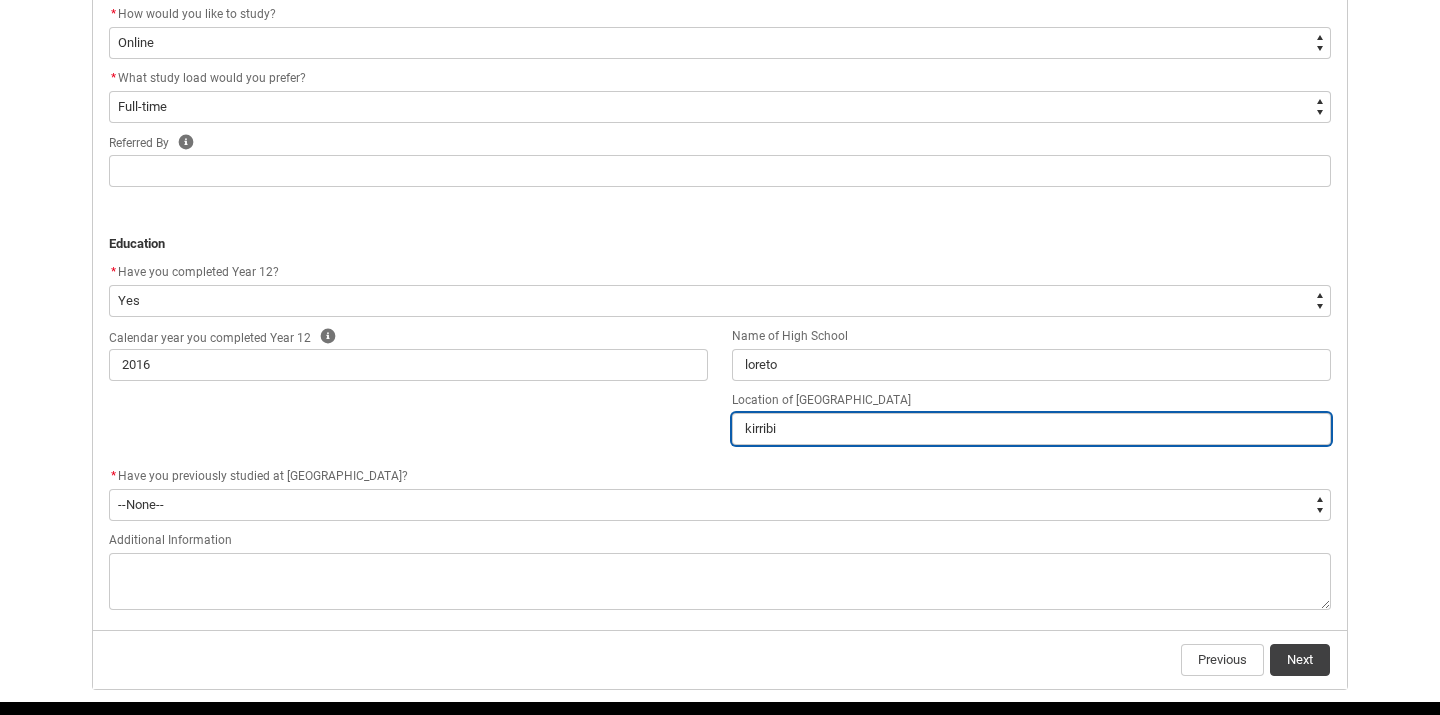 type on "kirribil" 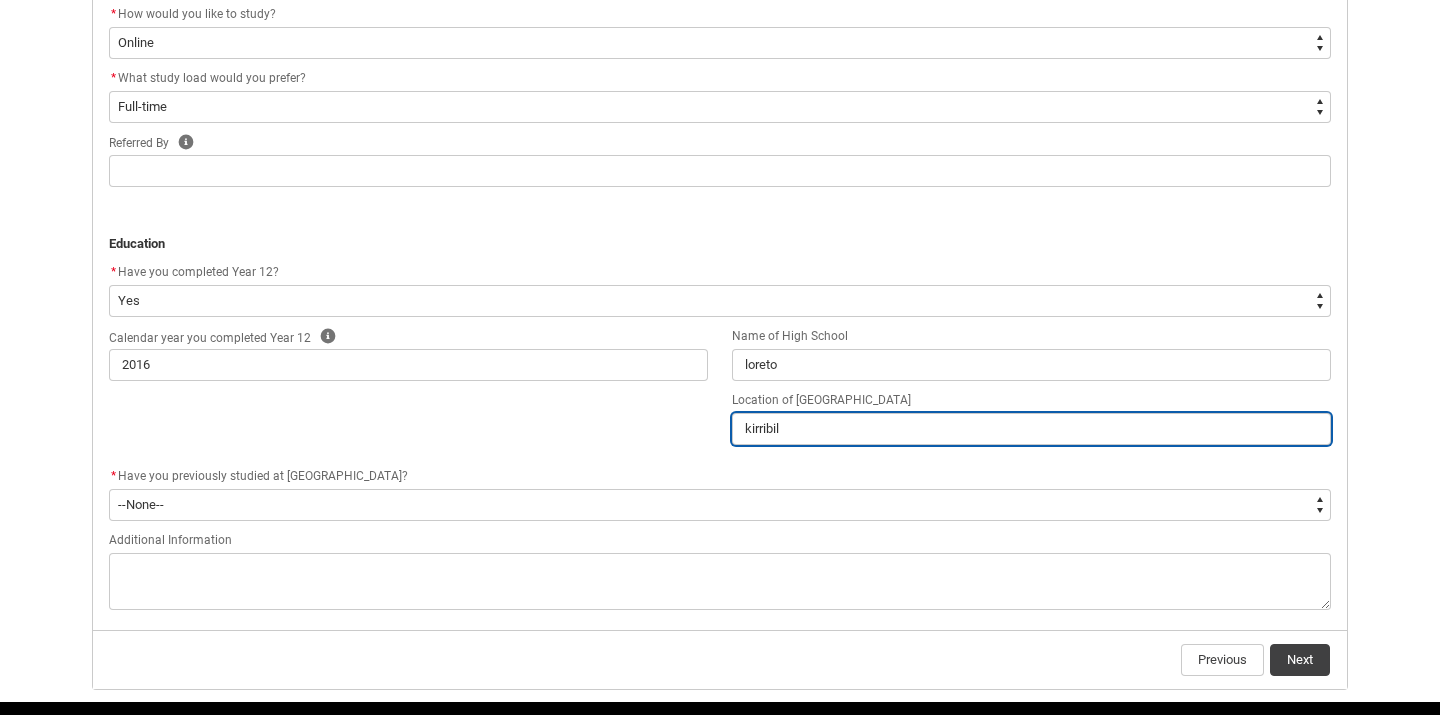 type on "kirribill" 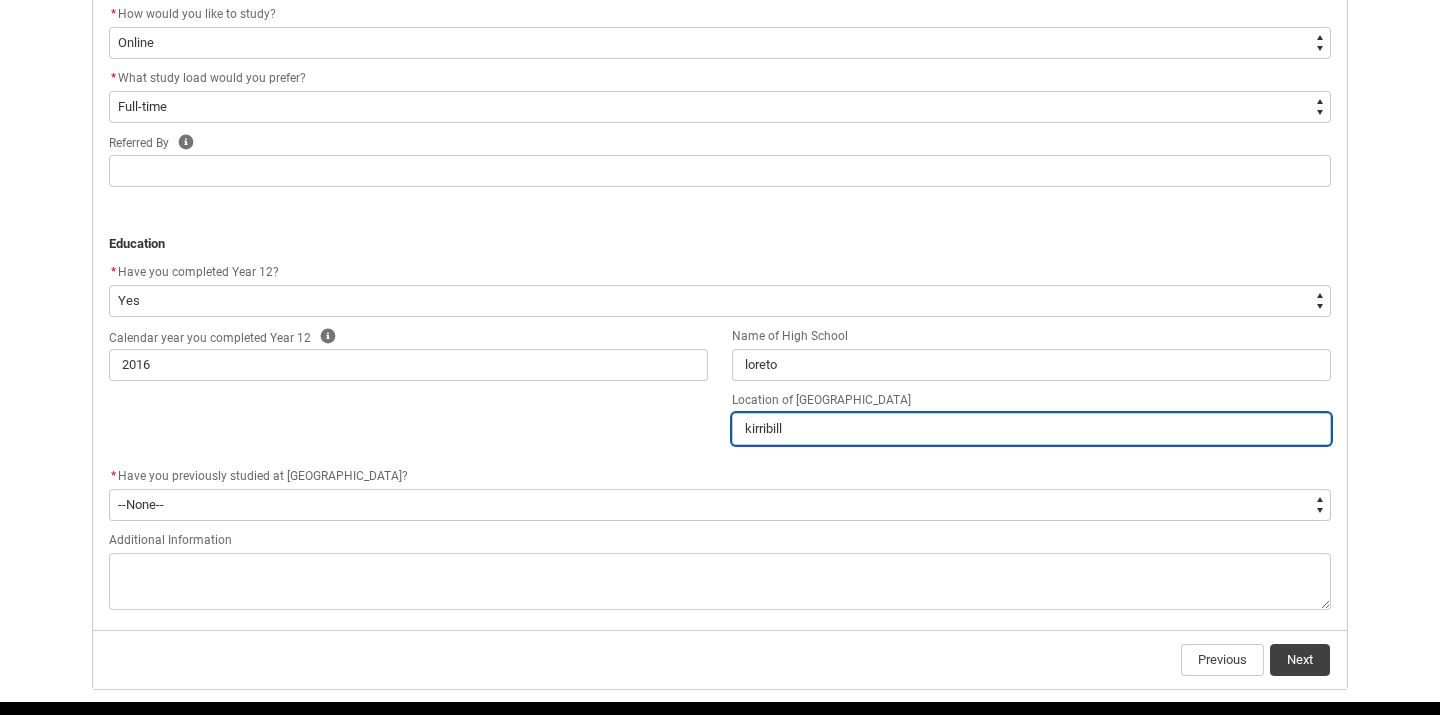 type on "kirribilli" 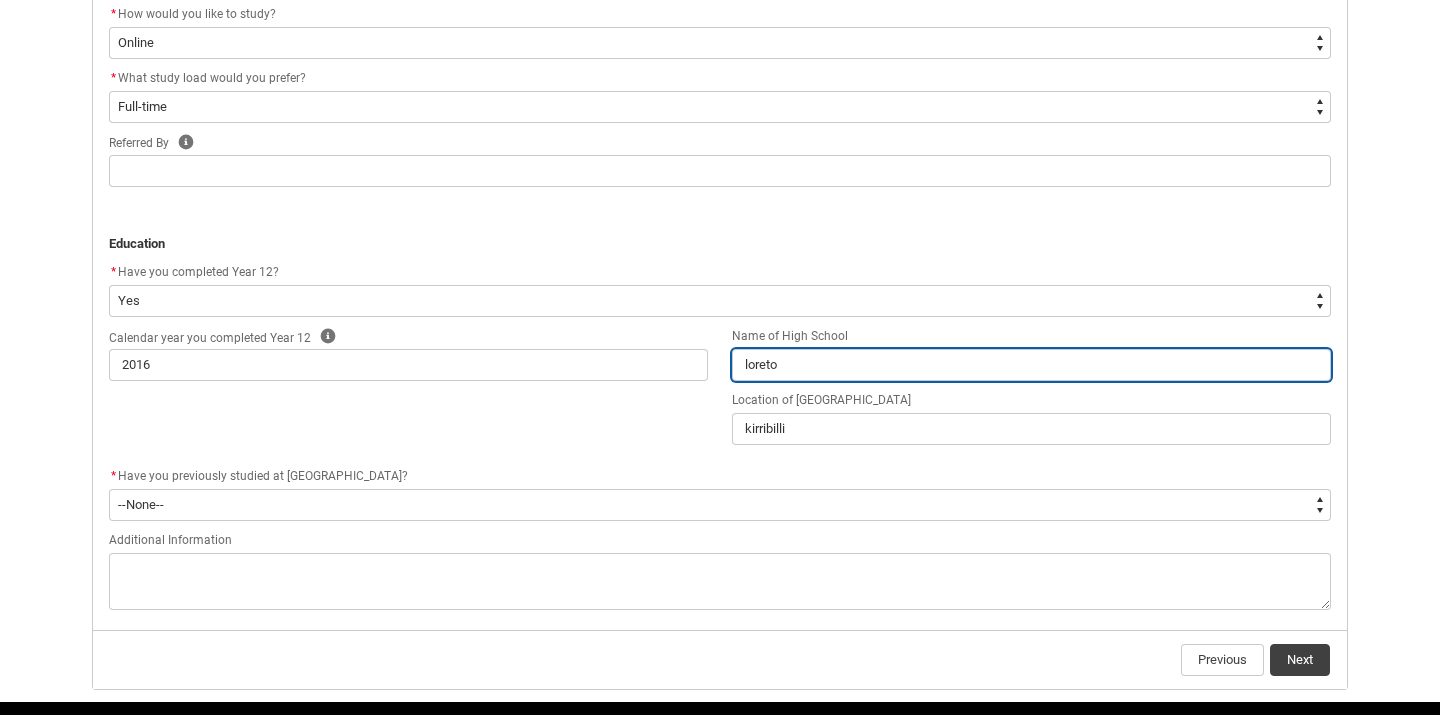 click on "loreto" at bounding box center [1031, 365] 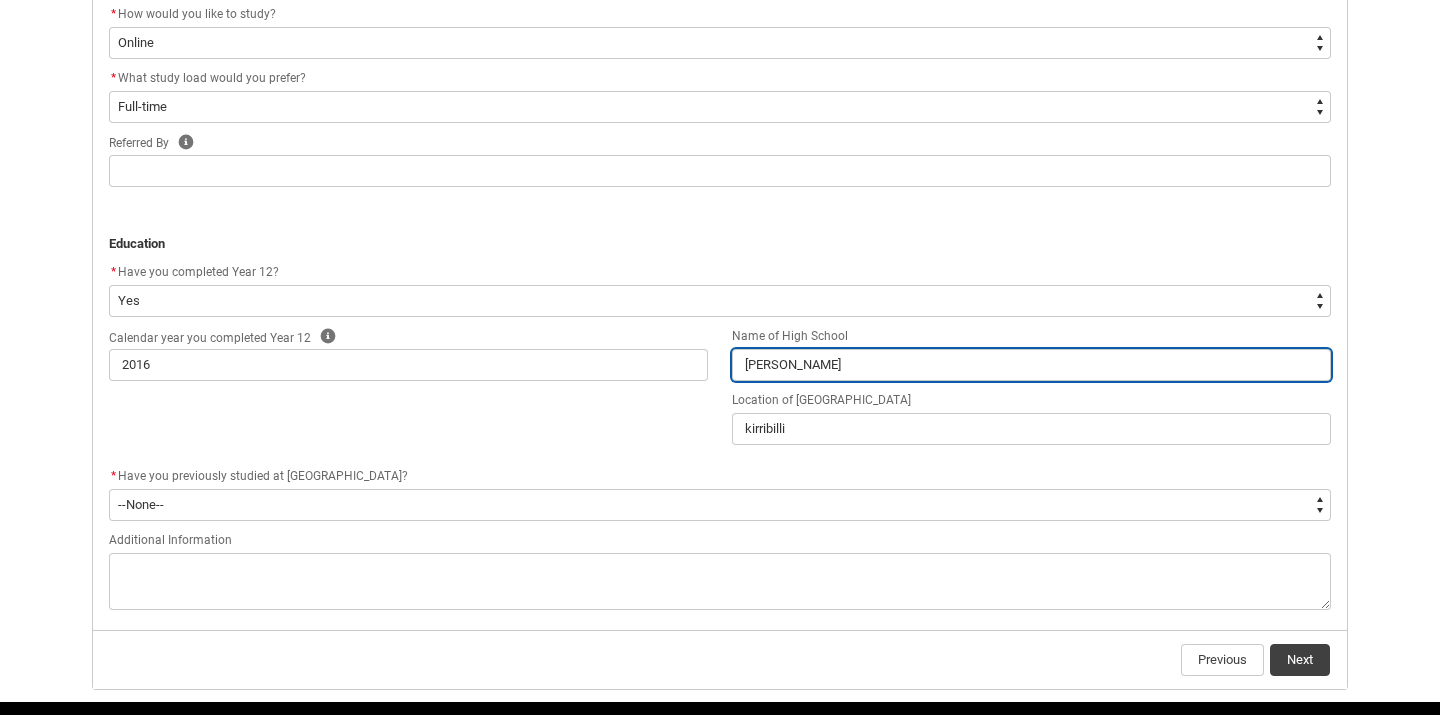 type on "[PERSON_NAME]" 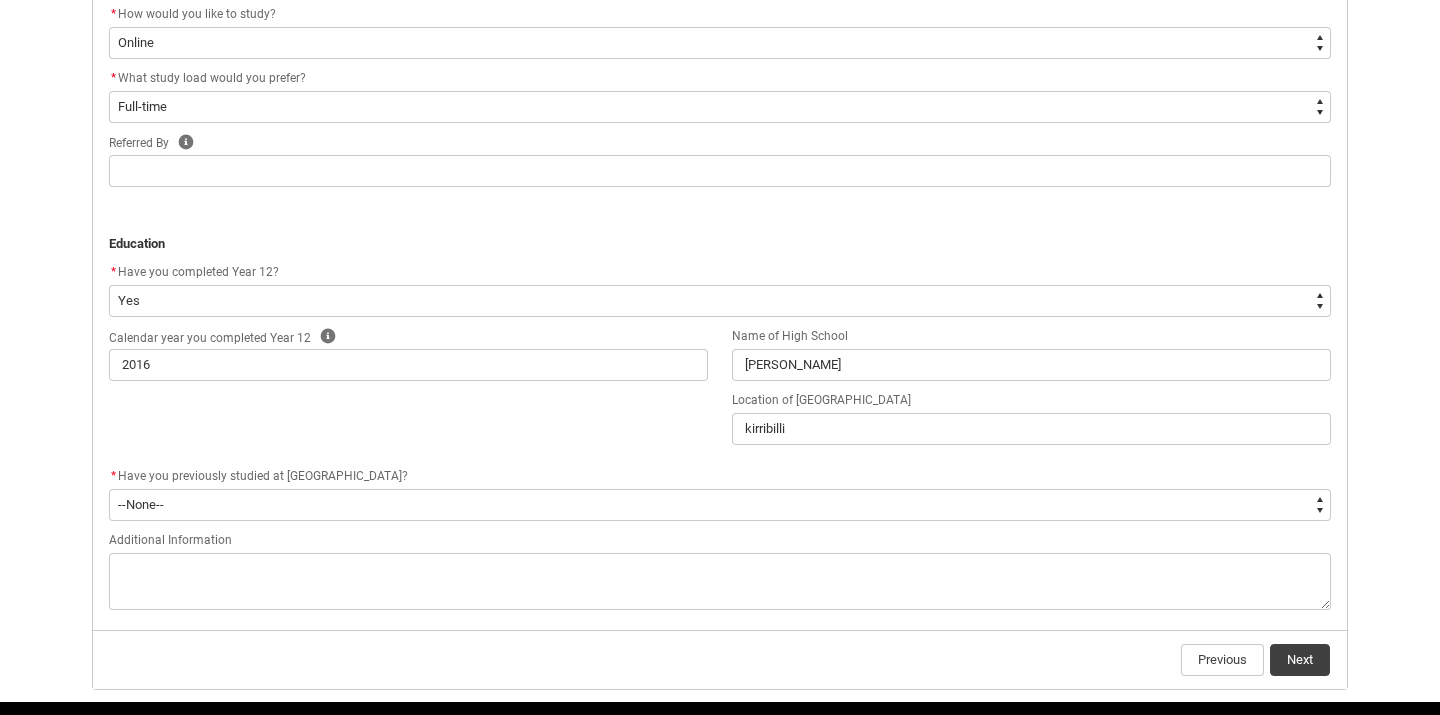 click on "Calendar year you completed Year 12 Help 2016 Name of [GEOGRAPHIC_DATA] [GEOGRAPHIC_DATA][PERSON_NAME] Location of [GEOGRAPHIC_DATA] kirribilli" 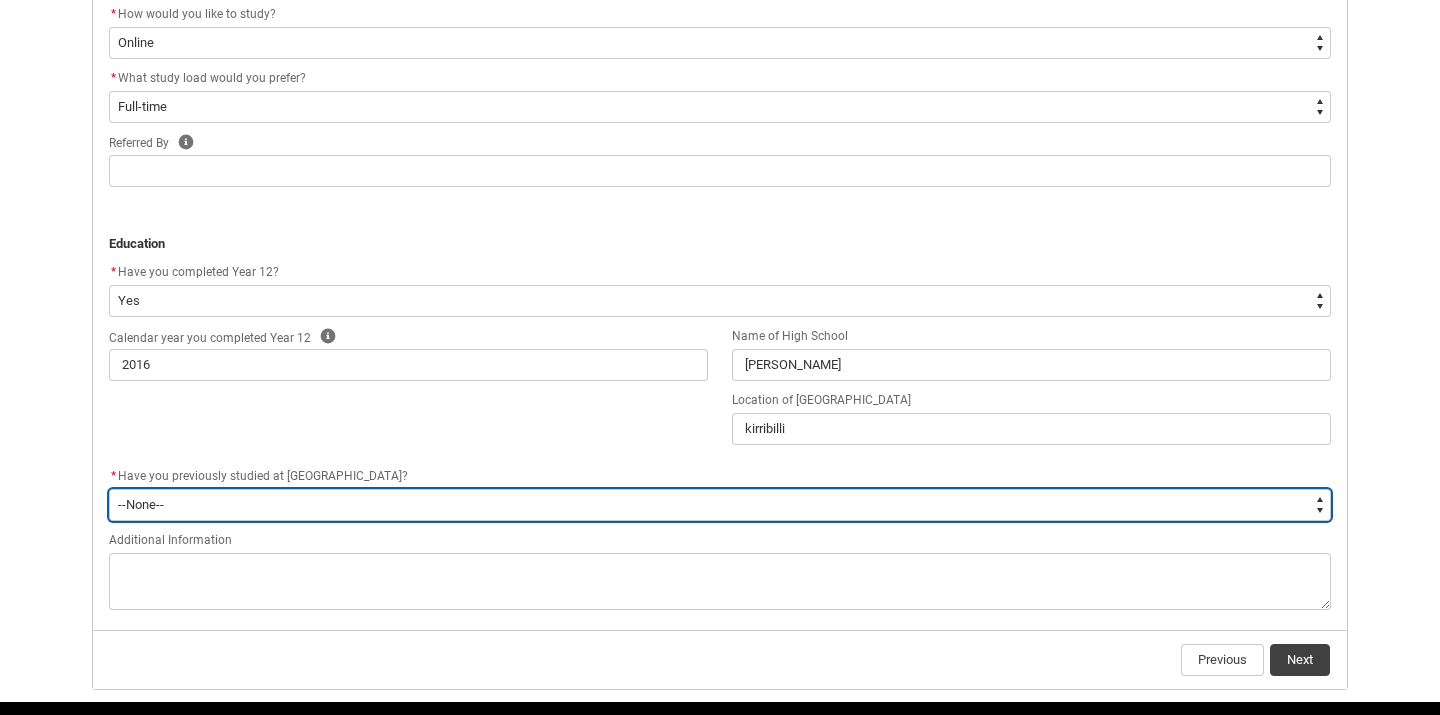 click on "--None-- Yes No" at bounding box center [720, 505] 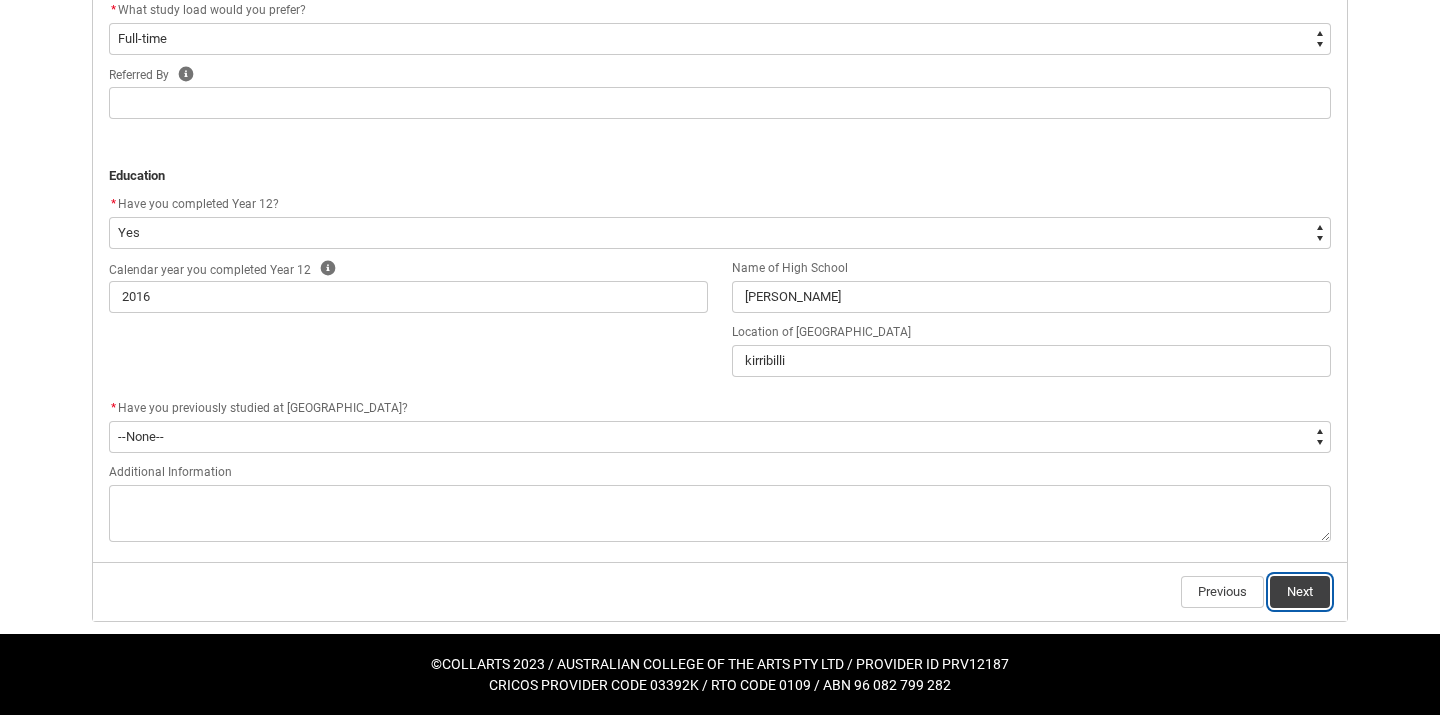 click on "Next" 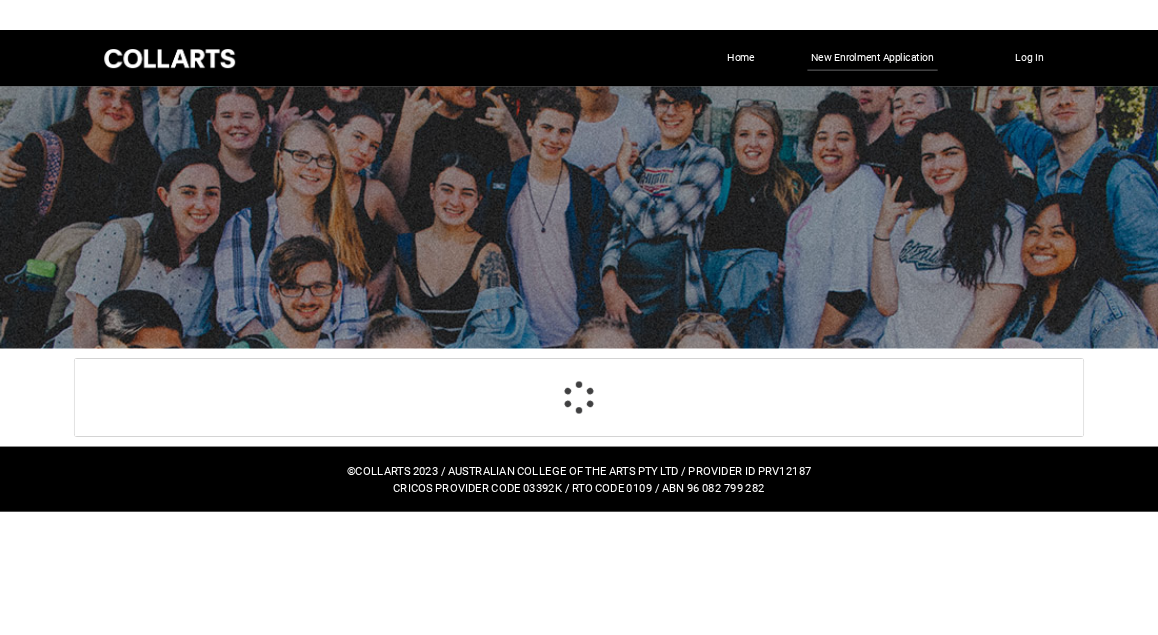 scroll, scrollTop: 0, scrollLeft: 0, axis: both 